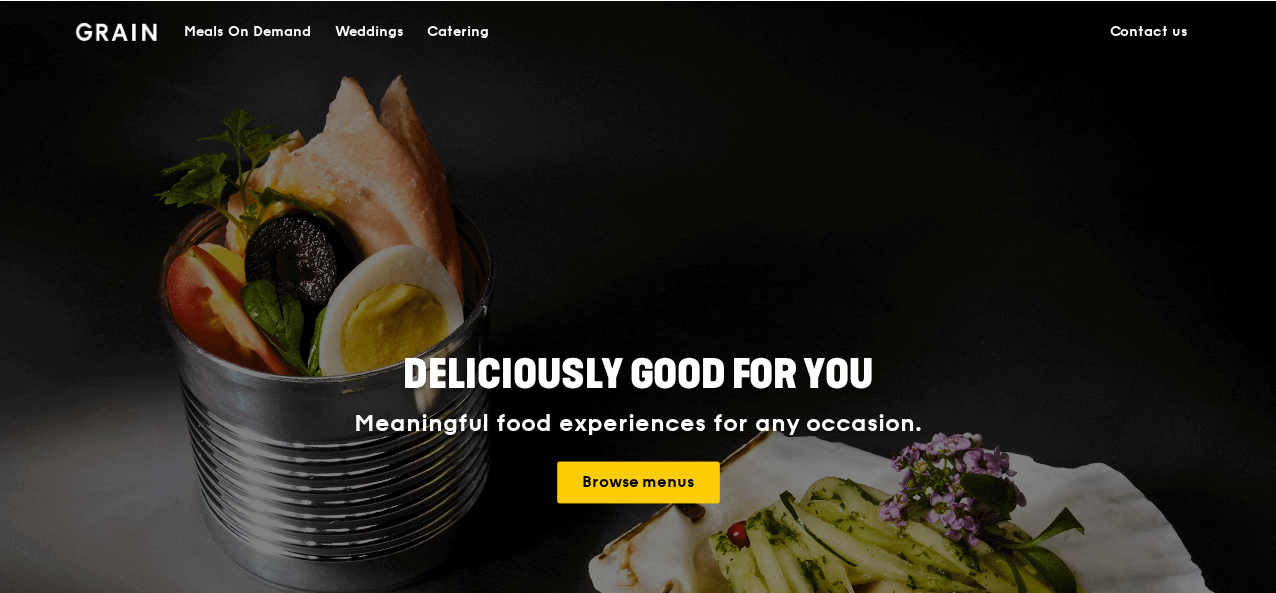 scroll, scrollTop: 0, scrollLeft: 0, axis: both 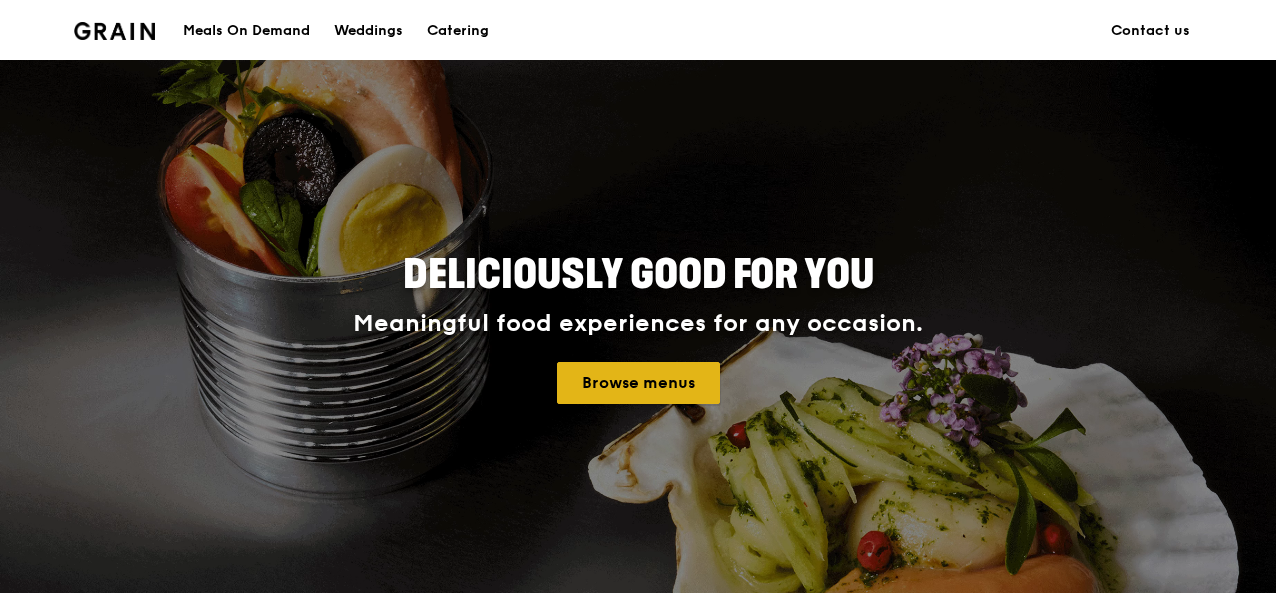 click on "Browse menus" at bounding box center [638, 383] 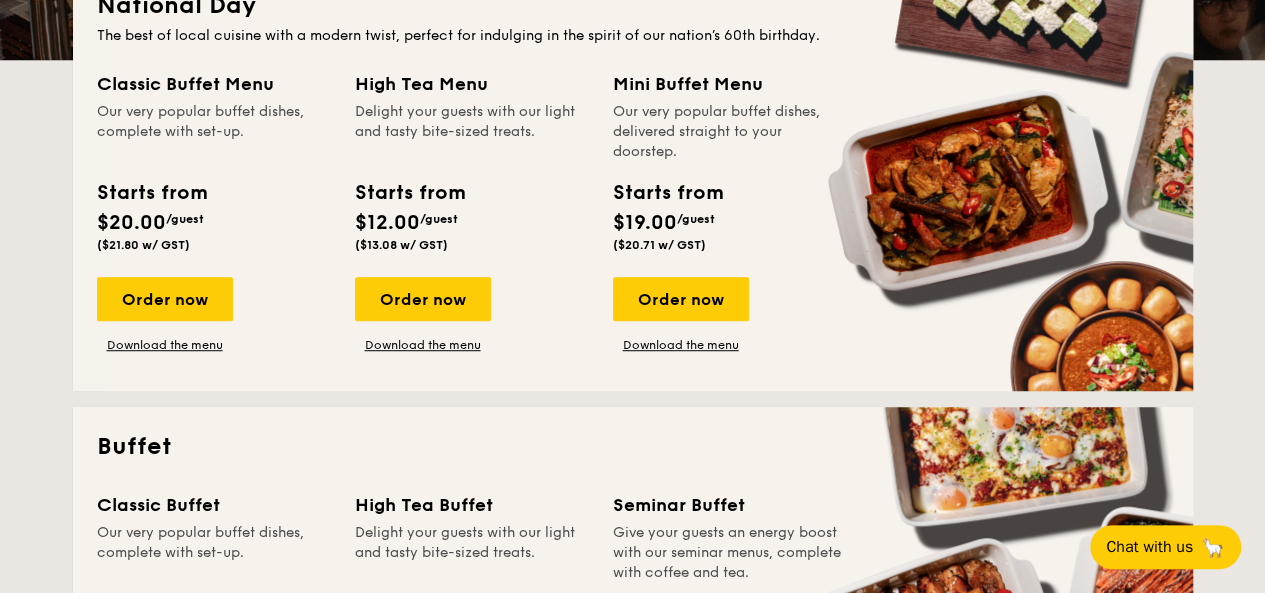 scroll, scrollTop: 500, scrollLeft: 0, axis: vertical 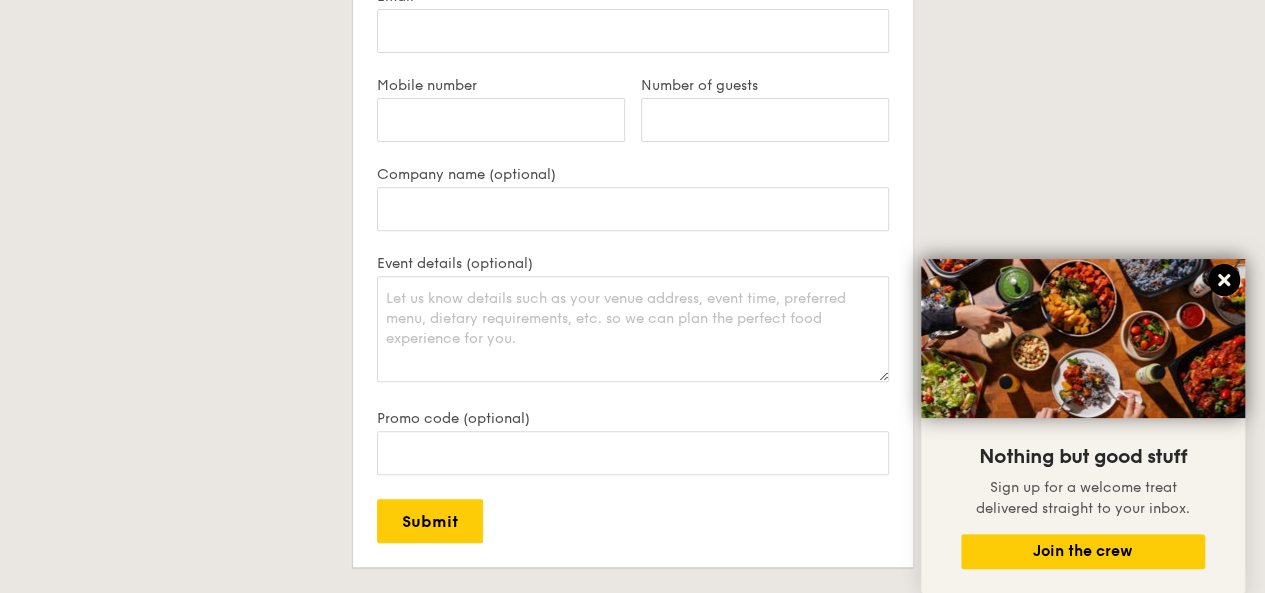click 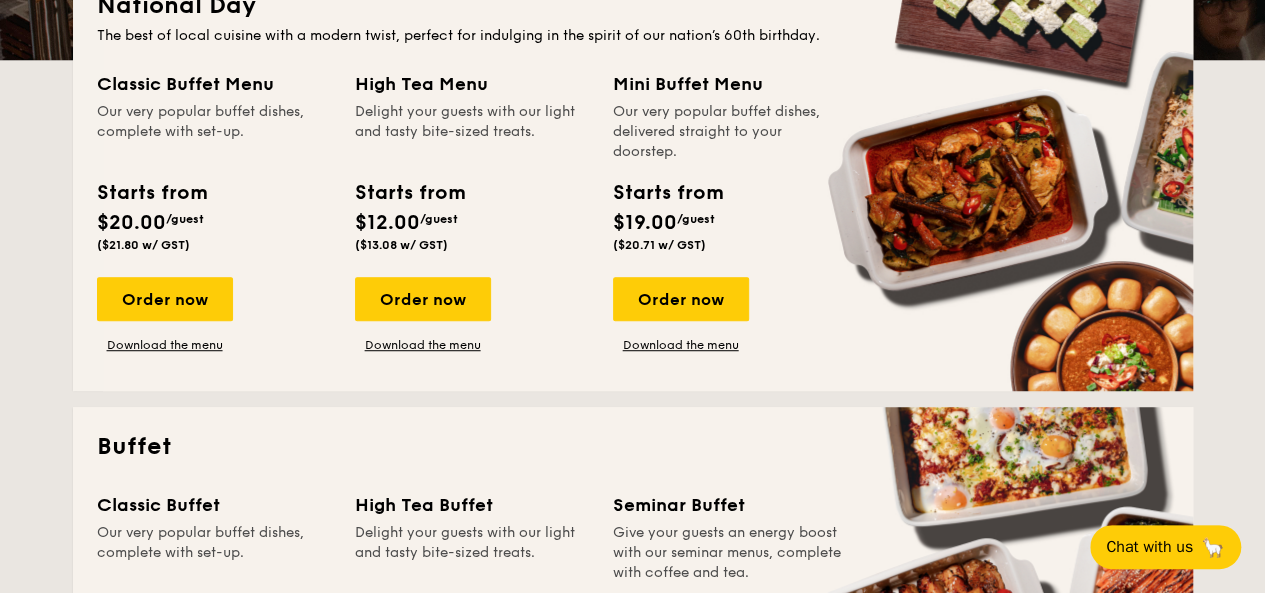 scroll, scrollTop: 0, scrollLeft: 0, axis: both 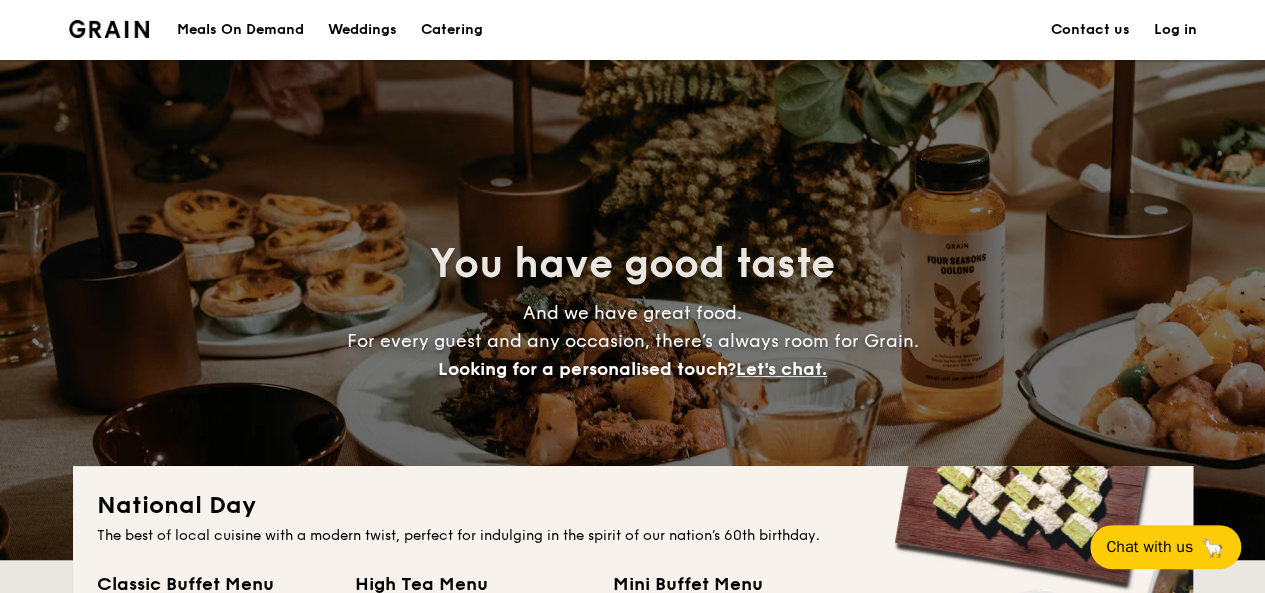 click on "Meals On Demand" at bounding box center [240, 30] 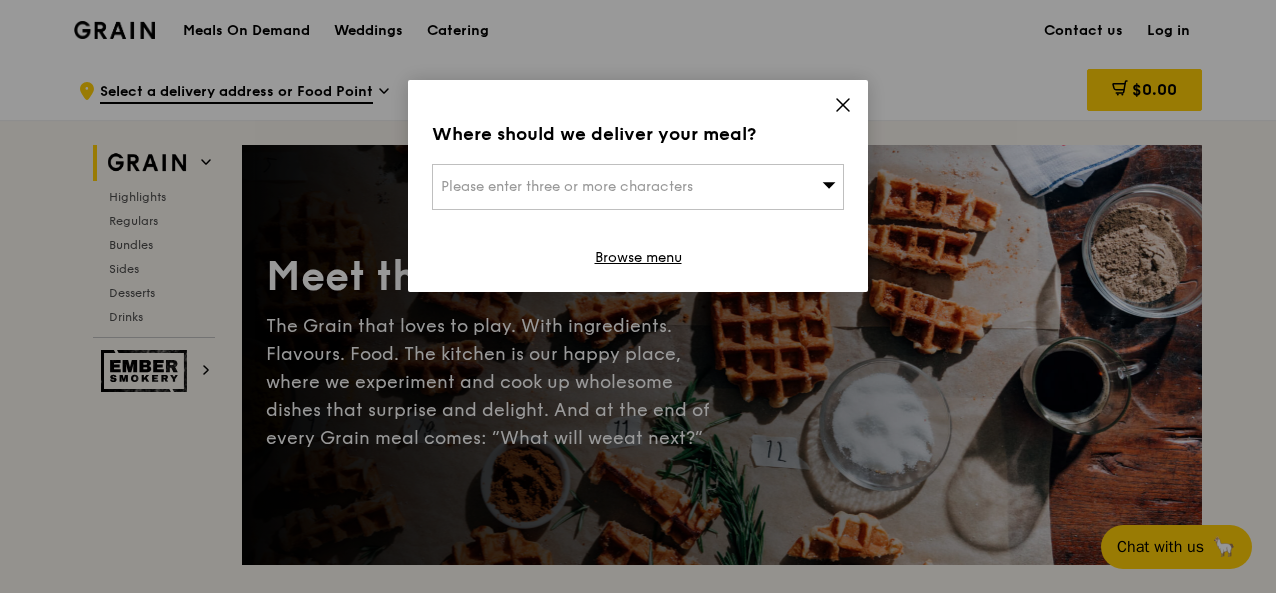 scroll, scrollTop: 0, scrollLeft: 0, axis: both 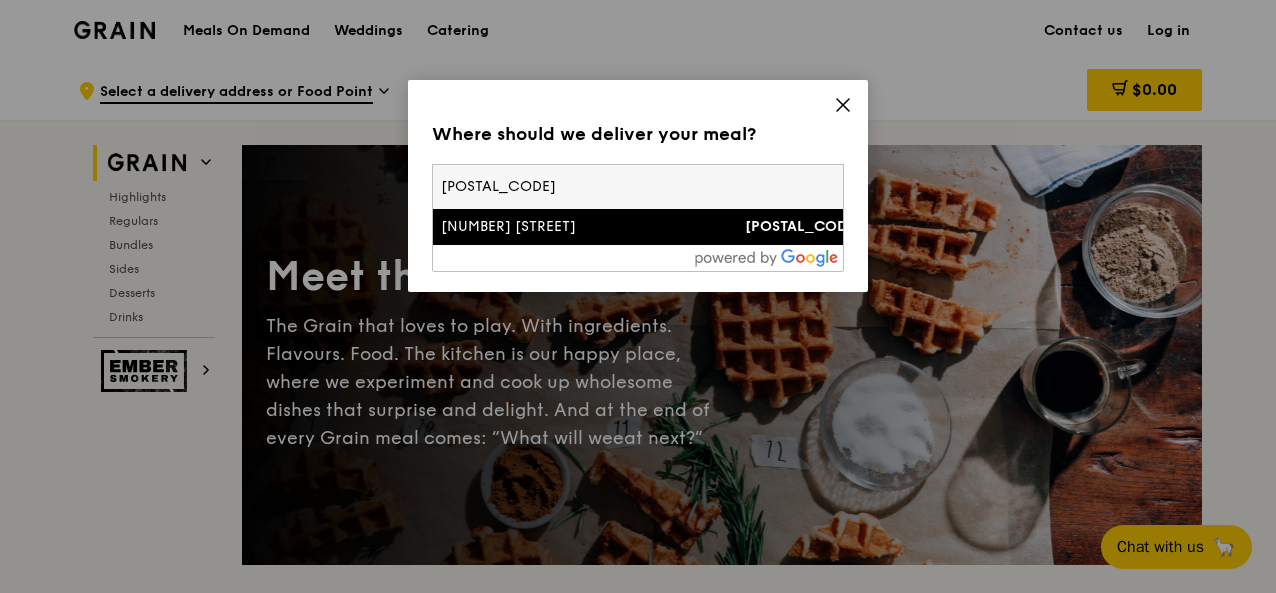 type on "[POSTAL_CODE]" 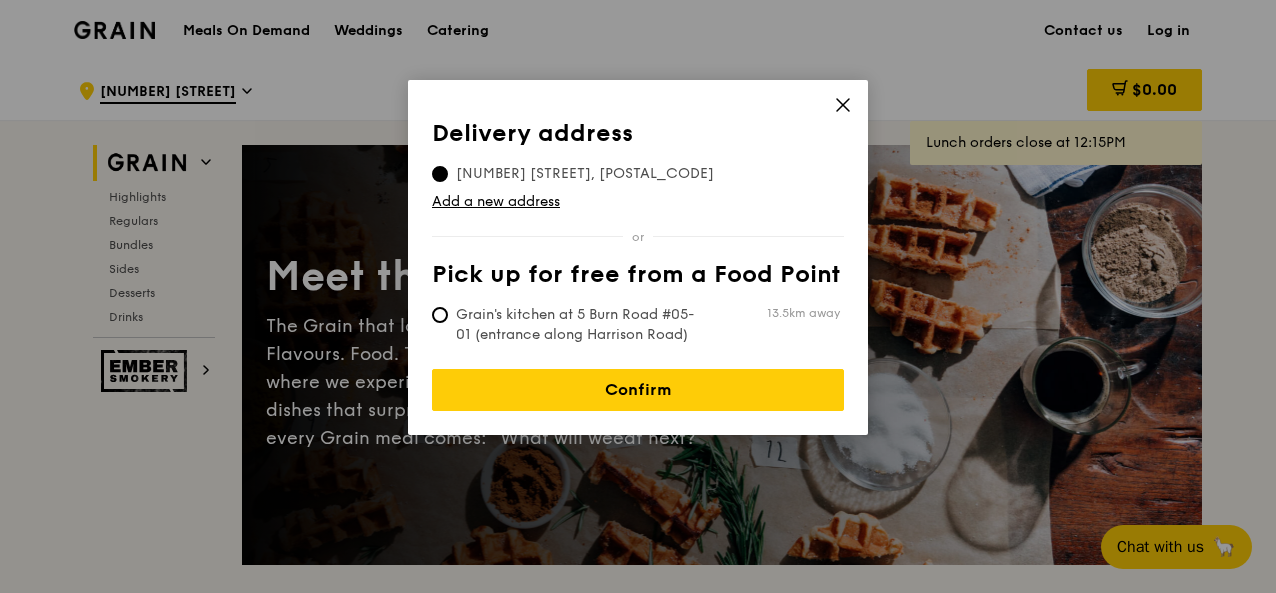 click on "Grain's kitchen at 5 Burn Road #05-01 (entrance along Harrison Road)" at bounding box center (581, 325) 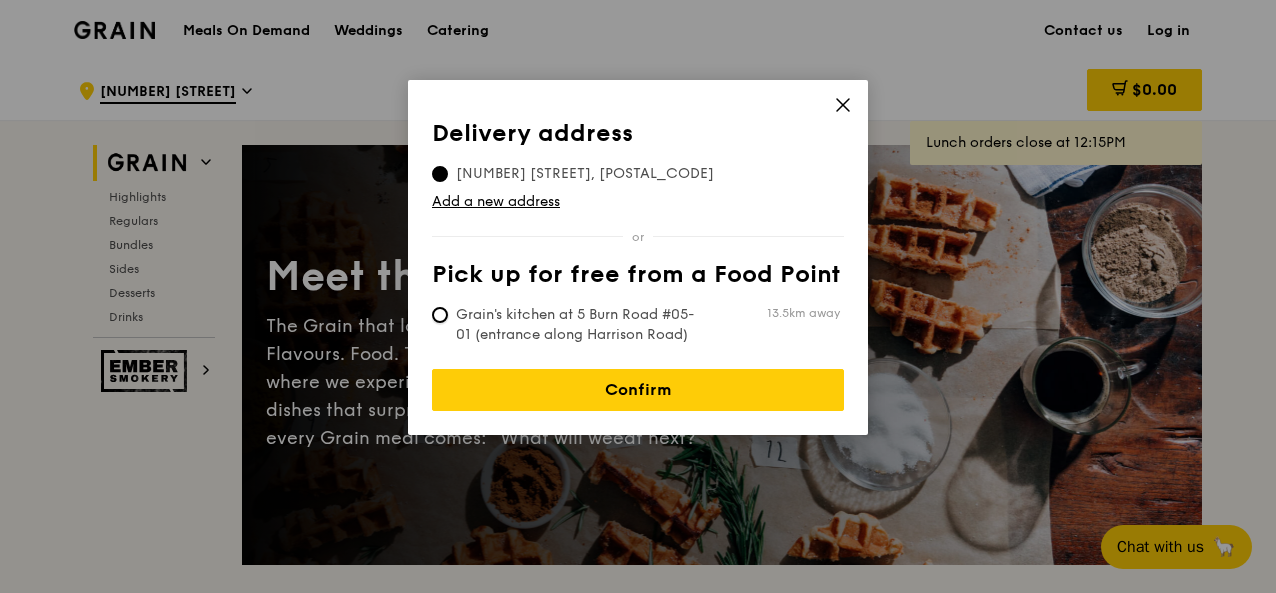 click on "Grain's kitchen at [NUMBER] [STREET] [POSTAL_CODE]
[DISTANCE] away" at bounding box center (440, 315) 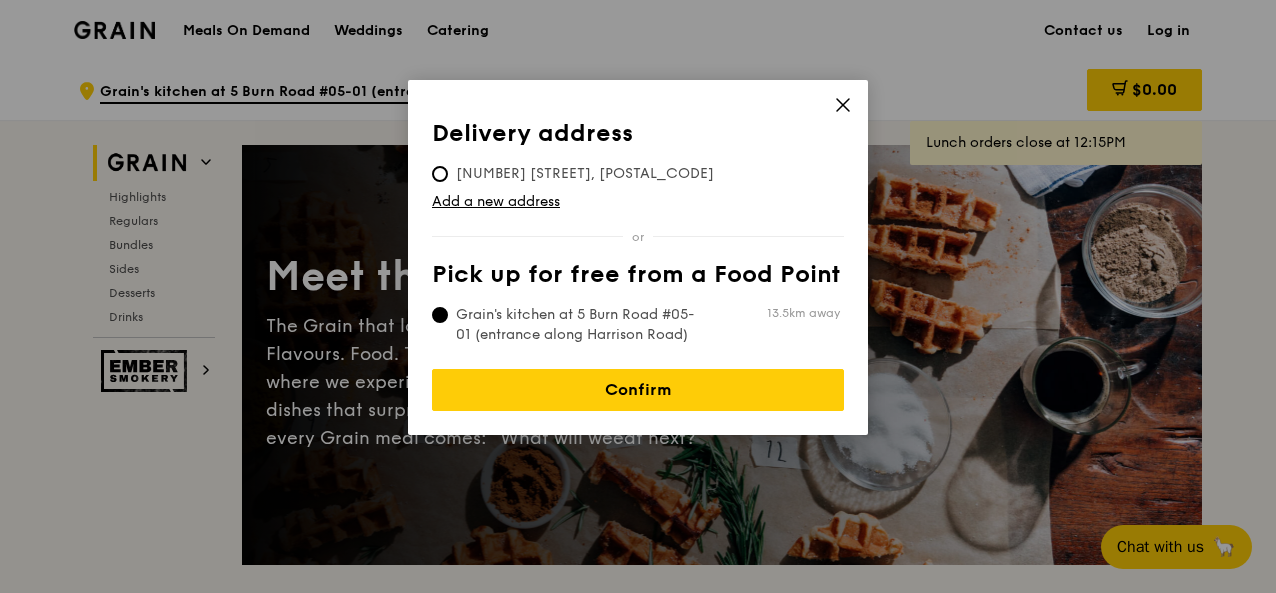 click on "[NUMBER] [STREET], [POSTAL_CODE]" at bounding box center (585, 170) 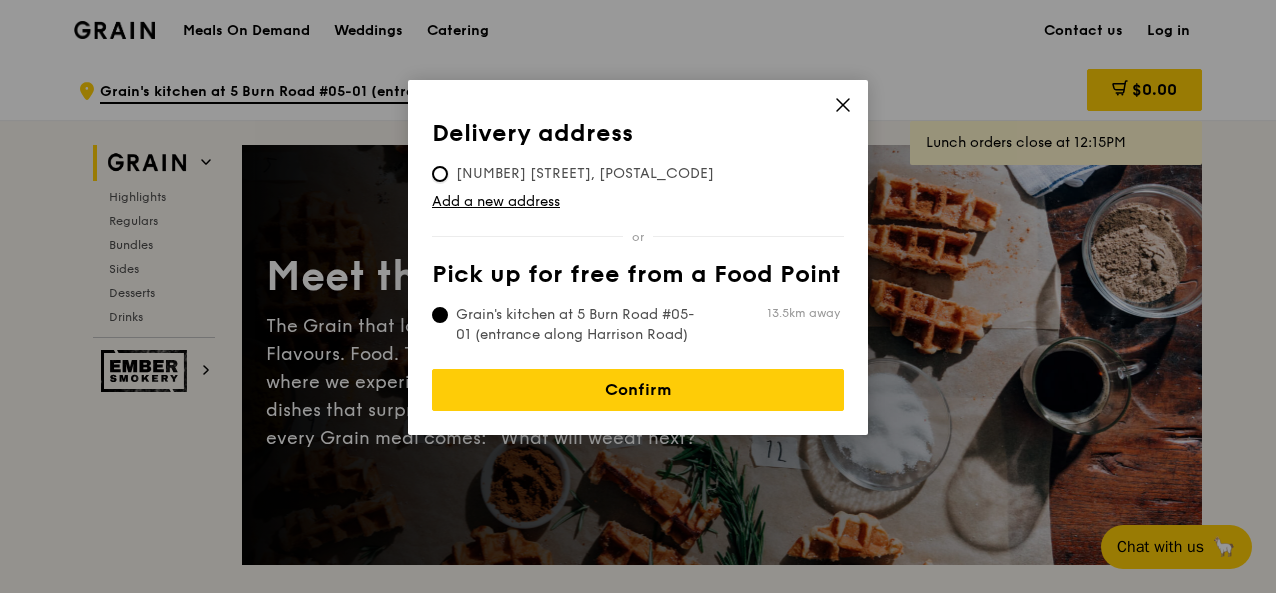 click on "[NUMBER] [STREET], [POSTAL_CODE]" at bounding box center (440, 174) 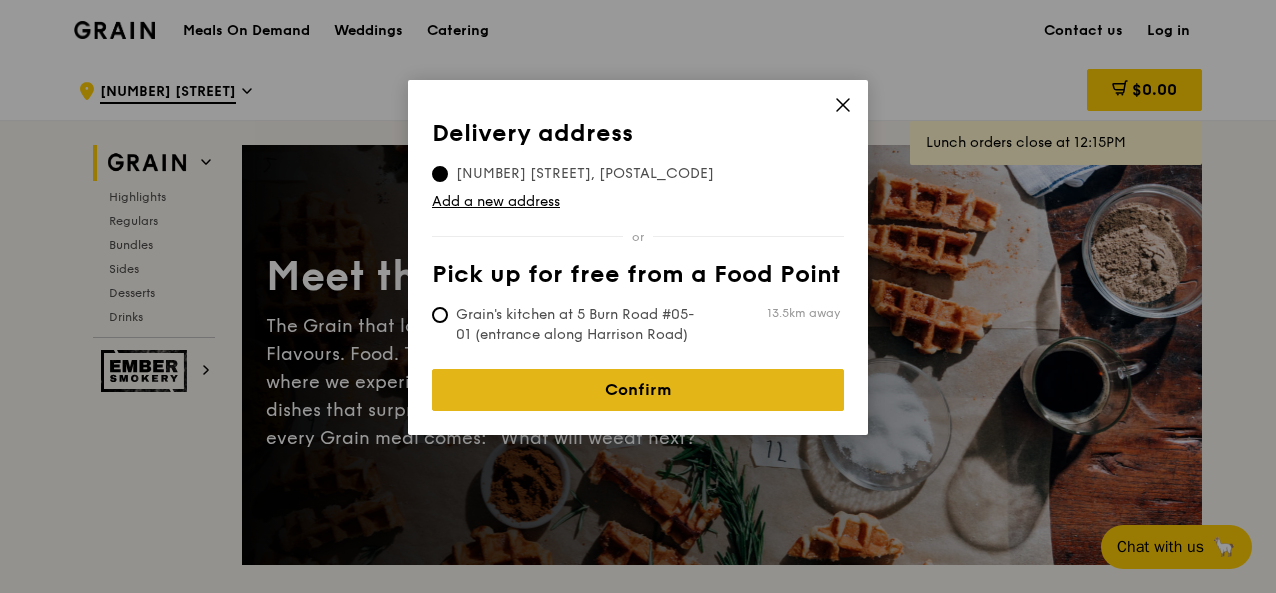 click on "Confirm" at bounding box center (638, 390) 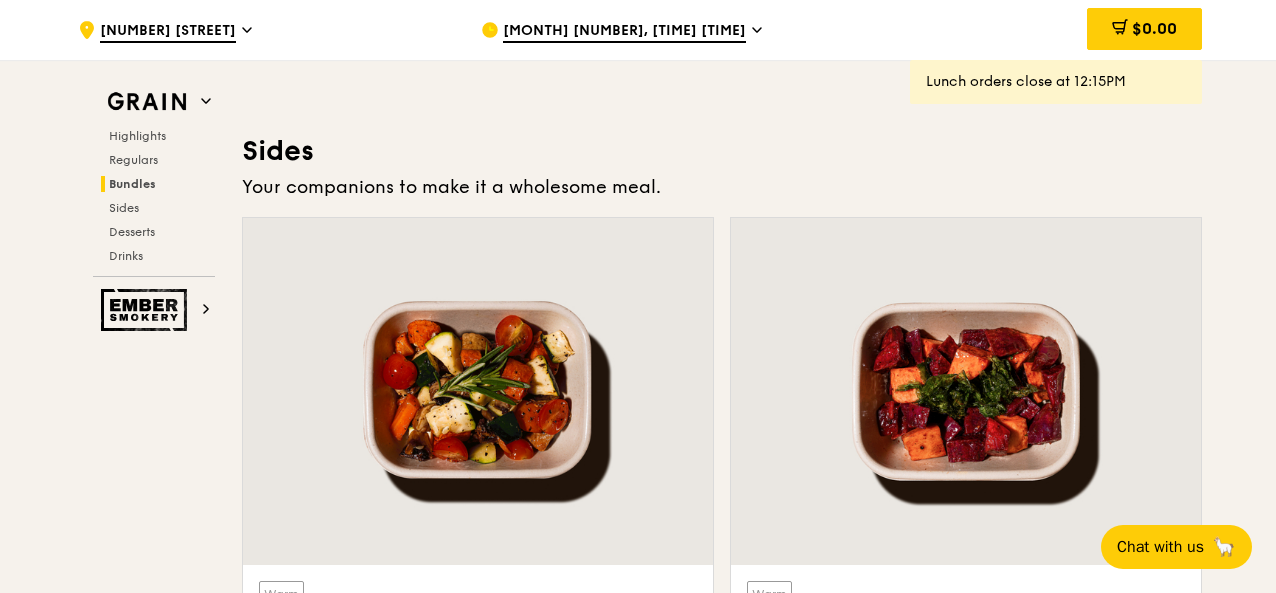 scroll, scrollTop: 4400, scrollLeft: 0, axis: vertical 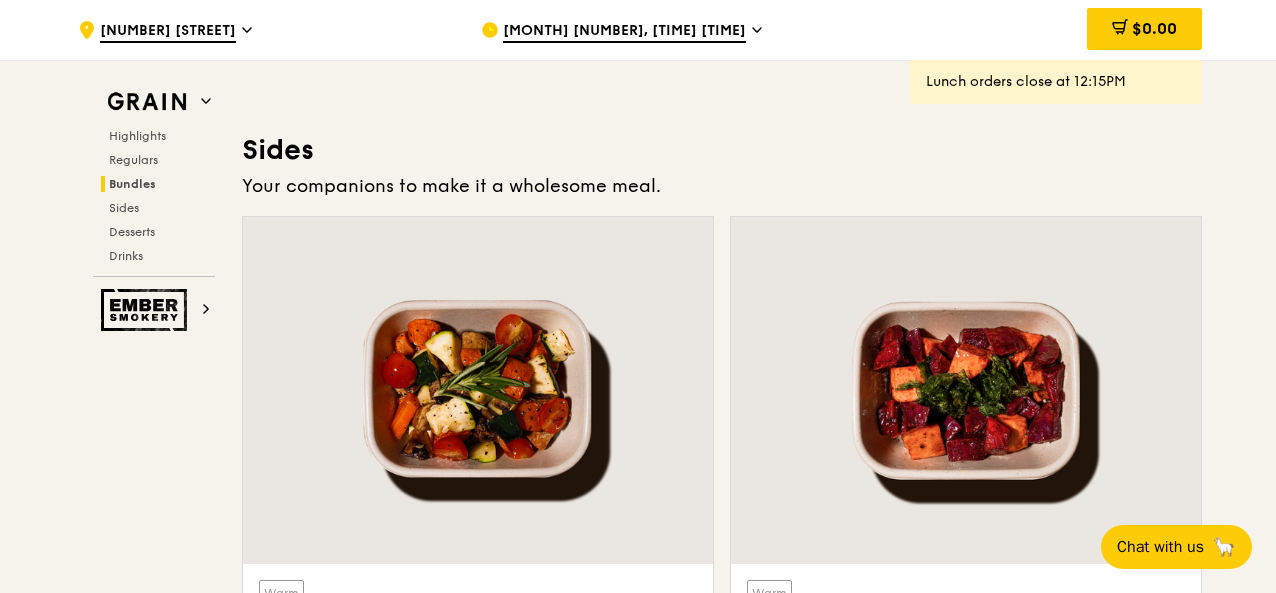 click 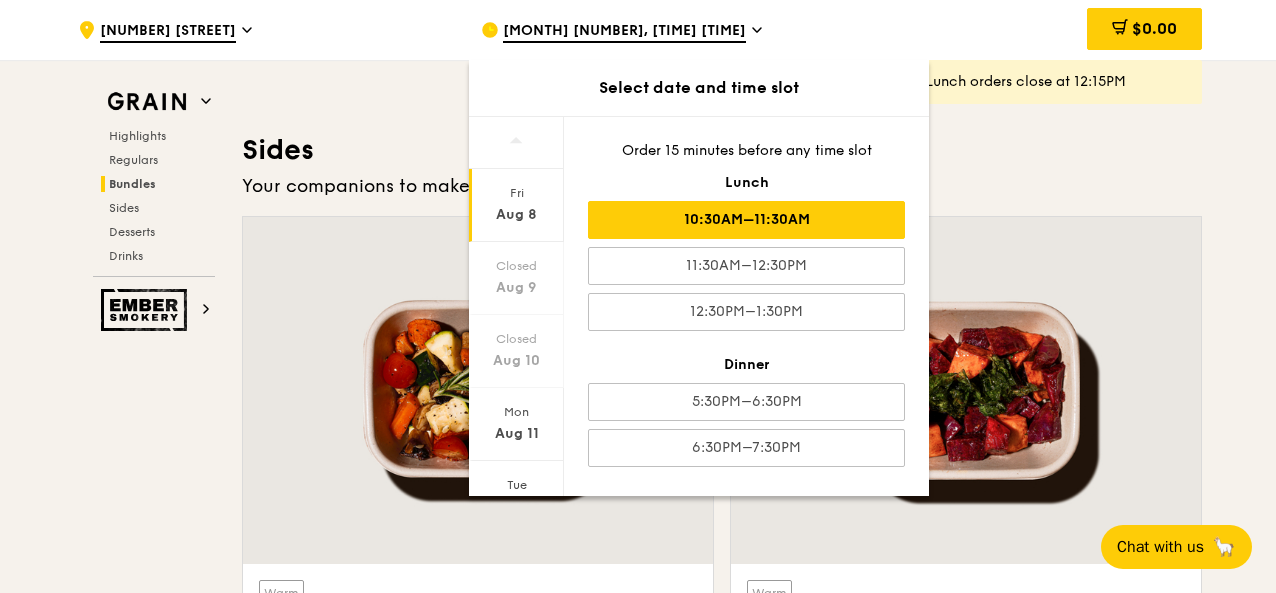 click on "10:30AM–11:30AM" at bounding box center [746, 220] 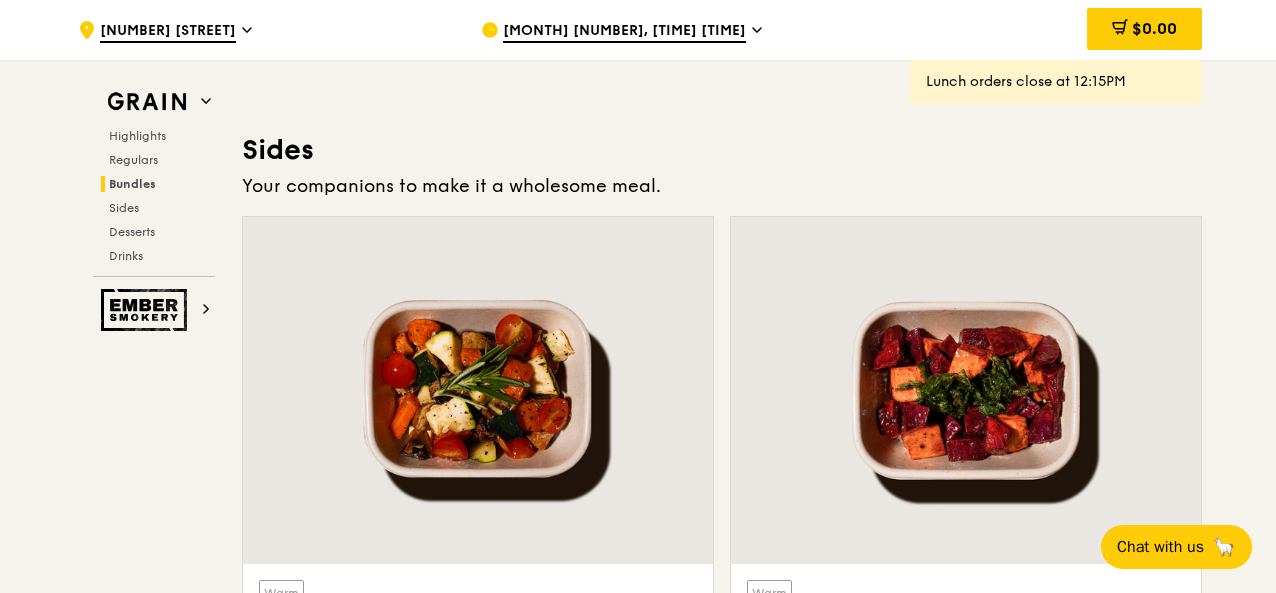 click on ".cls-1 {
fill: none;
stroke: #fff;
stroke-linecap: round;
stroke-linejoin: round;
stroke-width: 1.5px;
}
.cls-2 {
fill: #fecc07;
}
.cls-2, .cls-3 {
stroke-width: 0px;
}
.cls-3 {
fill: #fff;
fill-rule: evenodd;
}
[NUMBER] [STREET]" at bounding box center (263, 30) 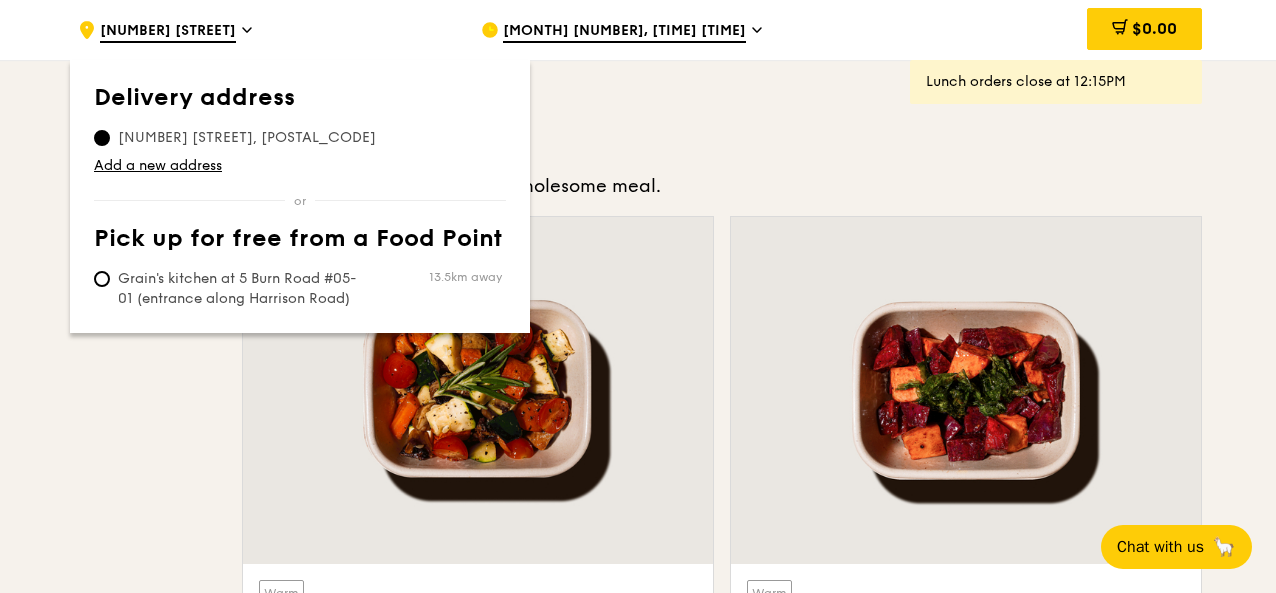 click on "[NUMBER] [STREET], [POSTAL_CODE]" at bounding box center [247, 138] 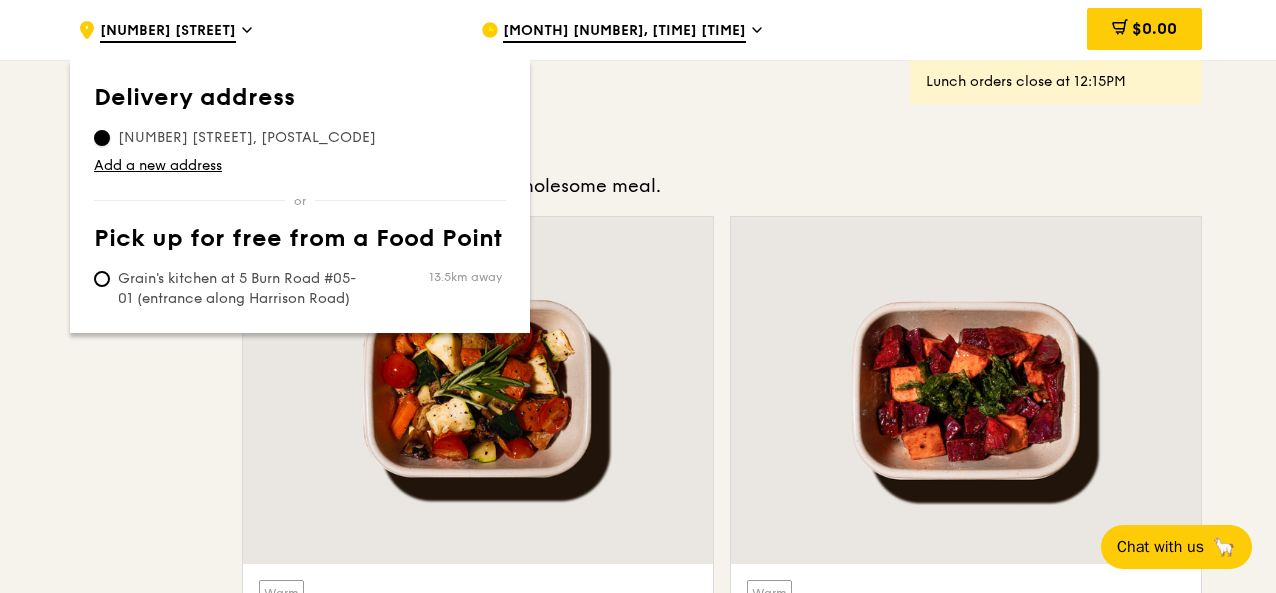 click on "[NUMBER] [STREET], [POSTAL_CODE]" at bounding box center [102, 138] 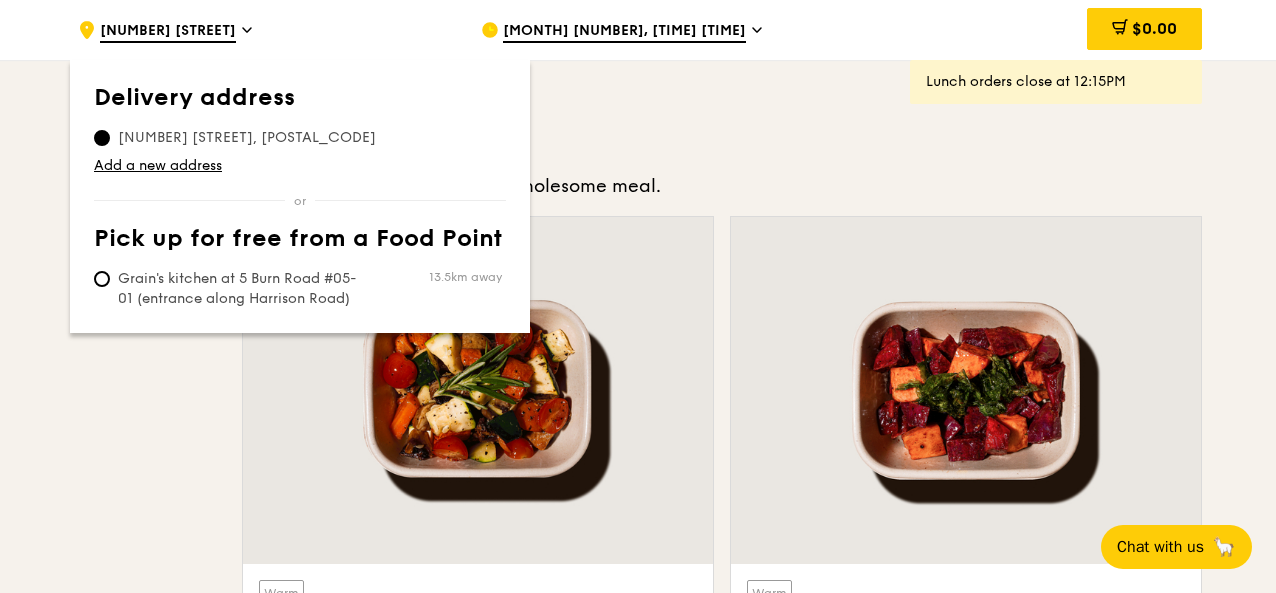 click on "Highlights
Weekly rotating dishes inspired by flavours from around the world.
Warm
Grain's Curry Chicken Stew (and buns)
nyonya curry paste, mini bread roll, roasted potato
spicy, contains allium, dairy, egg, soy, wheat
[PRICE].
00
Add
Warm
Assam Spiced Fish Curry
assam spiced broth, baked white fish, butterfly blue pea rice
pescatarian, spicy, contains allium, egg, nuts, shellfish, soy, wheat
[PRICE].
50
Add
Regulars
Meals you can enjoy day in day out.
Warm
Honey Duo Mustard Chicken
house-blend mustard, maple soy baked potato, linguine, cherry tomato
high protein, contains allium, soy, wheat
[PRICE].
50
Add
Warm
Mentai Mayonnaise Aburi Salmon
sous vide norwegian salmon, mentaiko, balsamic glazed sweet potato
[PRICE].
00" at bounding box center [722, 169] 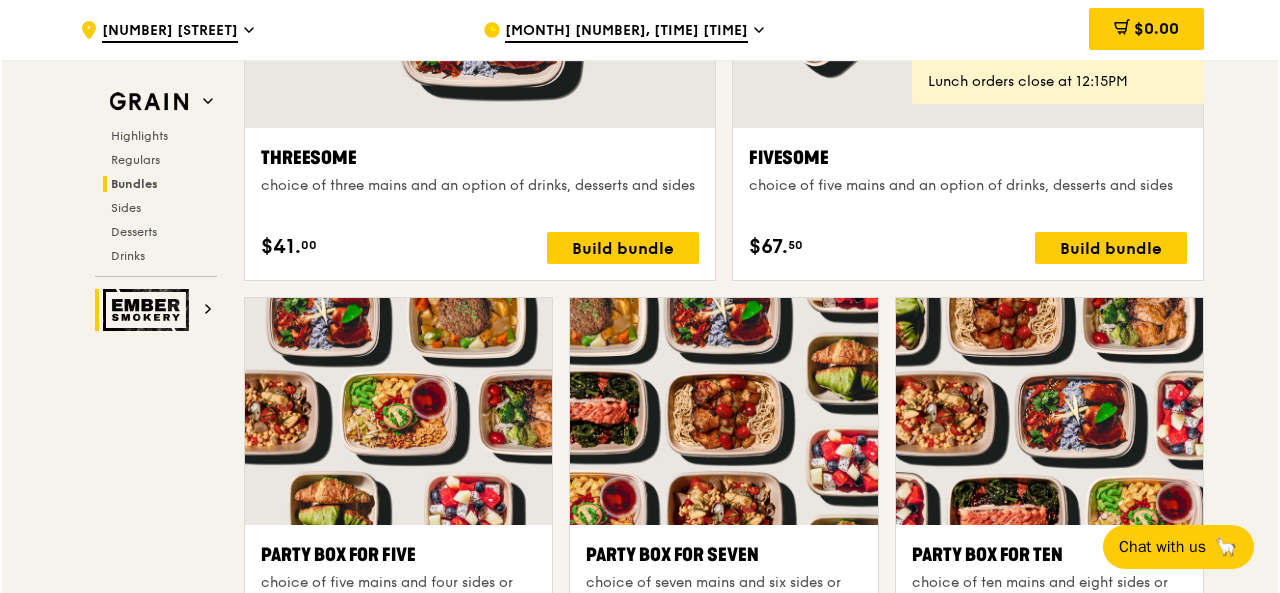 scroll, scrollTop: 3600, scrollLeft: 0, axis: vertical 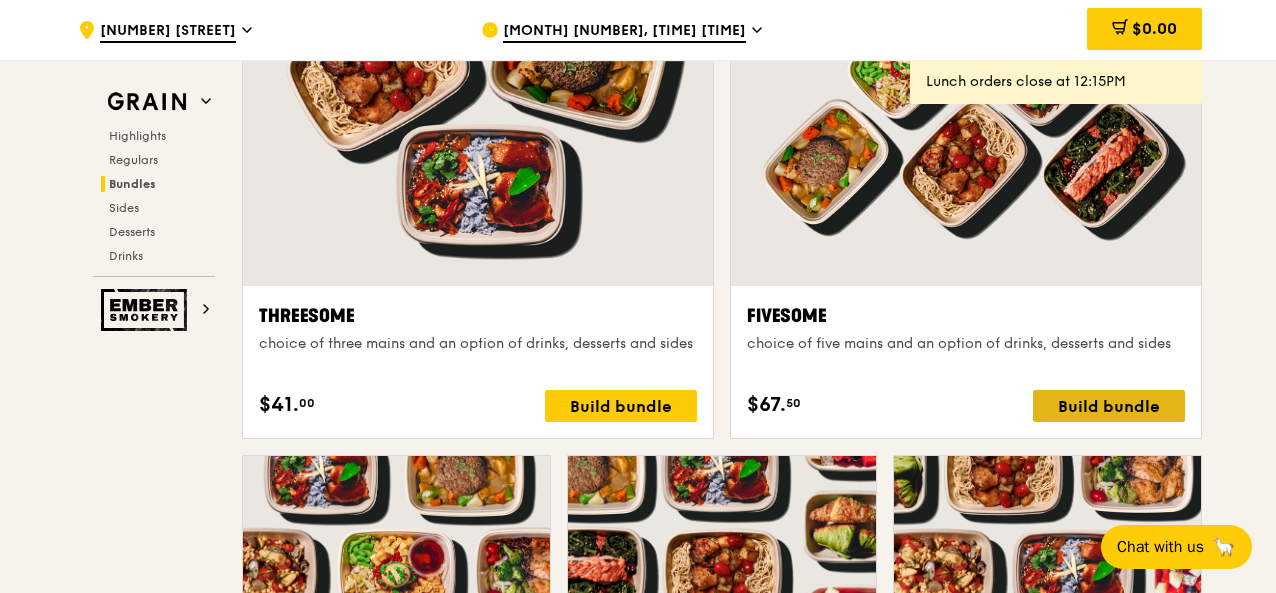 click on "Build bundle" at bounding box center (1109, 406) 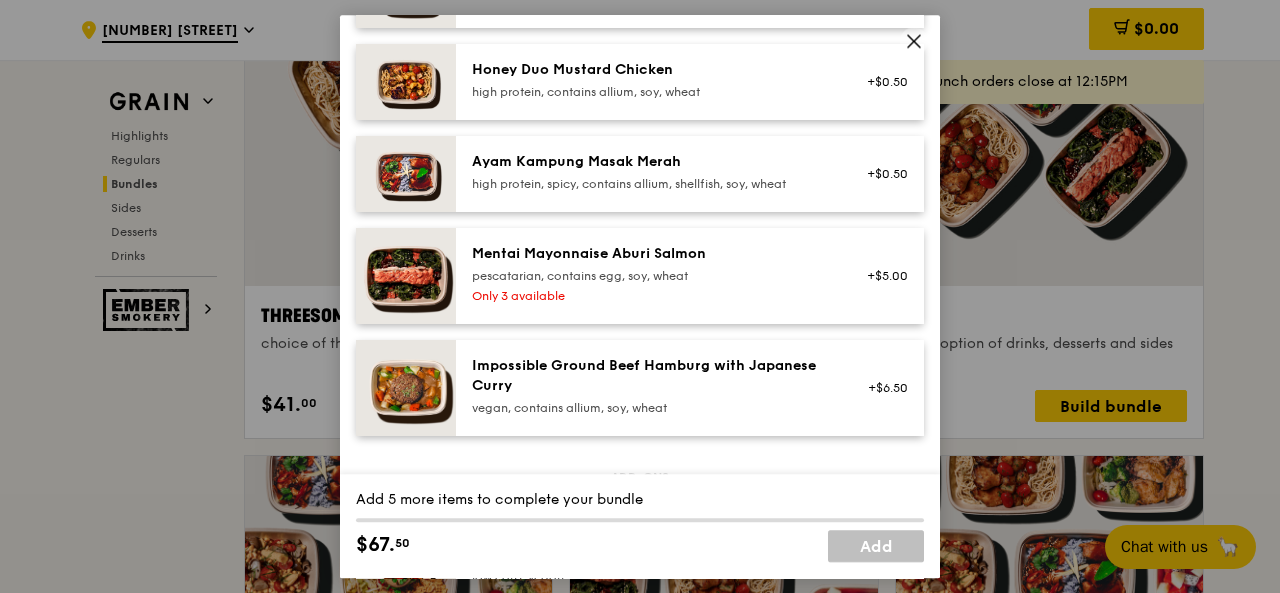 scroll, scrollTop: 700, scrollLeft: 0, axis: vertical 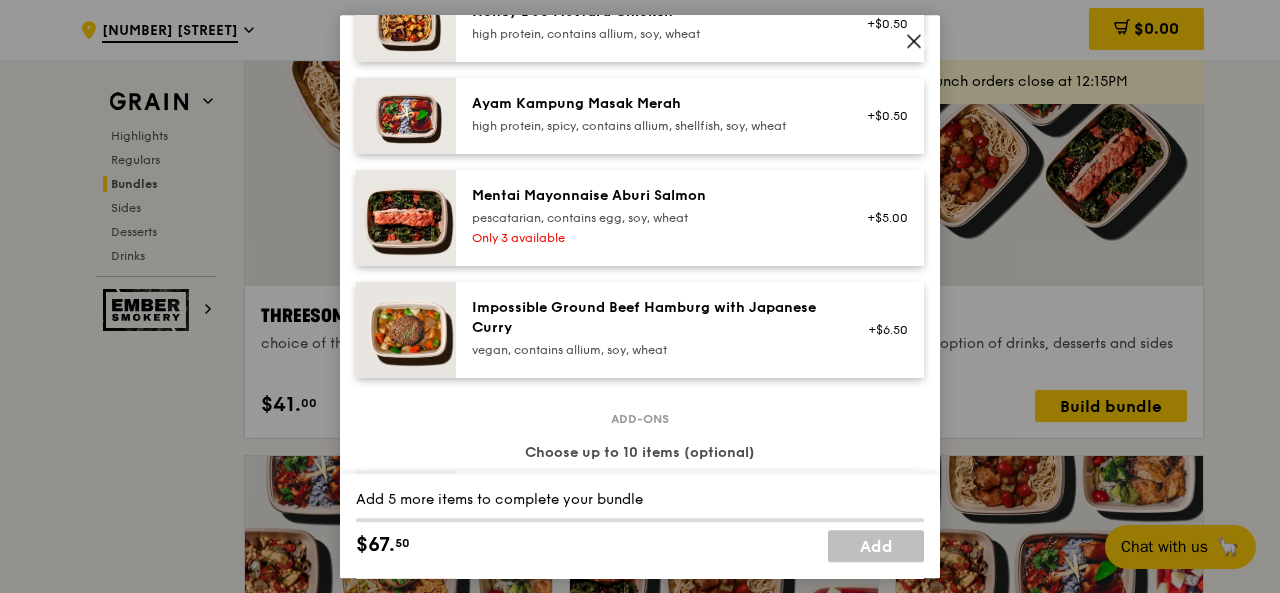 click on "Mentai Mayonnaise Aburi Salmon
pescatarian, contains egg, soy, wheat
Only 3 available" at bounding box center [651, 218] 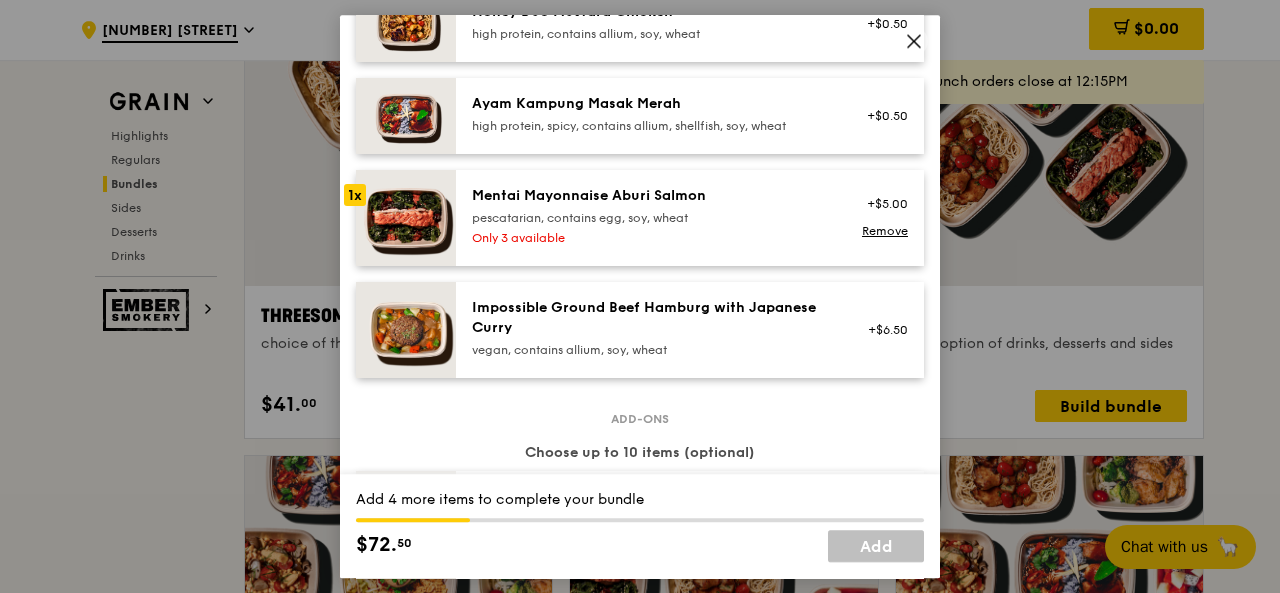 click on "Mentai Mayonnaise Aburi Salmon
pescatarian, contains egg, soy, wheat
Only 3 available" at bounding box center (651, 218) 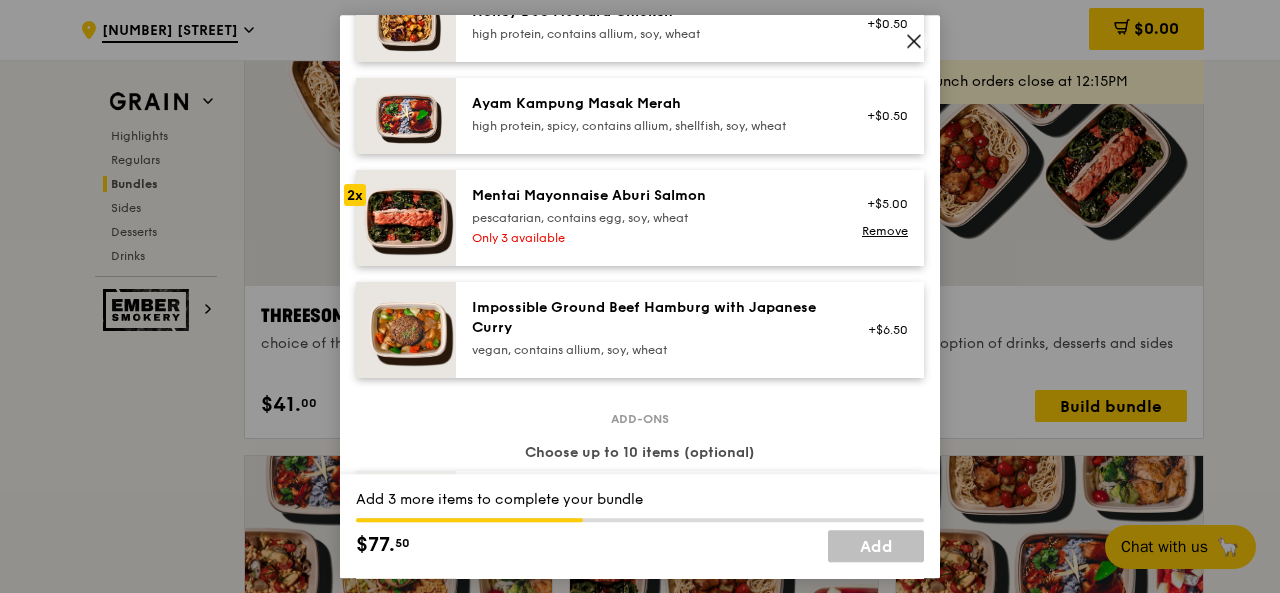 click on "Mentai Mayonnaise Aburi Salmon
pescatarian, contains egg, soy, wheat
Only 3 available" at bounding box center (651, 218) 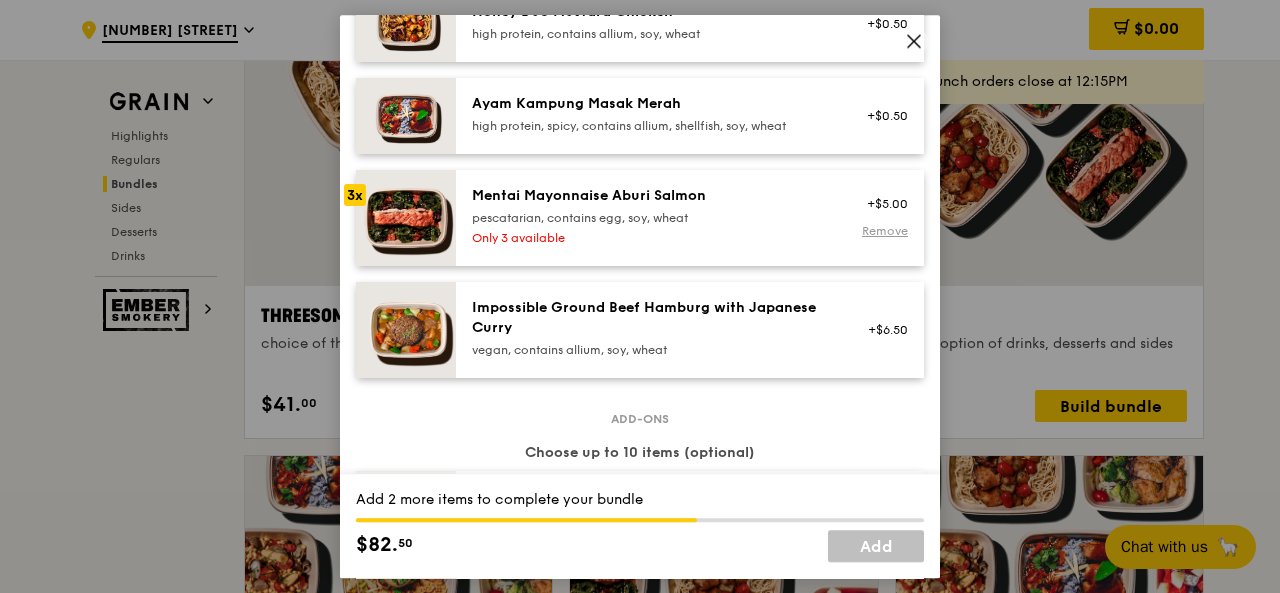 click on "Remove" at bounding box center (885, 231) 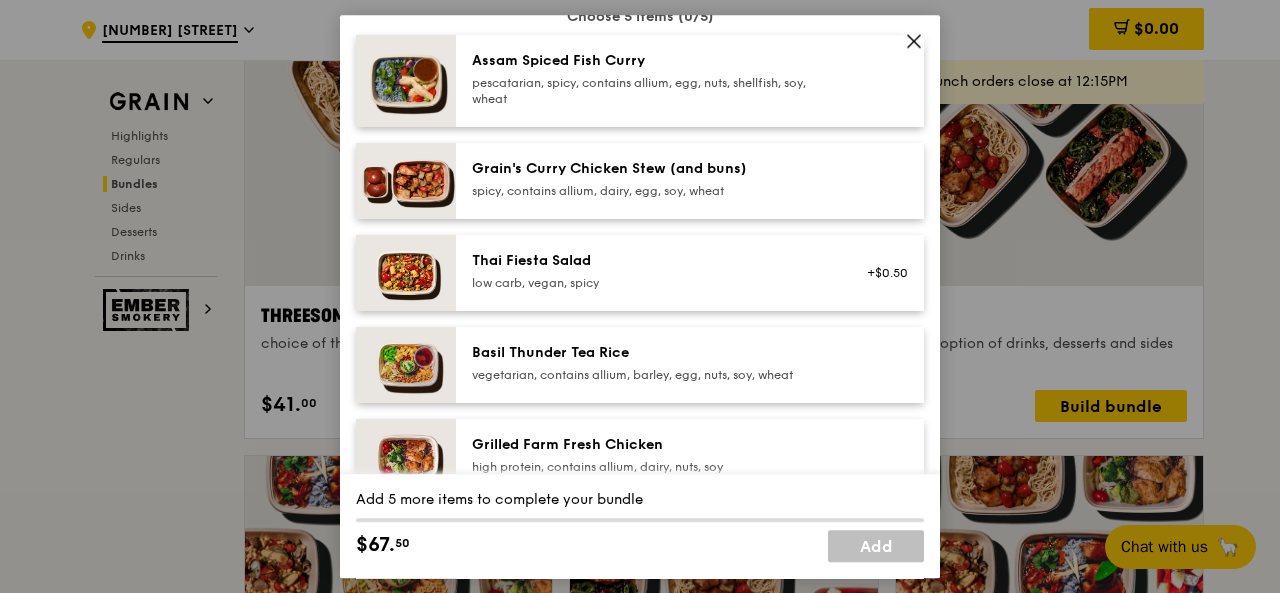 scroll, scrollTop: 100, scrollLeft: 0, axis: vertical 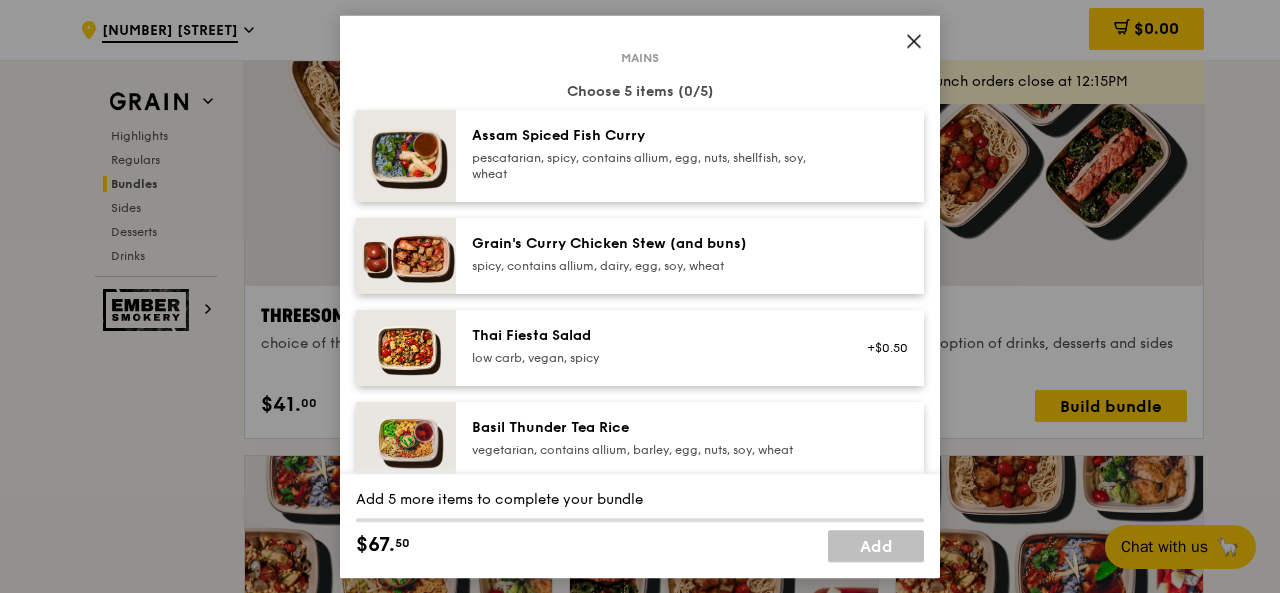 click on "pescatarian, spicy, contains allium, egg, nuts, shellfish, soy, wheat" at bounding box center (651, 166) 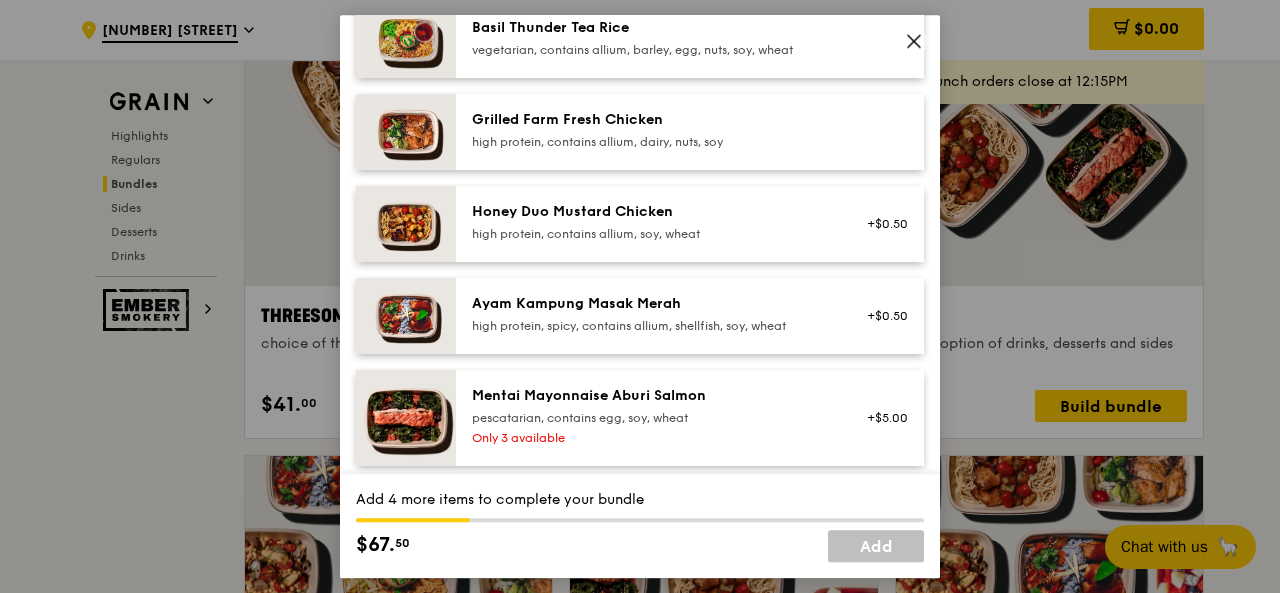 scroll, scrollTop: 600, scrollLeft: 0, axis: vertical 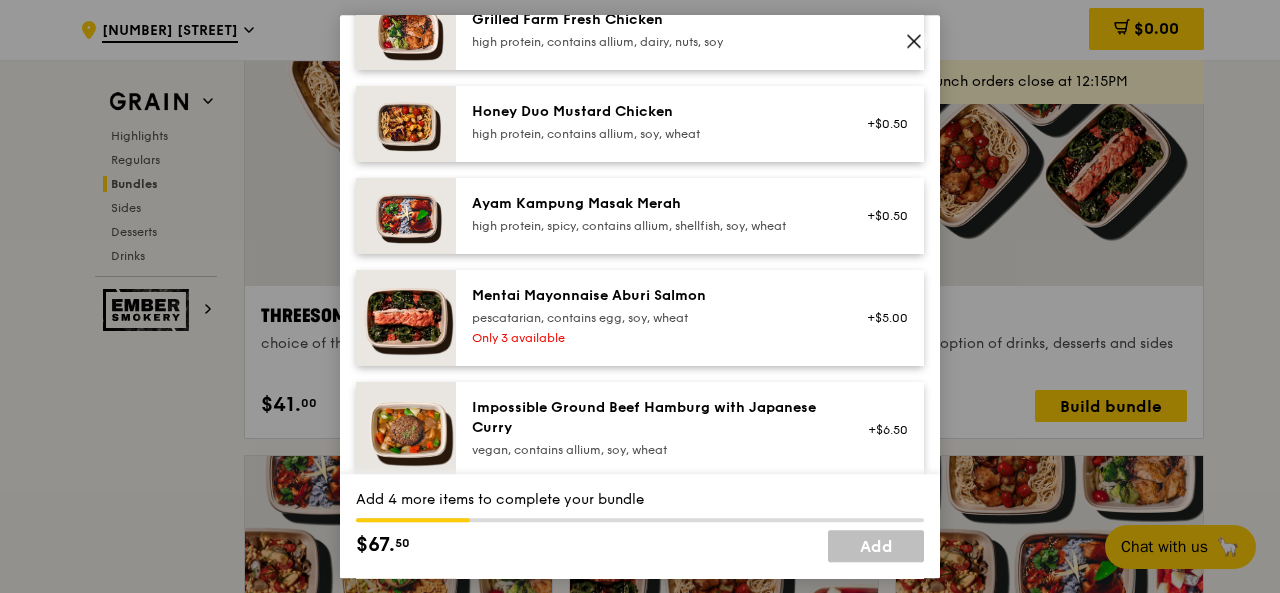 click on "Only 3 available" at bounding box center [651, 338] 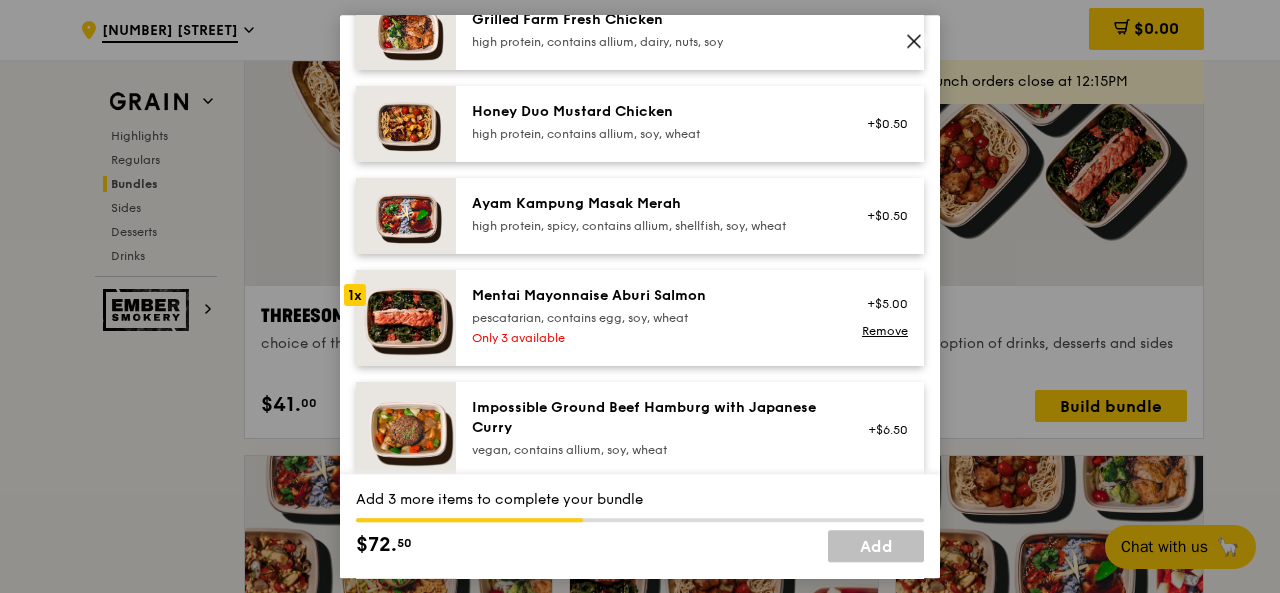 click on "Only 3 available" at bounding box center [651, 338] 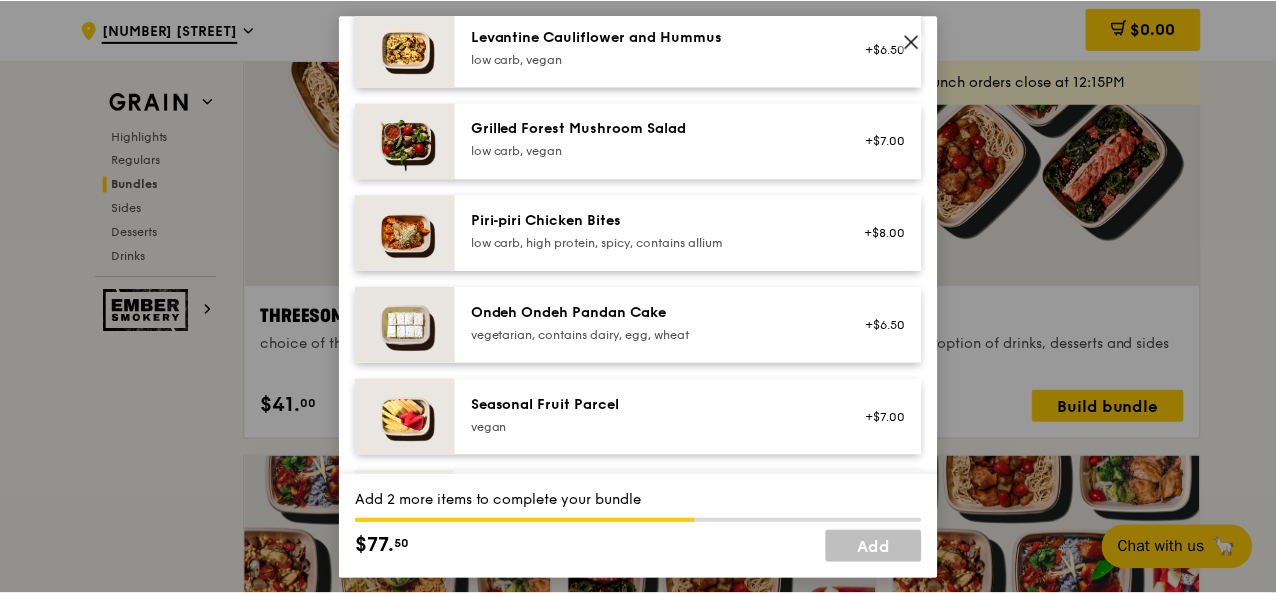 scroll, scrollTop: 1144, scrollLeft: 0, axis: vertical 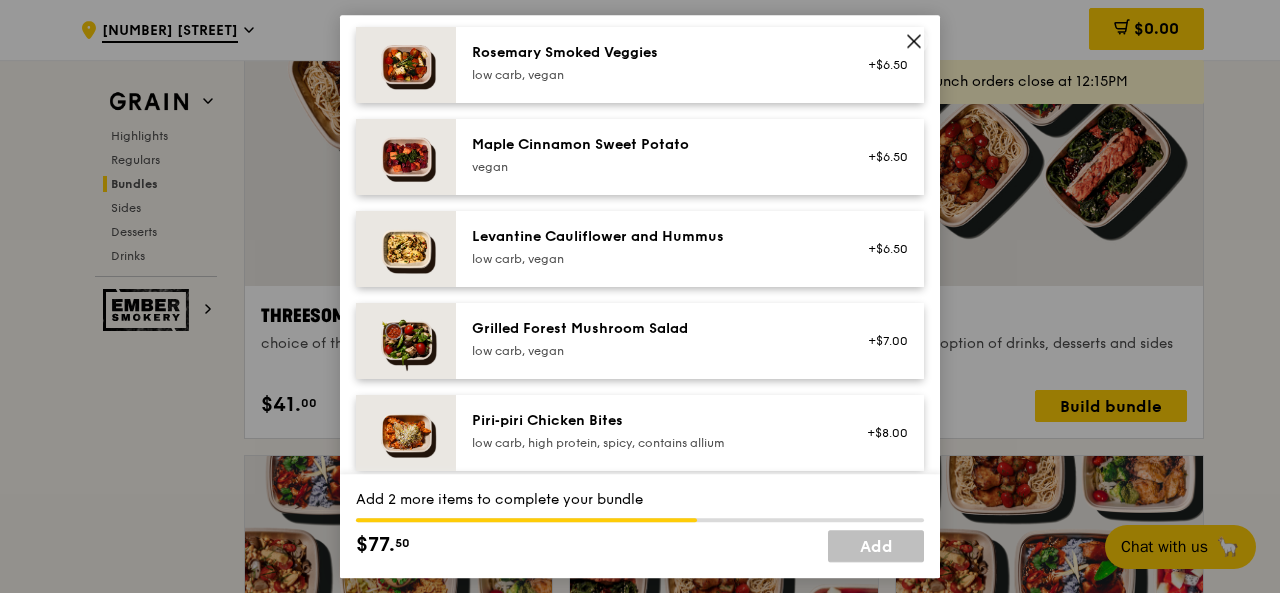click 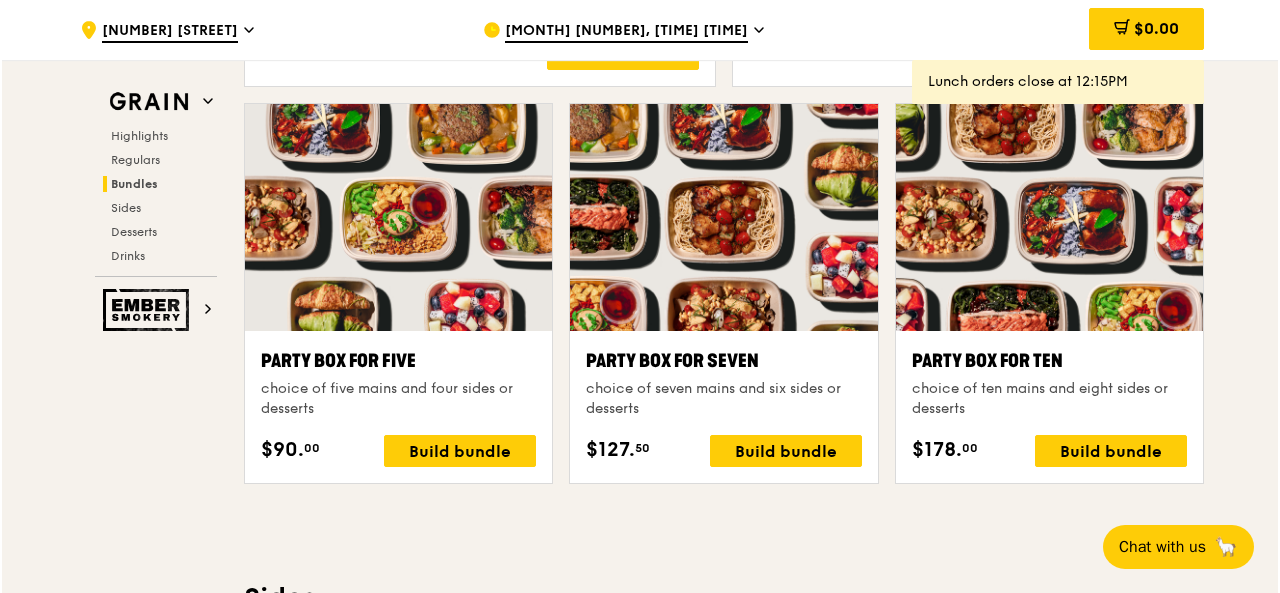 scroll, scrollTop: 4000, scrollLeft: 0, axis: vertical 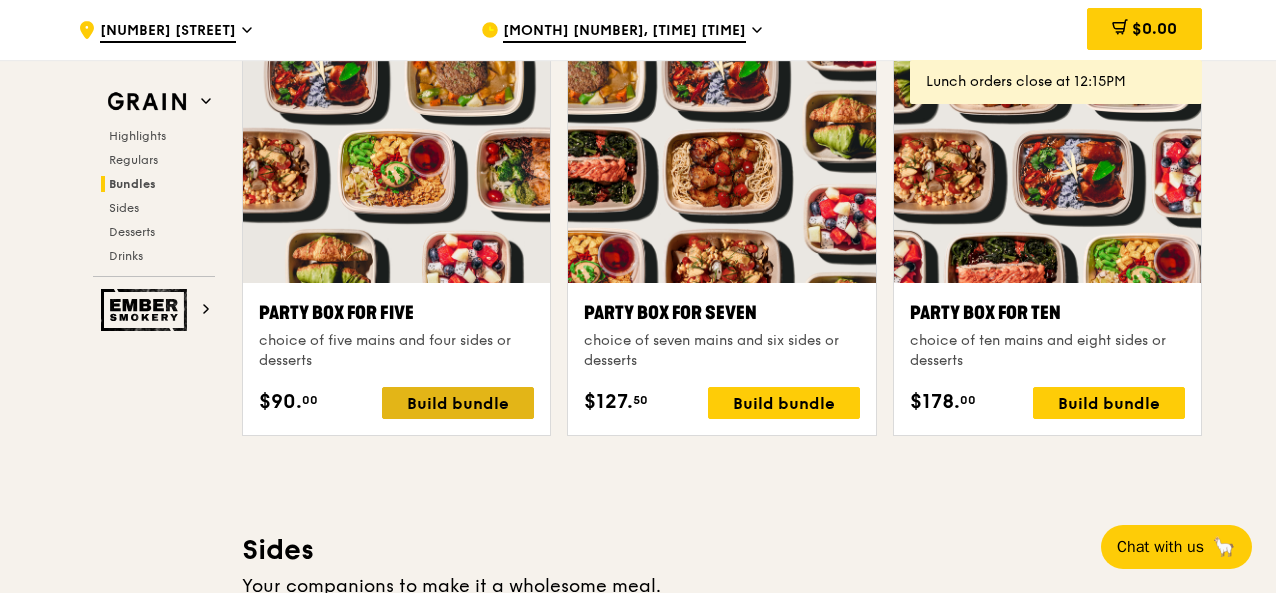 click on "Build bundle" at bounding box center (458, 403) 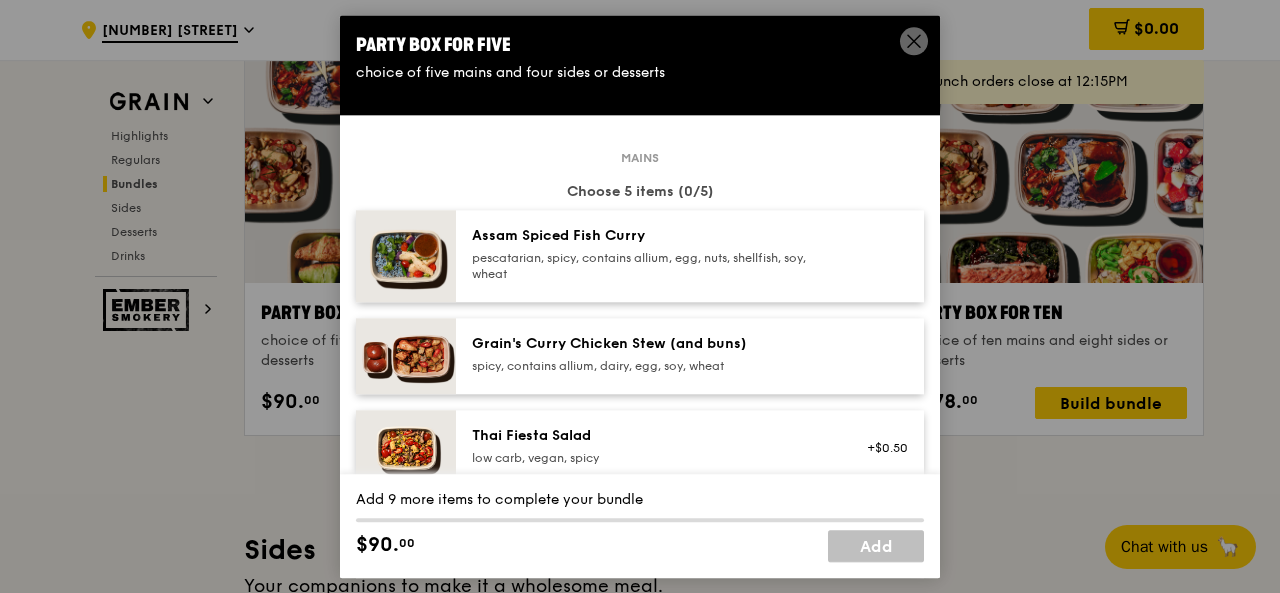 click on "pescatarian, spicy, contains allium, egg, nuts, shellfish, soy, wheat" at bounding box center [651, 266] 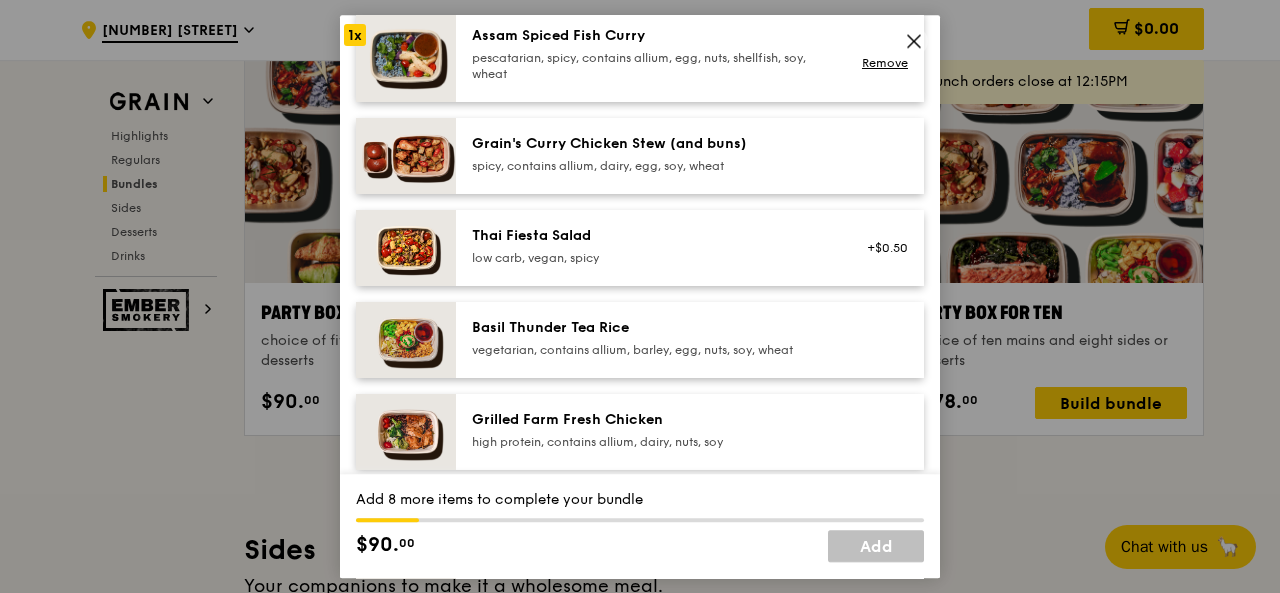 scroll, scrollTop: 300, scrollLeft: 0, axis: vertical 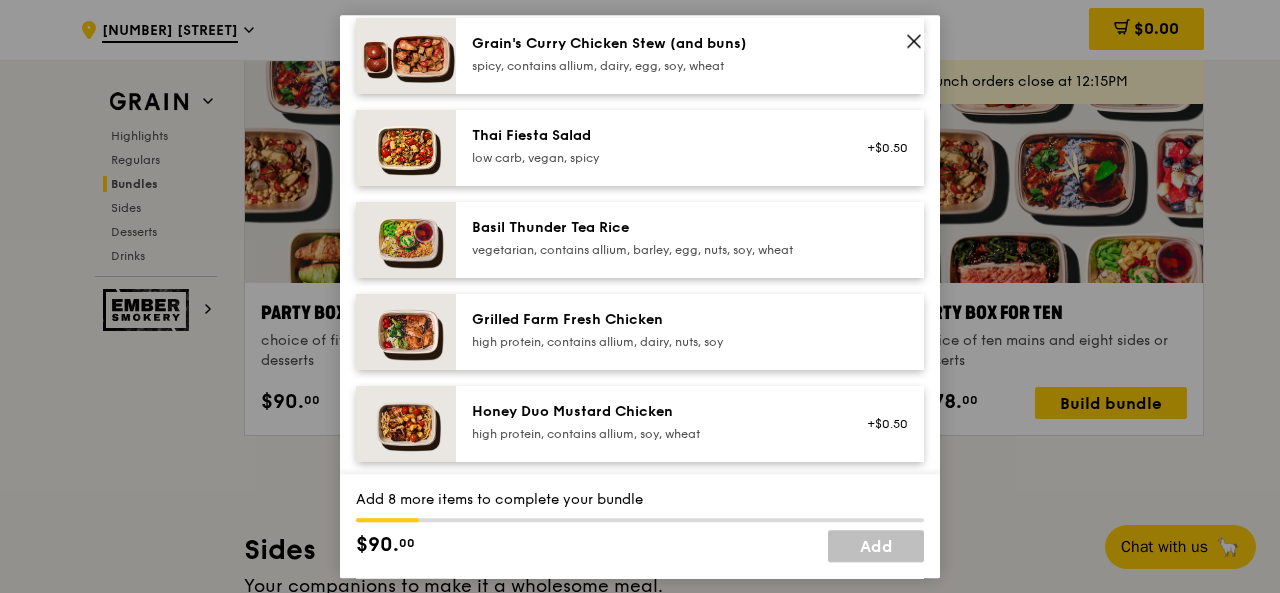 click on "vegetarian, contains allium, barley, egg, nuts, soy, wheat" at bounding box center (651, 250) 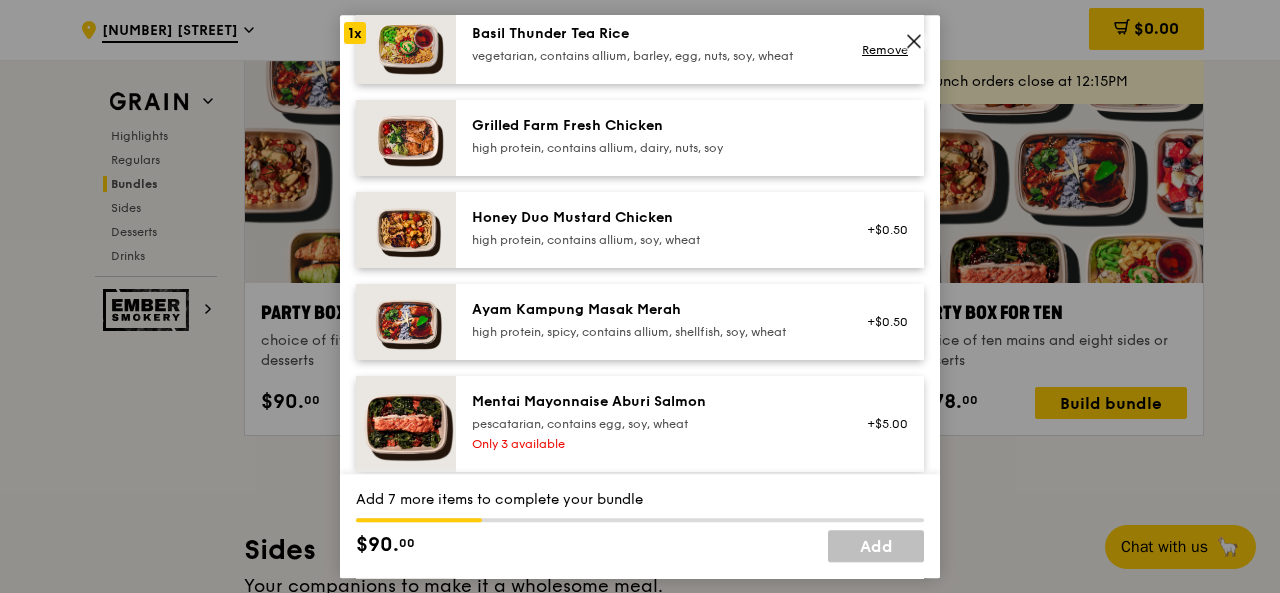 scroll, scrollTop: 500, scrollLeft: 0, axis: vertical 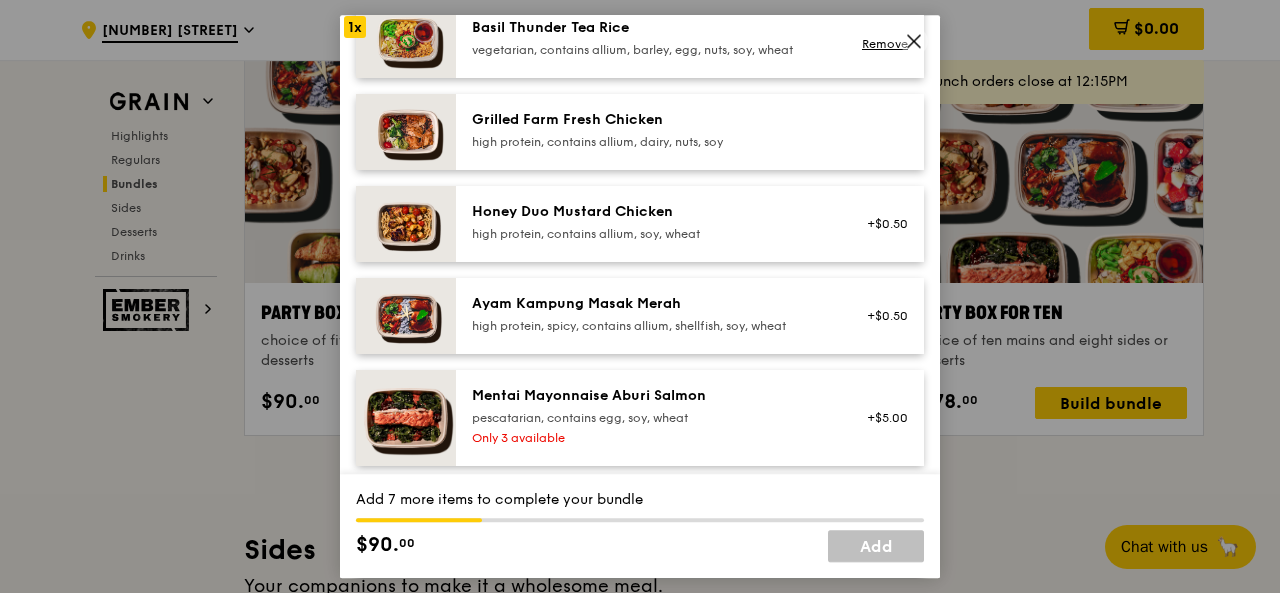click on "pescatarian, contains egg, soy, wheat" at bounding box center [651, 418] 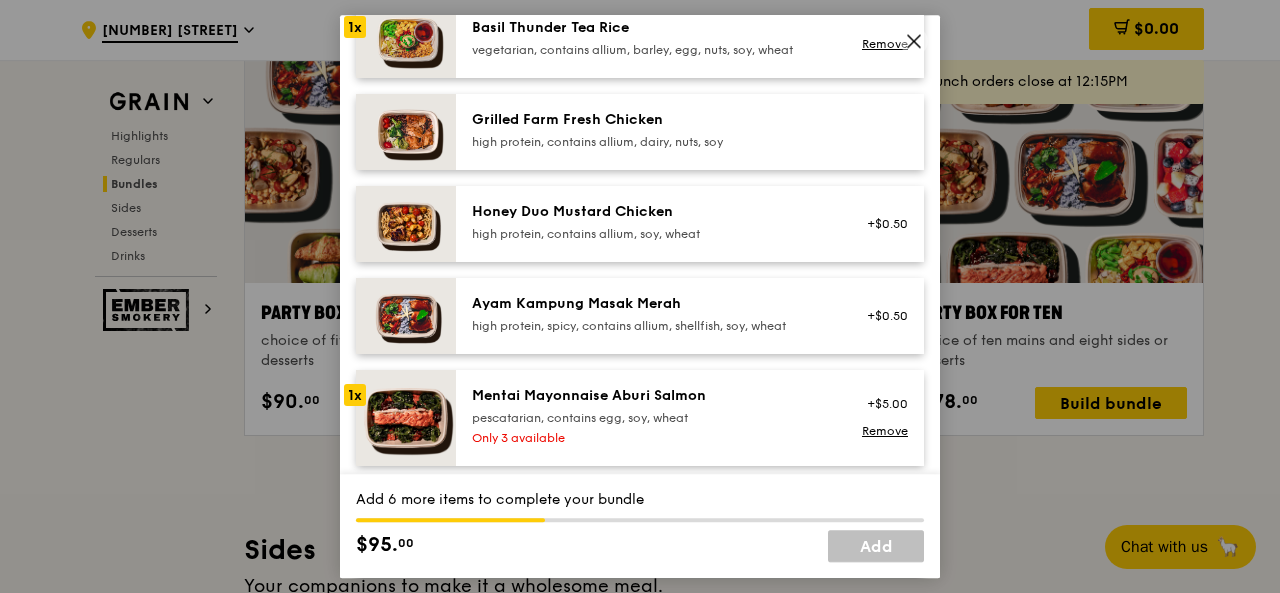 click on "pescatarian, contains egg, soy, wheat" at bounding box center (651, 418) 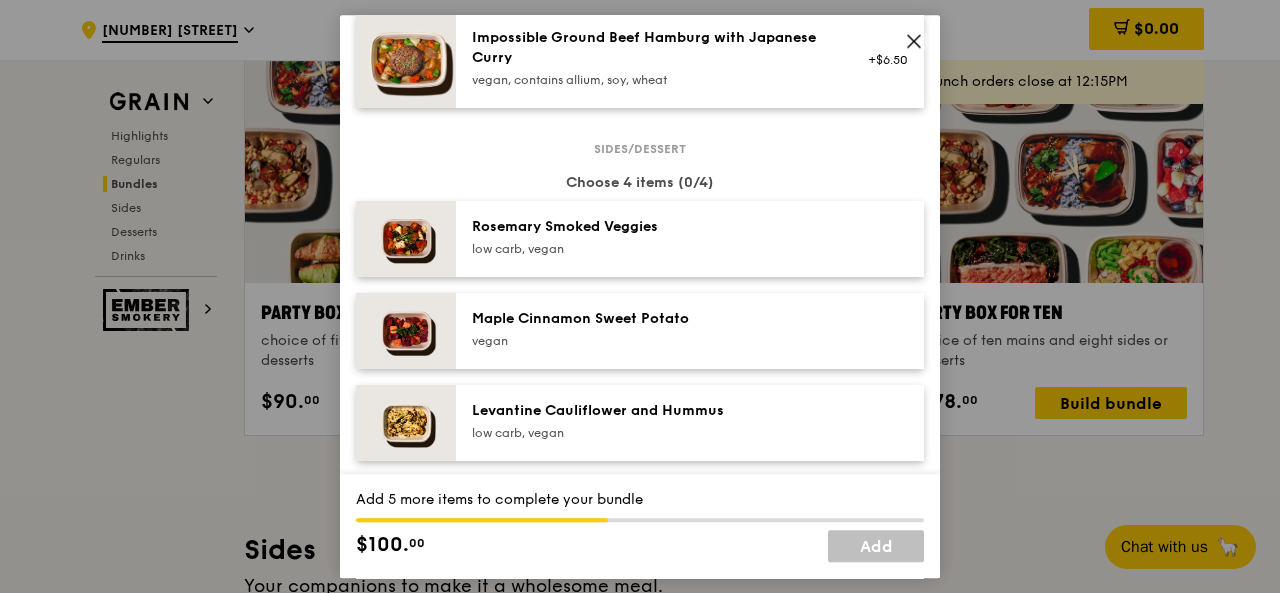 scroll, scrollTop: 1100, scrollLeft: 0, axis: vertical 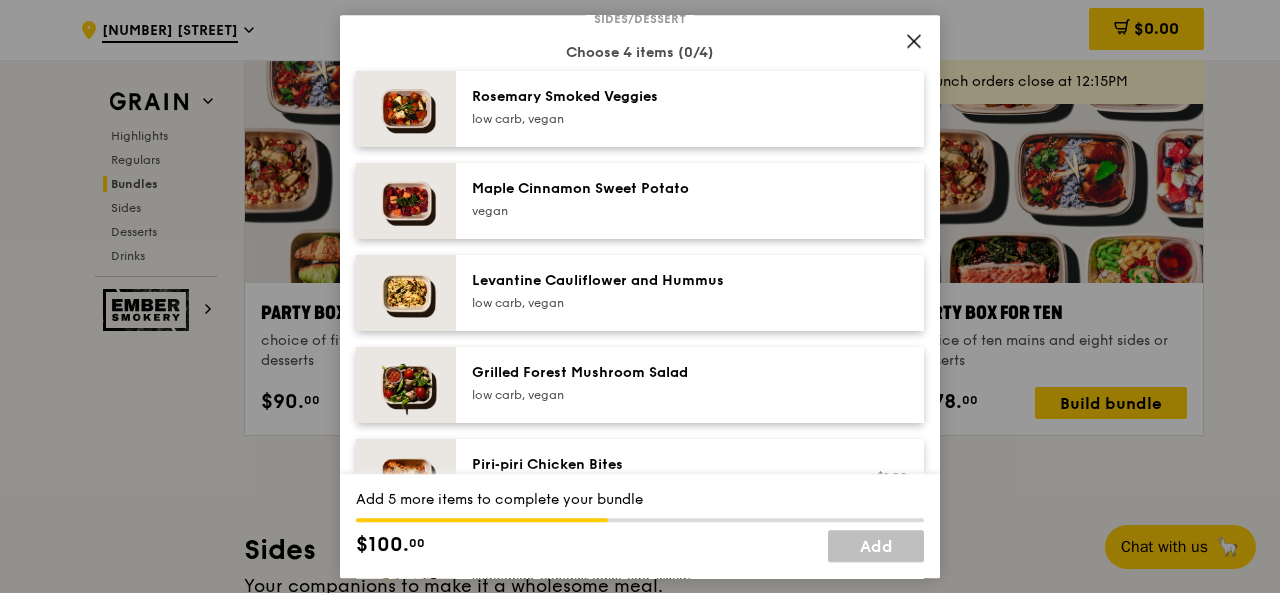 click on "Maple Cinnamon Sweet Potato
vegan" at bounding box center (651, 199) 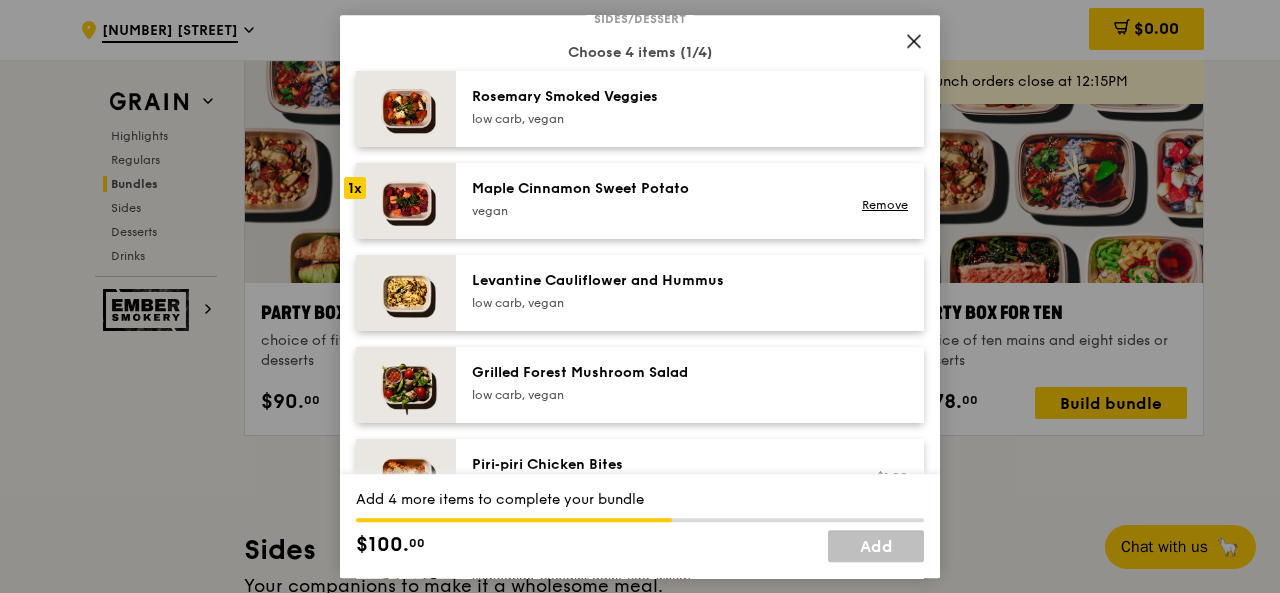 click on "Grilled Forest Mushroom Salad" at bounding box center (651, 373) 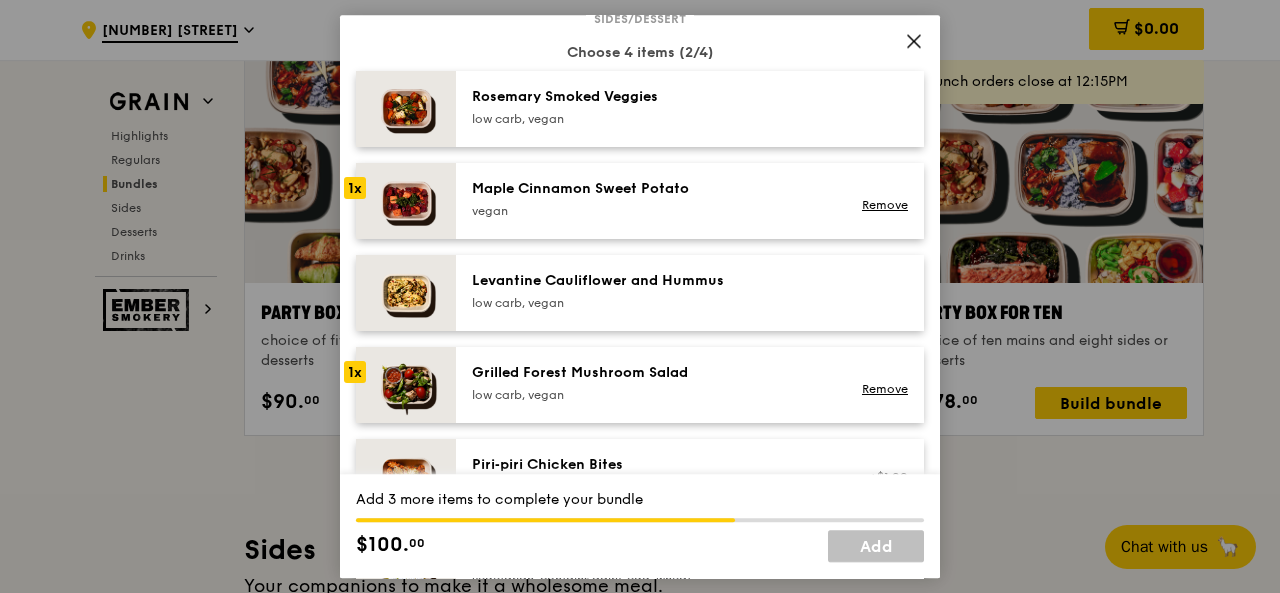 click on "Maple Cinnamon Sweet Potato" at bounding box center [651, 189] 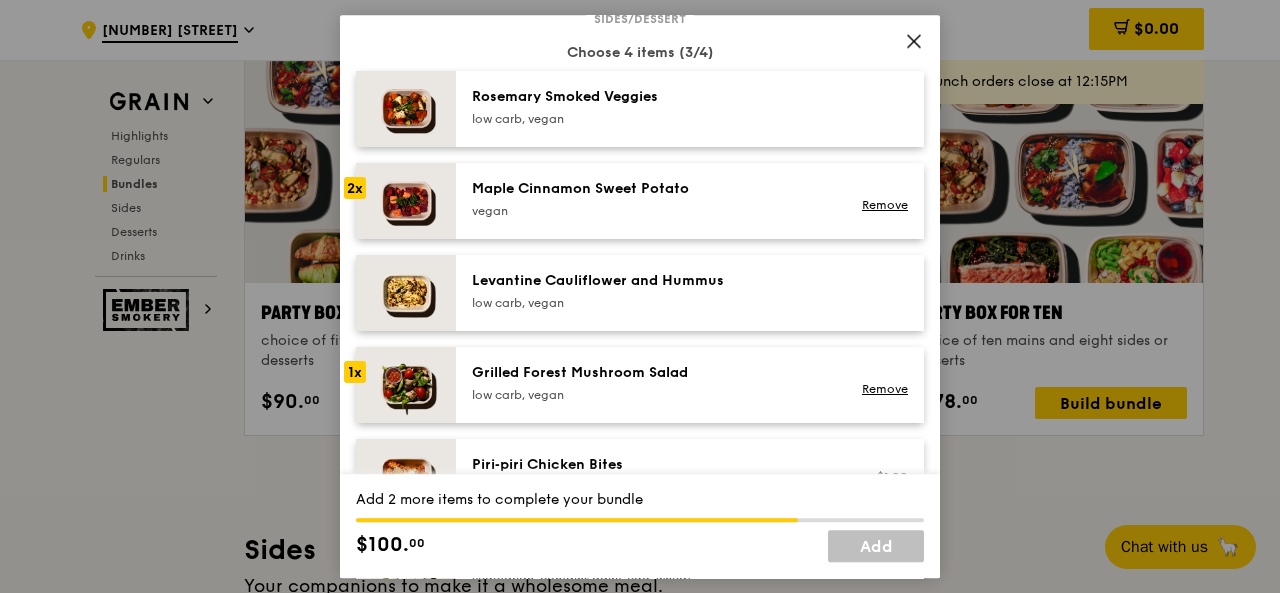 click on "Remove" at bounding box center [885, 205] 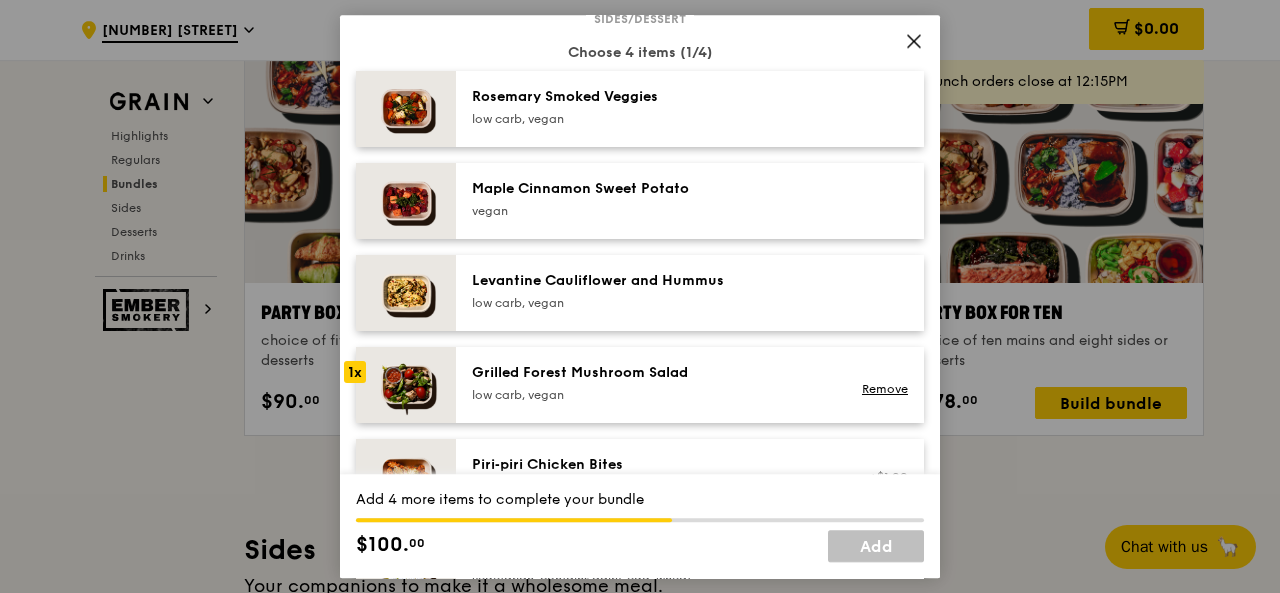 click on "low carb, vegan" at bounding box center (651, 119) 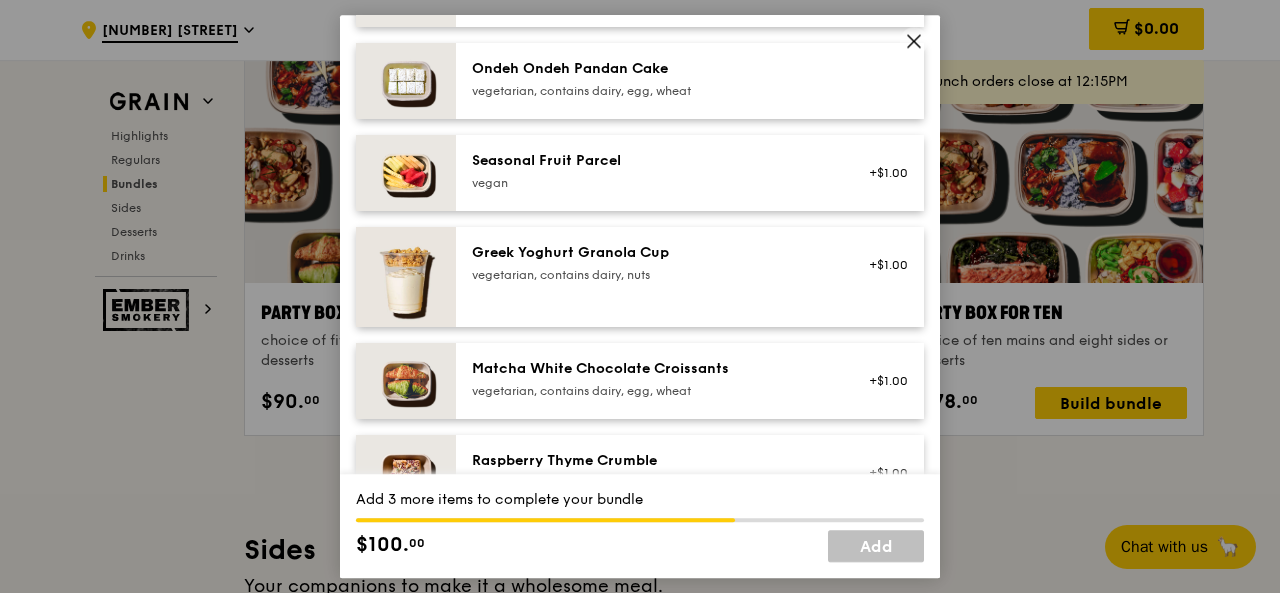 scroll, scrollTop: 1500, scrollLeft: 0, axis: vertical 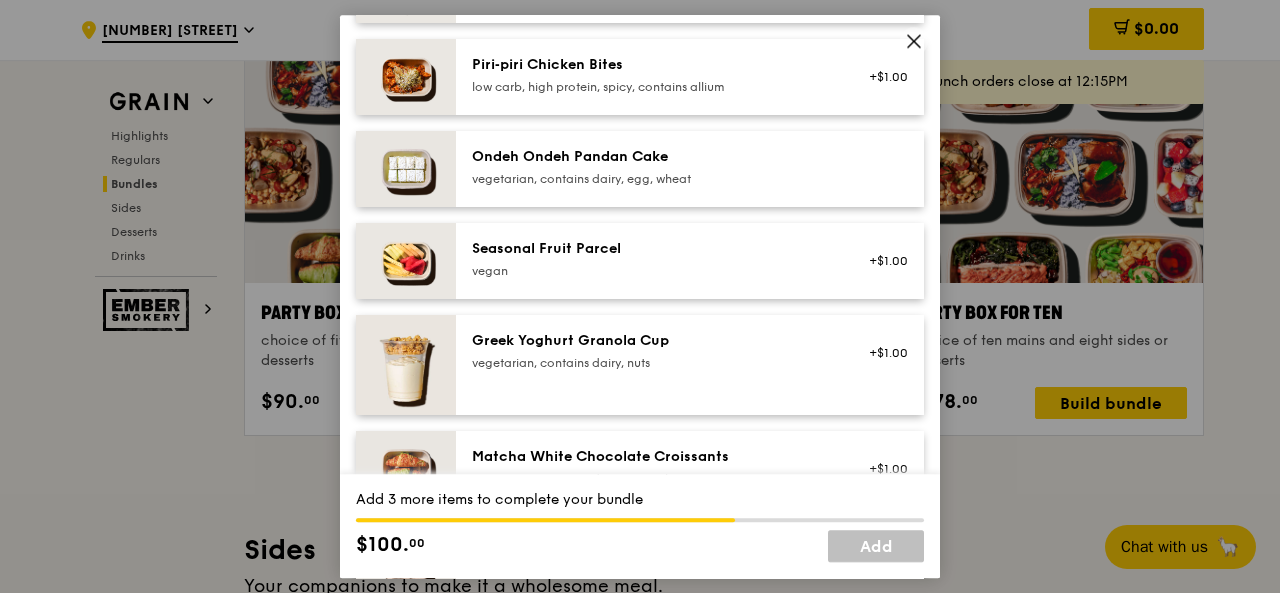 click on "Ondeh Ondeh Pandan Cake
vegetarian, contains dairy, egg, wheat" at bounding box center (651, 167) 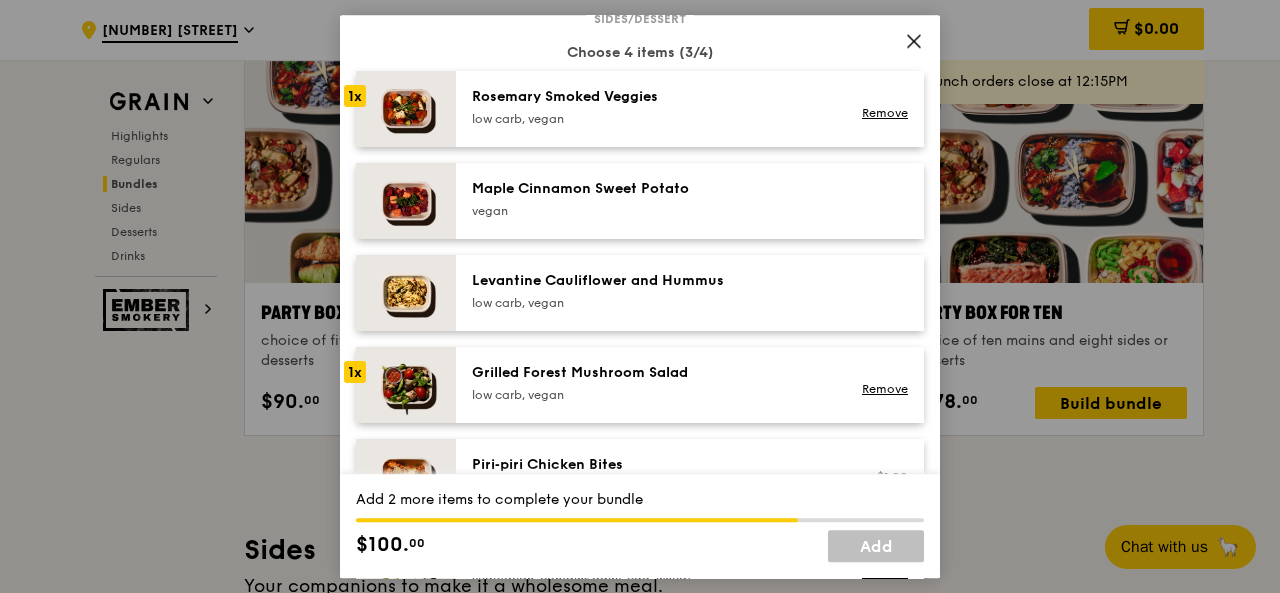 scroll, scrollTop: 1100, scrollLeft: 0, axis: vertical 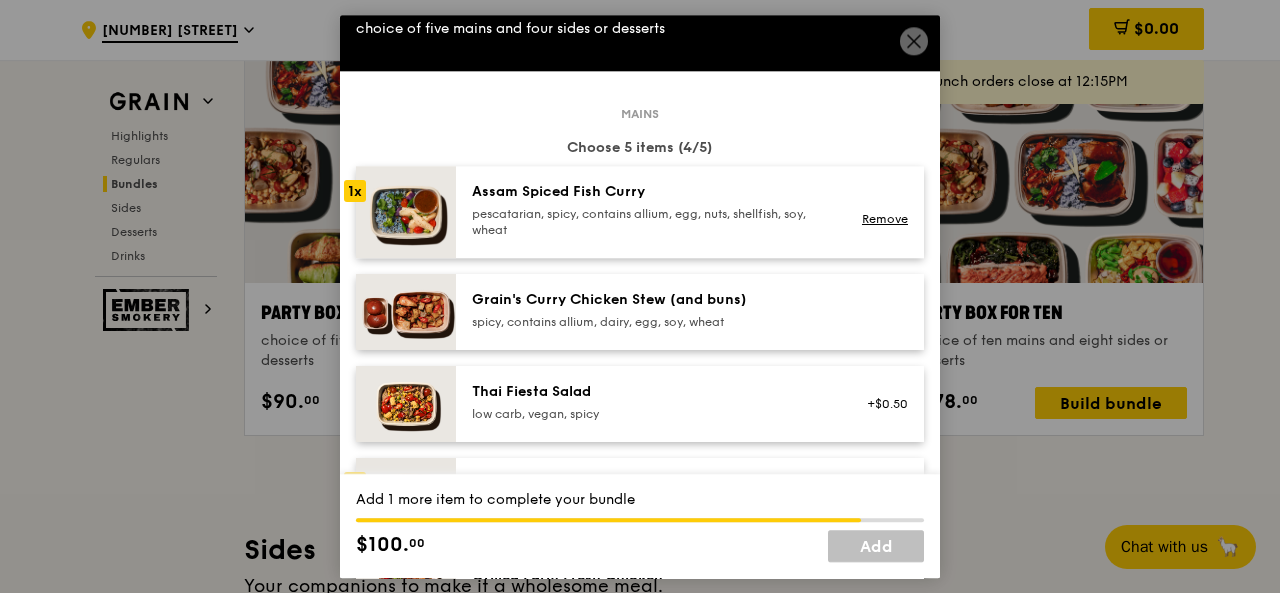 click 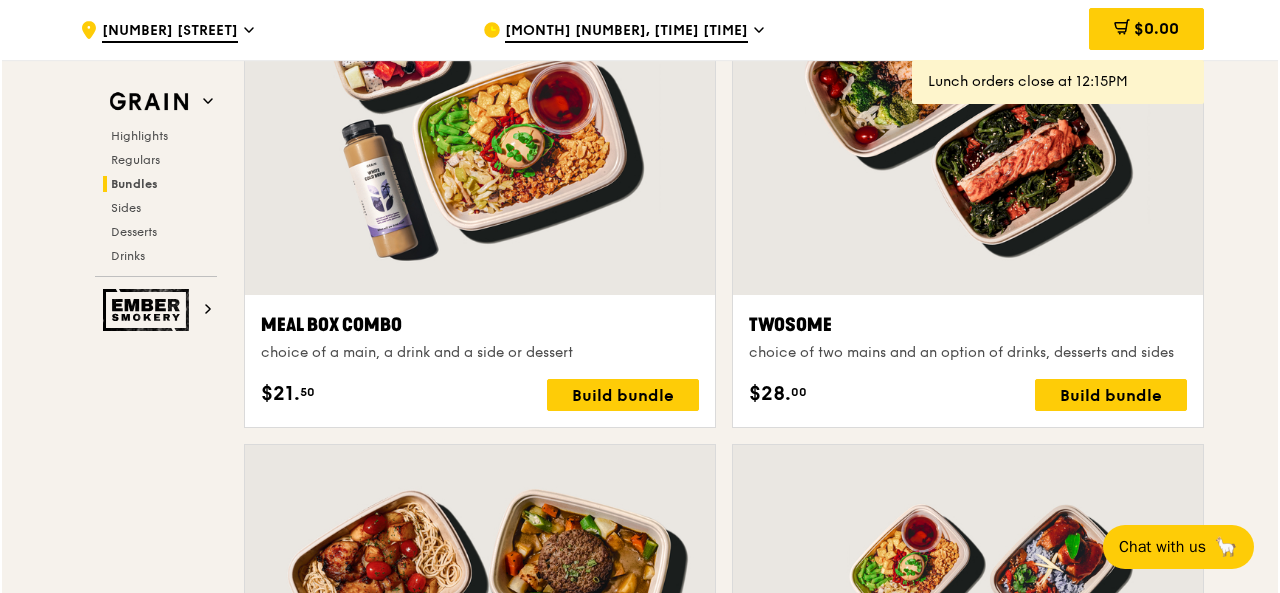 scroll, scrollTop: 3100, scrollLeft: 0, axis: vertical 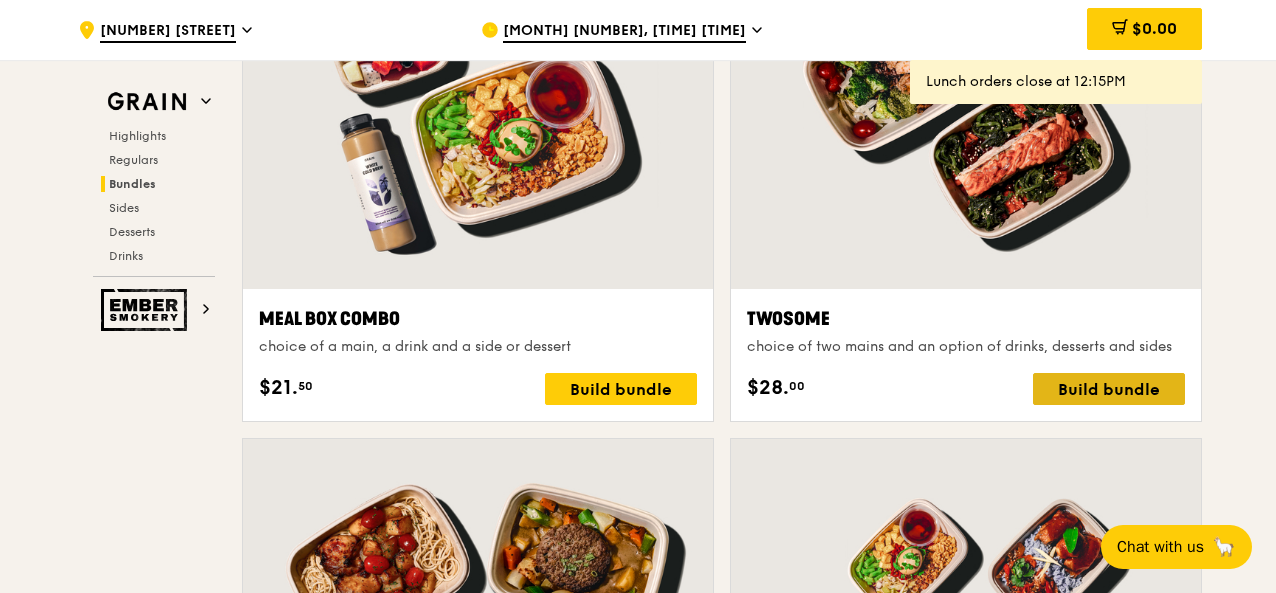 click on "Build bundle" at bounding box center (1109, 389) 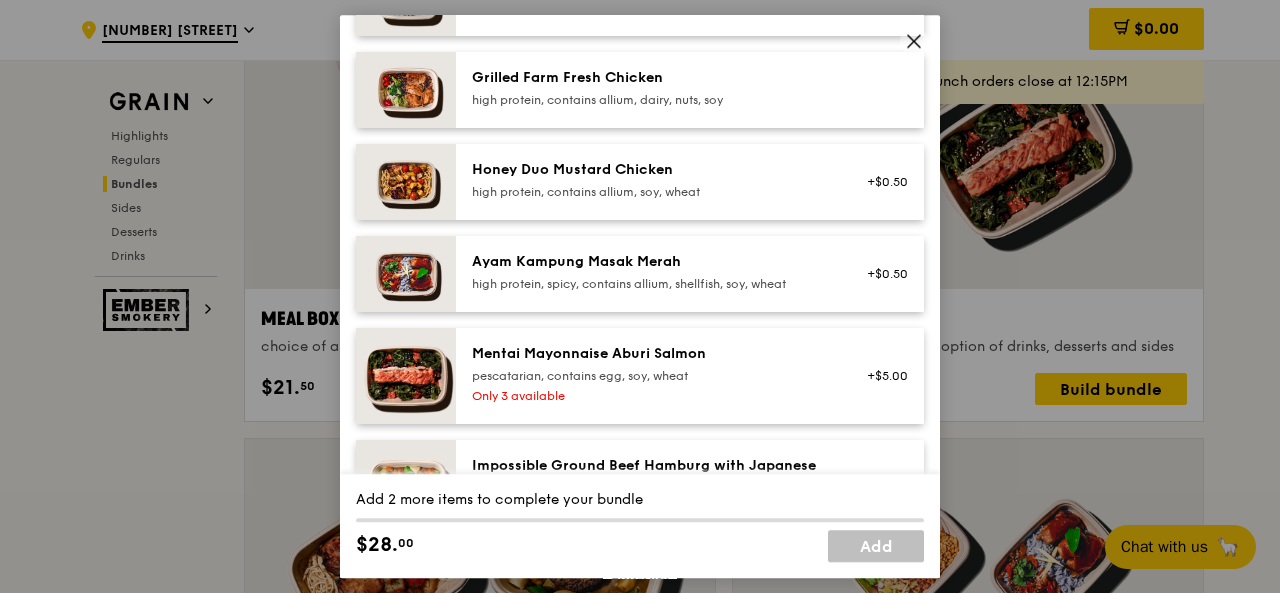 scroll, scrollTop: 600, scrollLeft: 0, axis: vertical 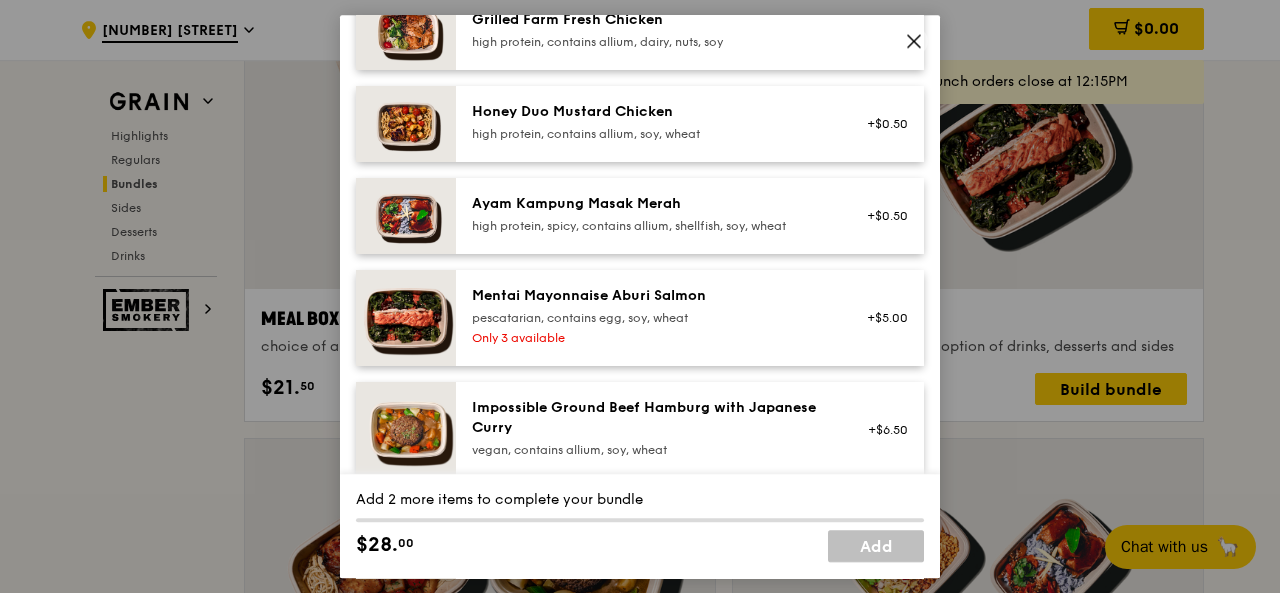 click on "pescatarian, contains egg, soy, wheat" at bounding box center [651, 318] 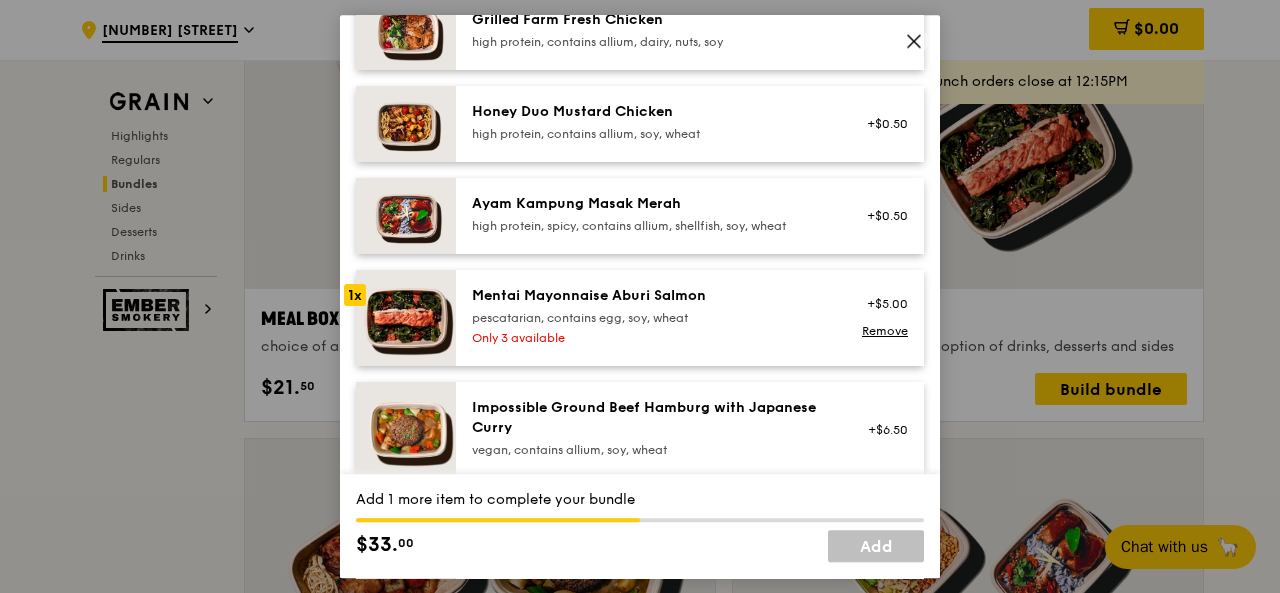 click on "pescatarian, contains egg, soy, wheat" at bounding box center (651, 318) 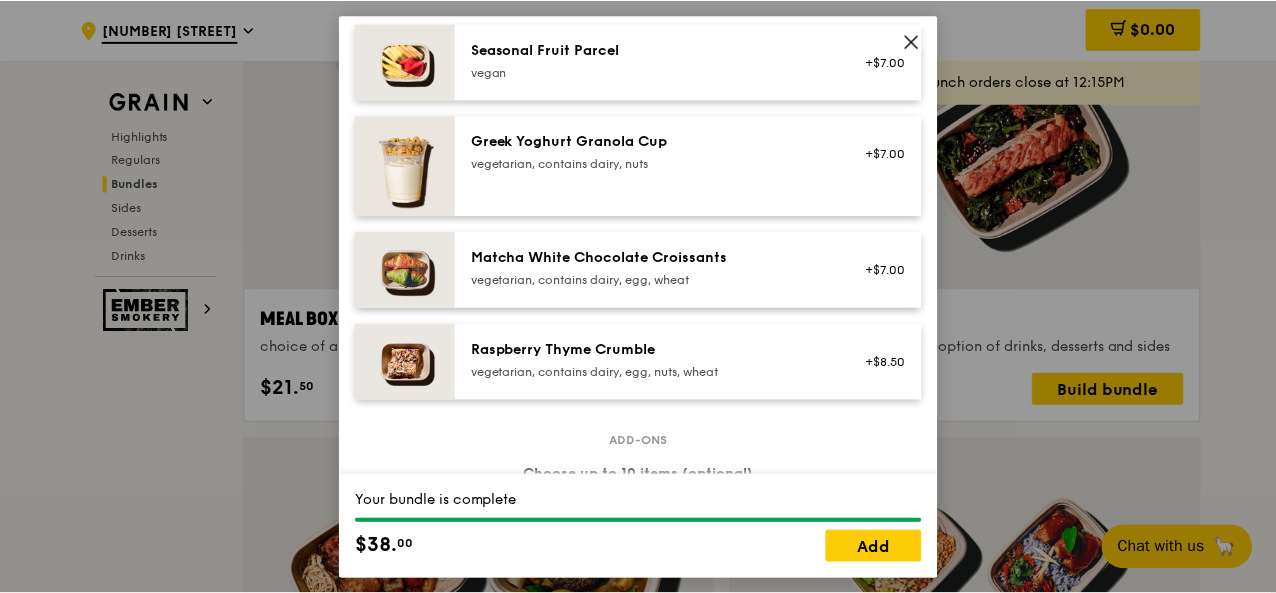 scroll, scrollTop: 1300, scrollLeft: 0, axis: vertical 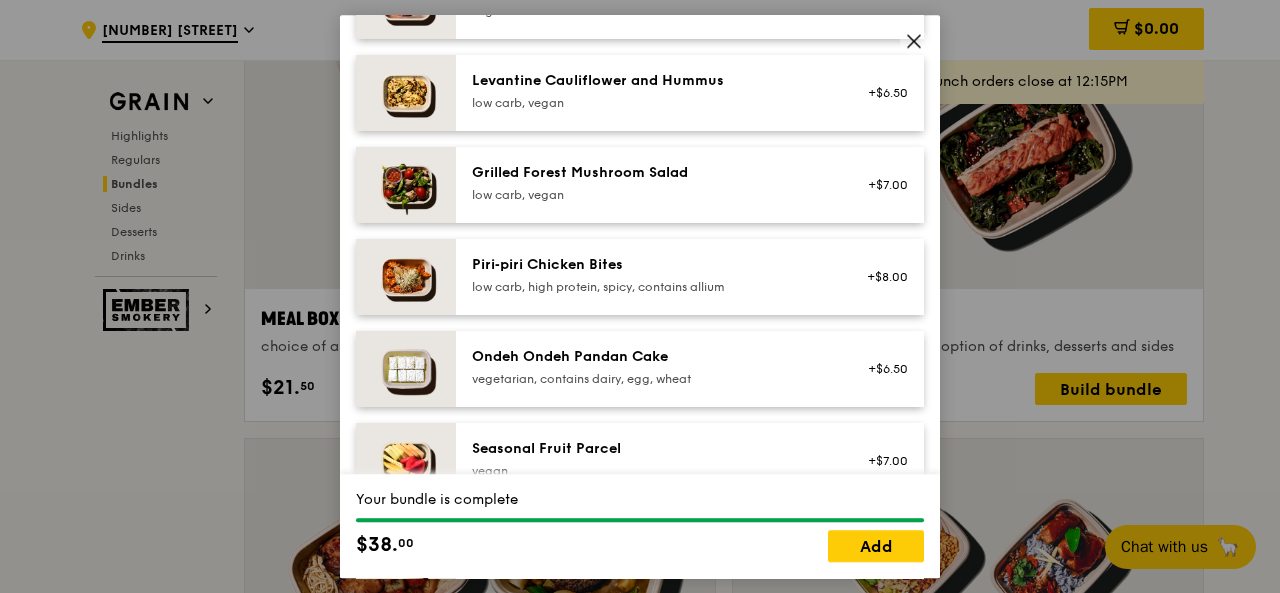 click 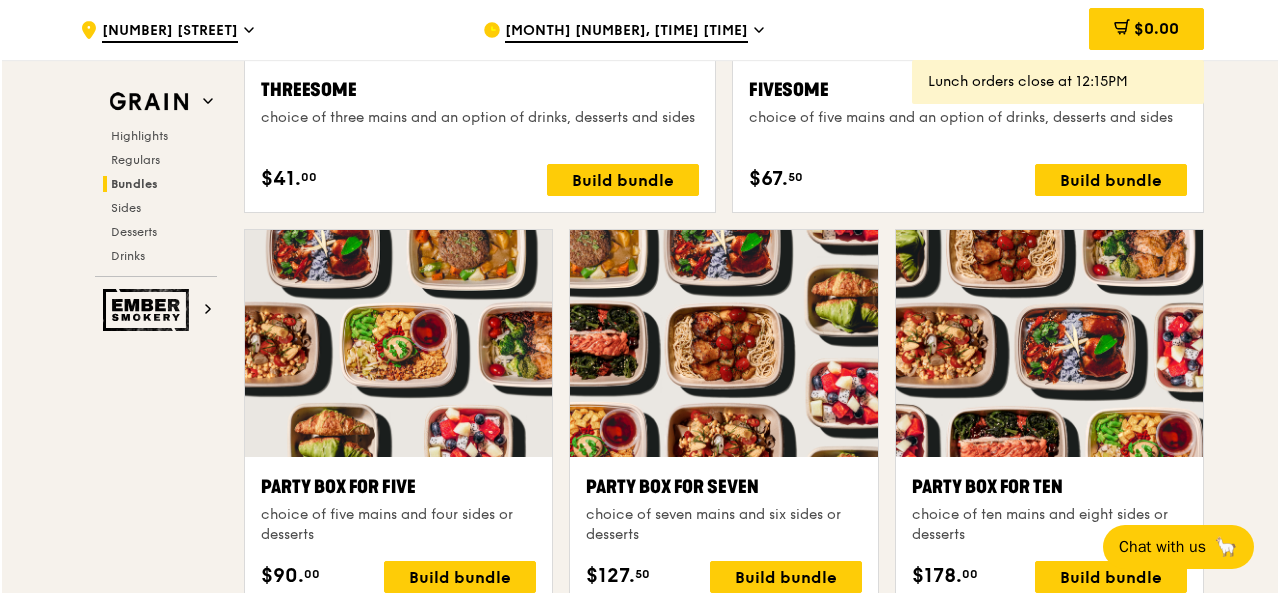 scroll, scrollTop: 3900, scrollLeft: 0, axis: vertical 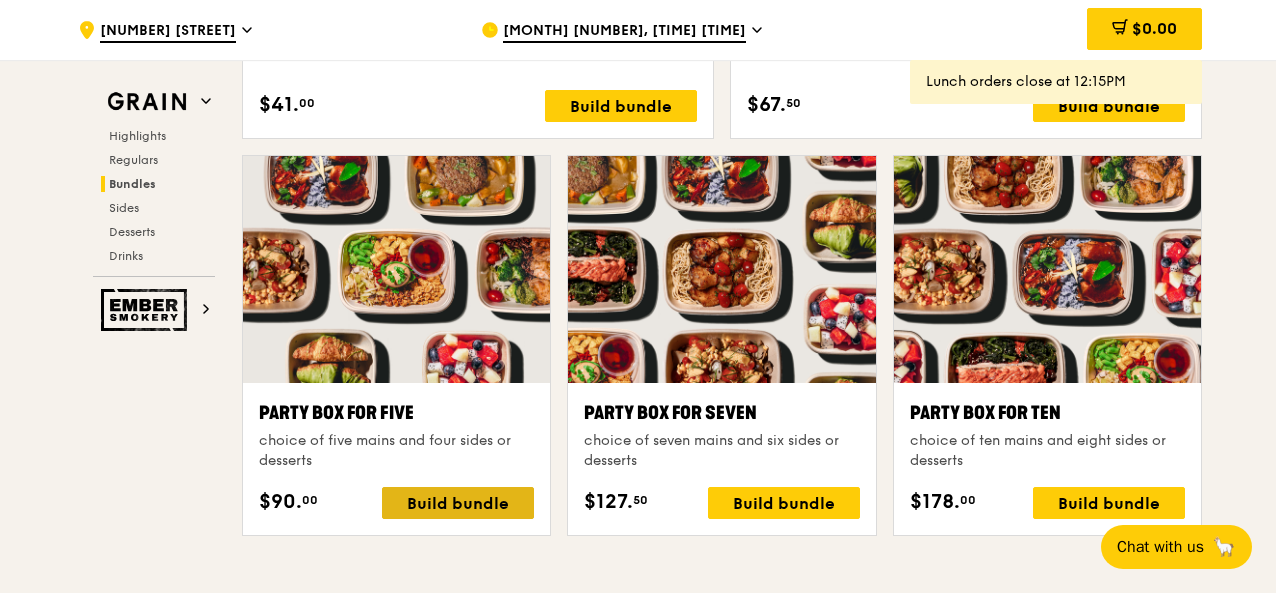 click on "Build bundle" at bounding box center (458, 503) 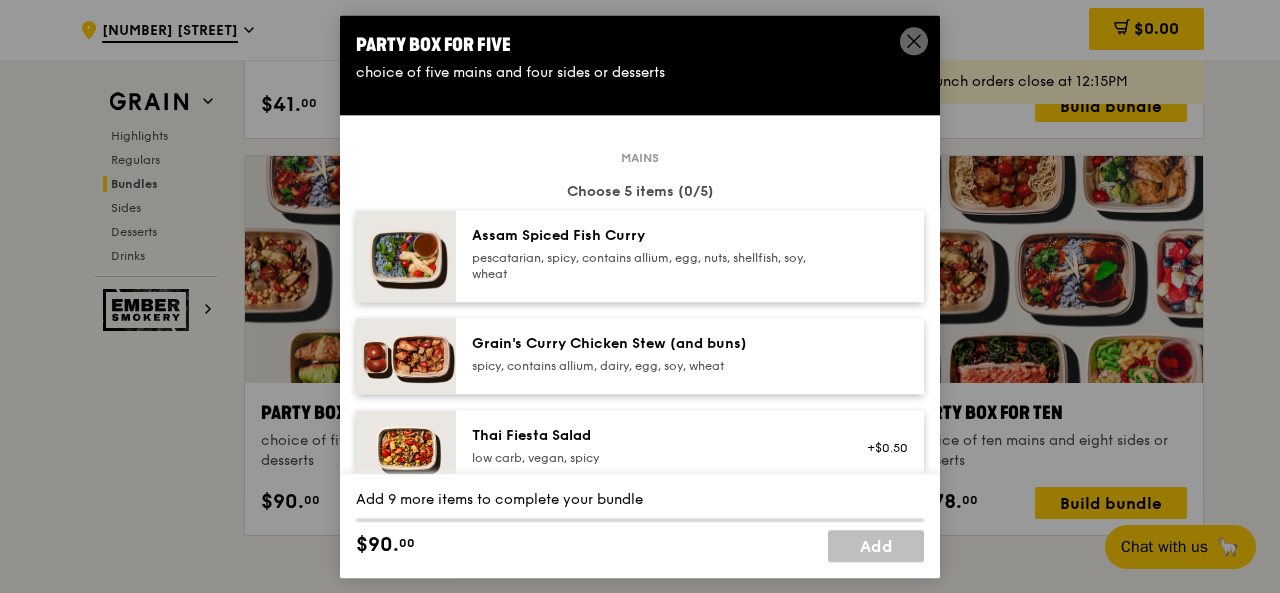 click on "pescatarian, spicy, contains allium, egg, nuts, shellfish, soy, wheat" at bounding box center (651, 266) 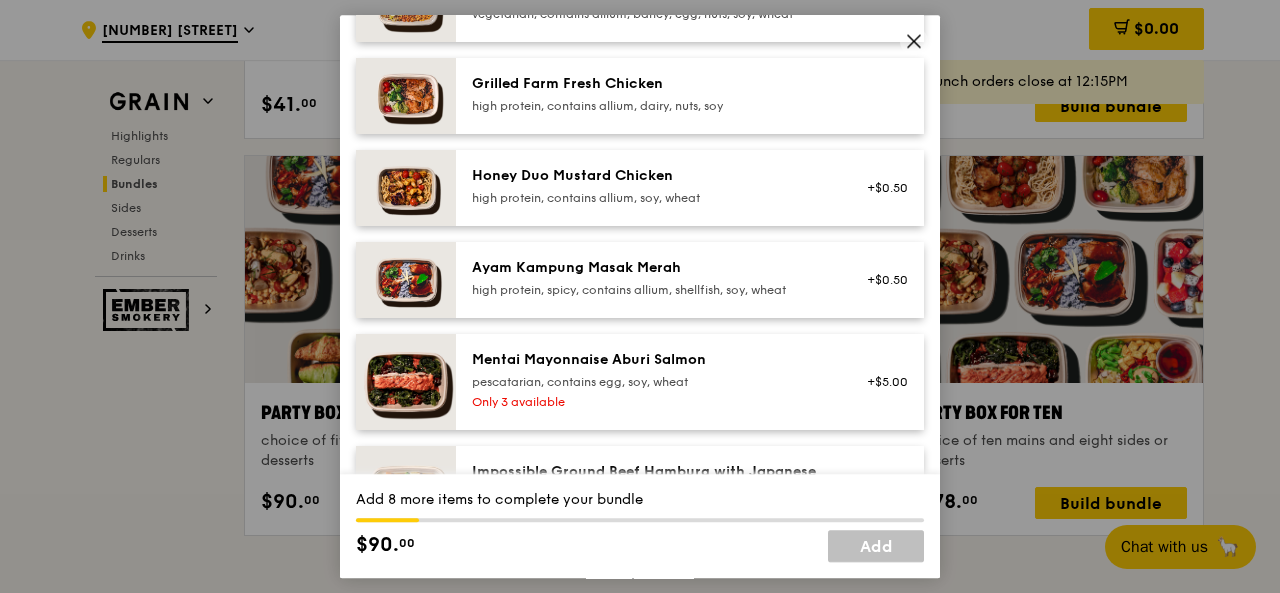 scroll, scrollTop: 600, scrollLeft: 0, axis: vertical 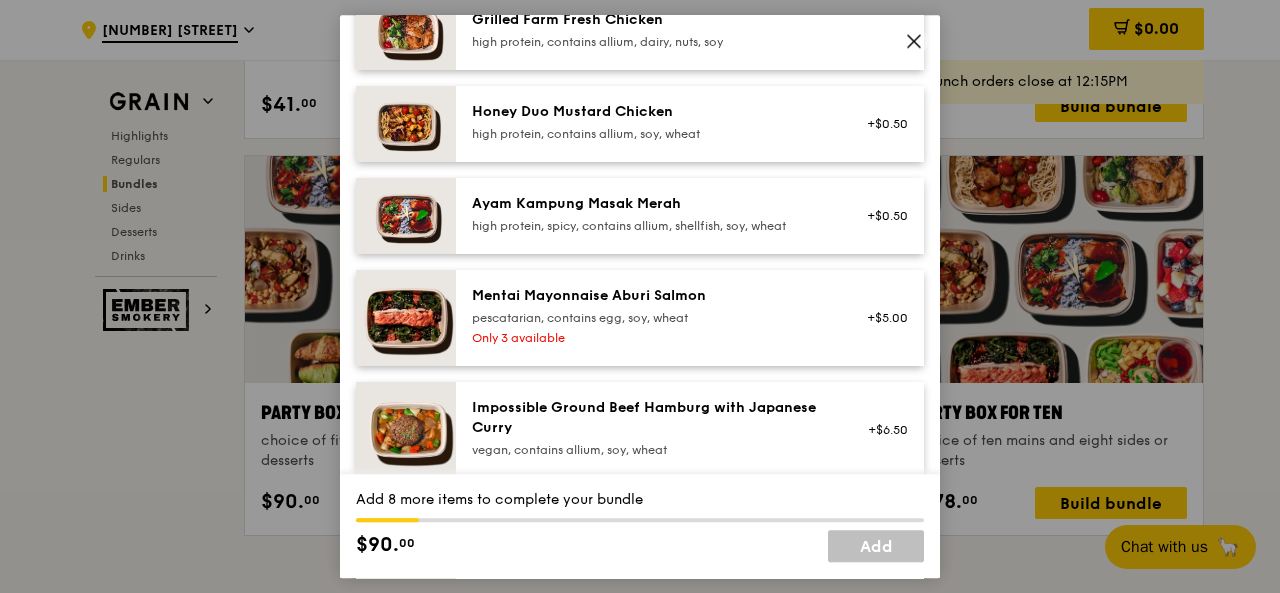 click on "pescatarian, contains egg, soy, wheat" at bounding box center (651, 318) 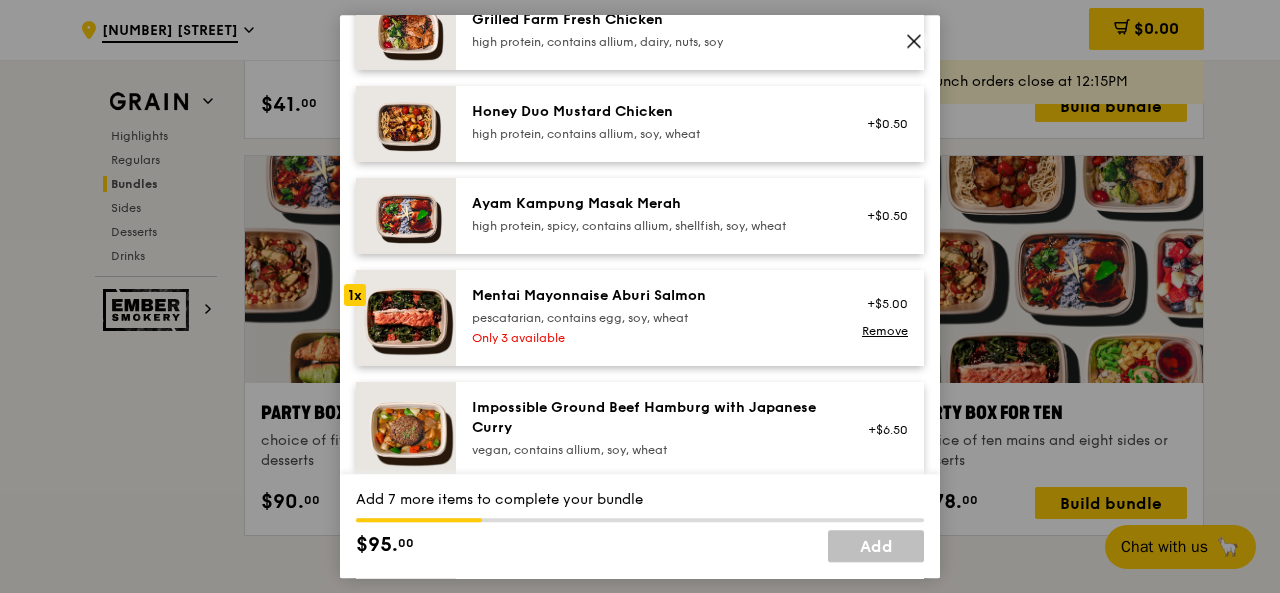 click on "pescatarian, contains egg, soy, wheat" at bounding box center [651, 318] 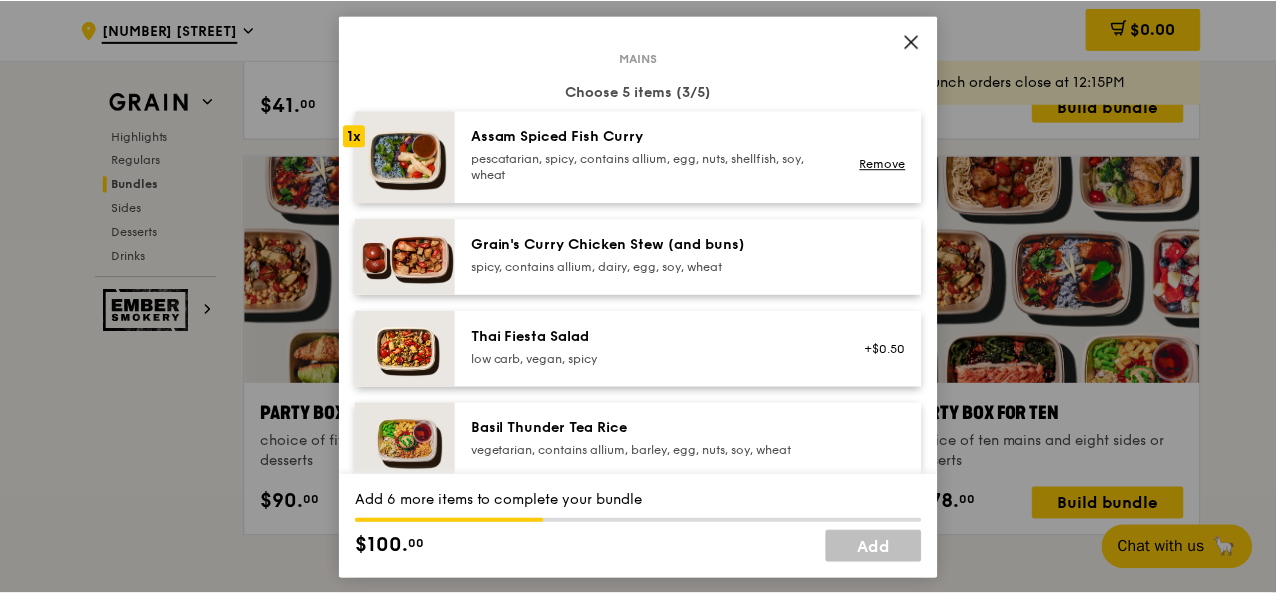 scroll, scrollTop: 0, scrollLeft: 0, axis: both 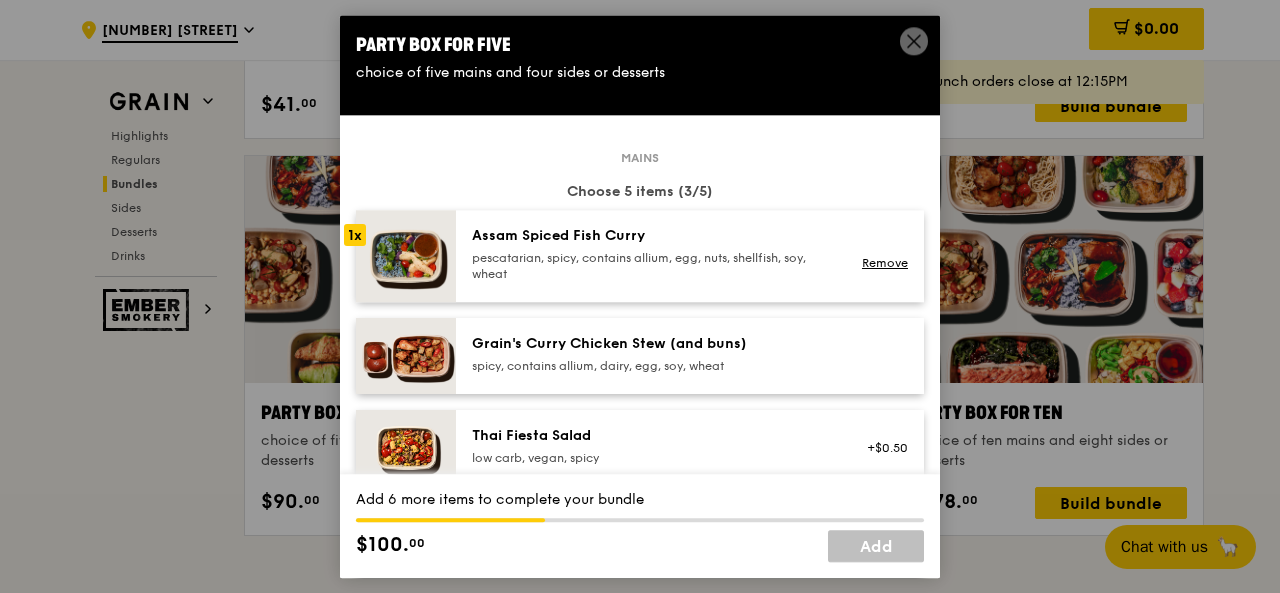 click 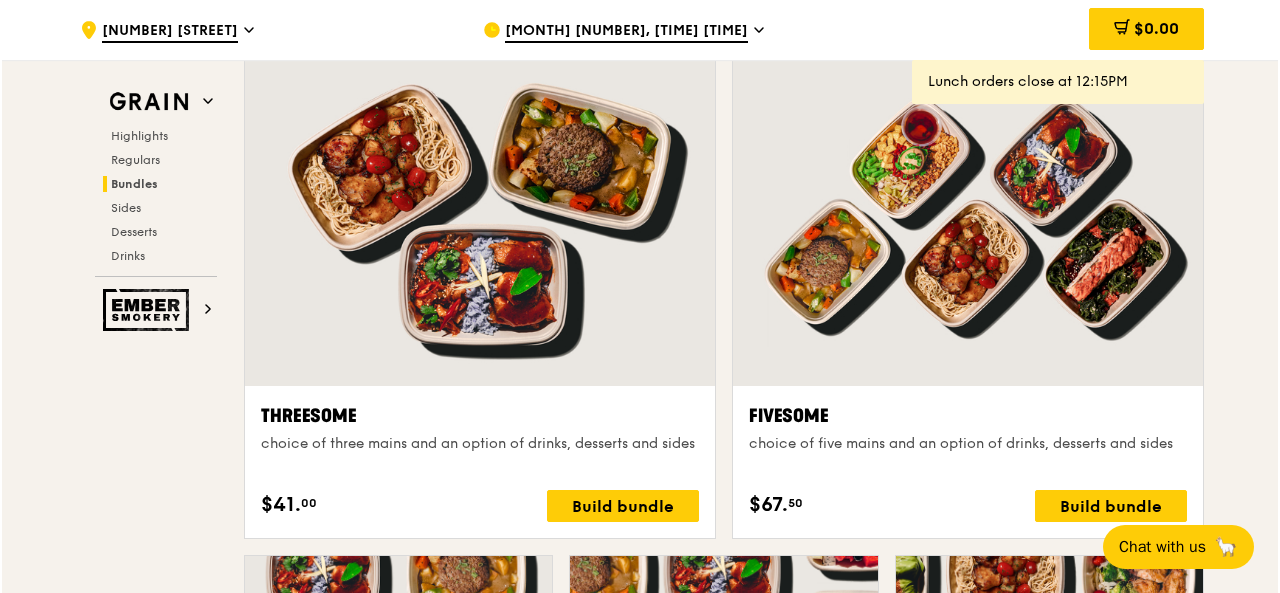 scroll, scrollTop: 3600, scrollLeft: 0, axis: vertical 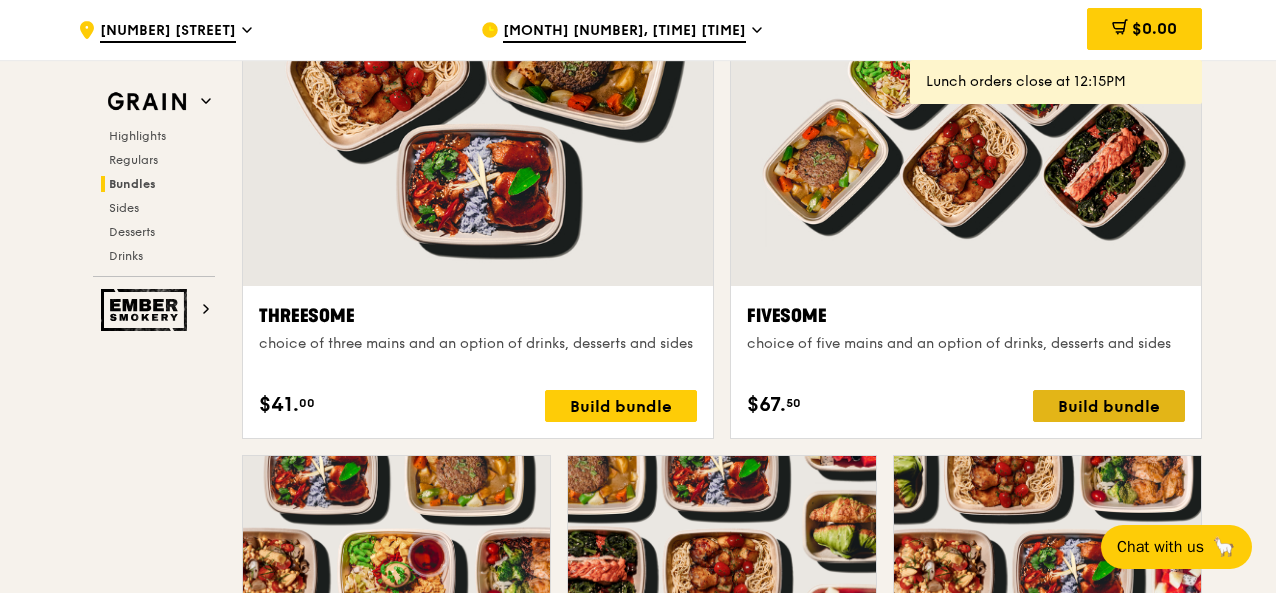 click on "Build bundle" at bounding box center (1109, 406) 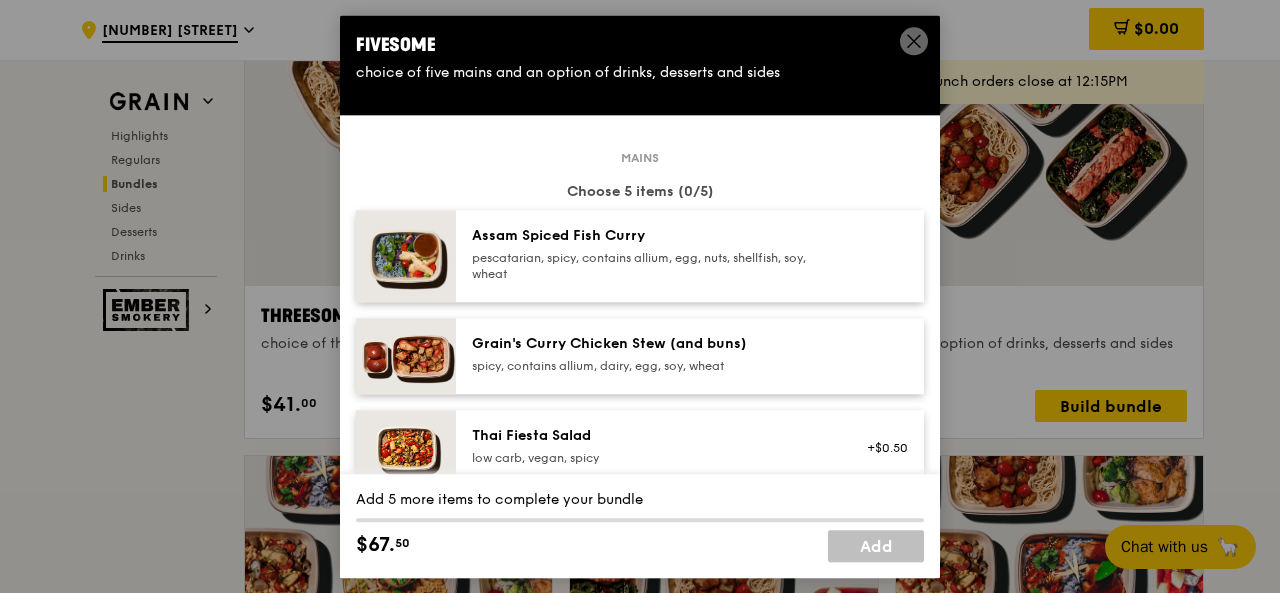 click on "pescatarian, spicy, contains allium, egg, nuts, shellfish, soy, wheat" at bounding box center [651, 266] 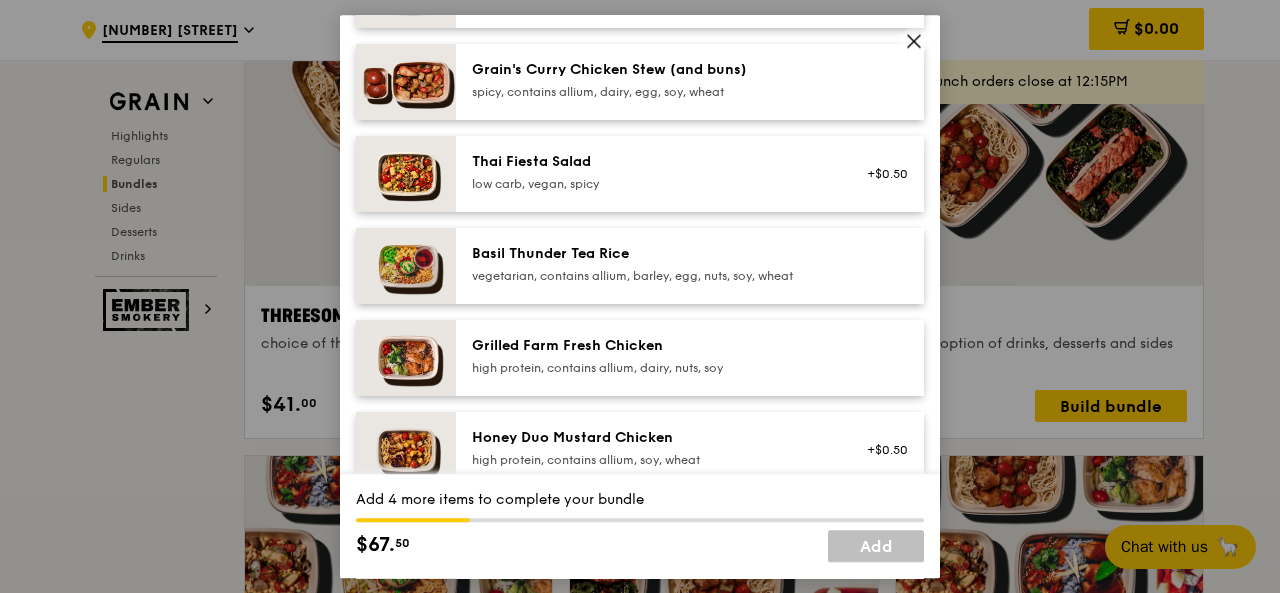 scroll, scrollTop: 400, scrollLeft: 0, axis: vertical 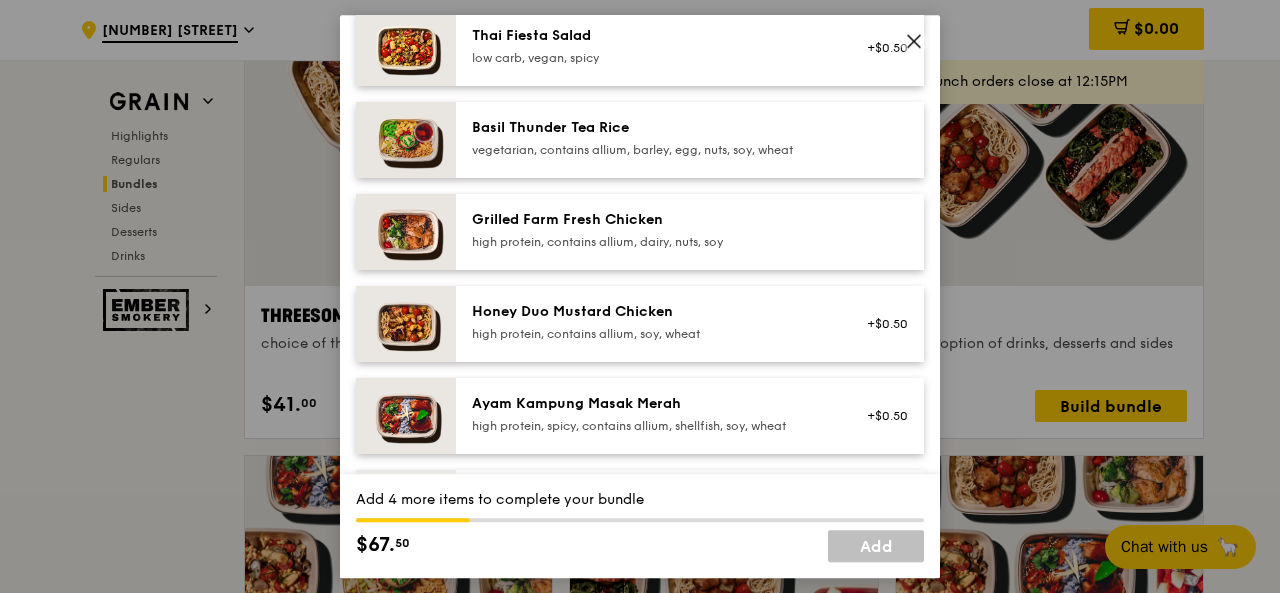 click on "Basil Thunder Tea Rice
vegetarian, contains allium, barley, egg, nuts, soy, wheat" at bounding box center (651, 138) 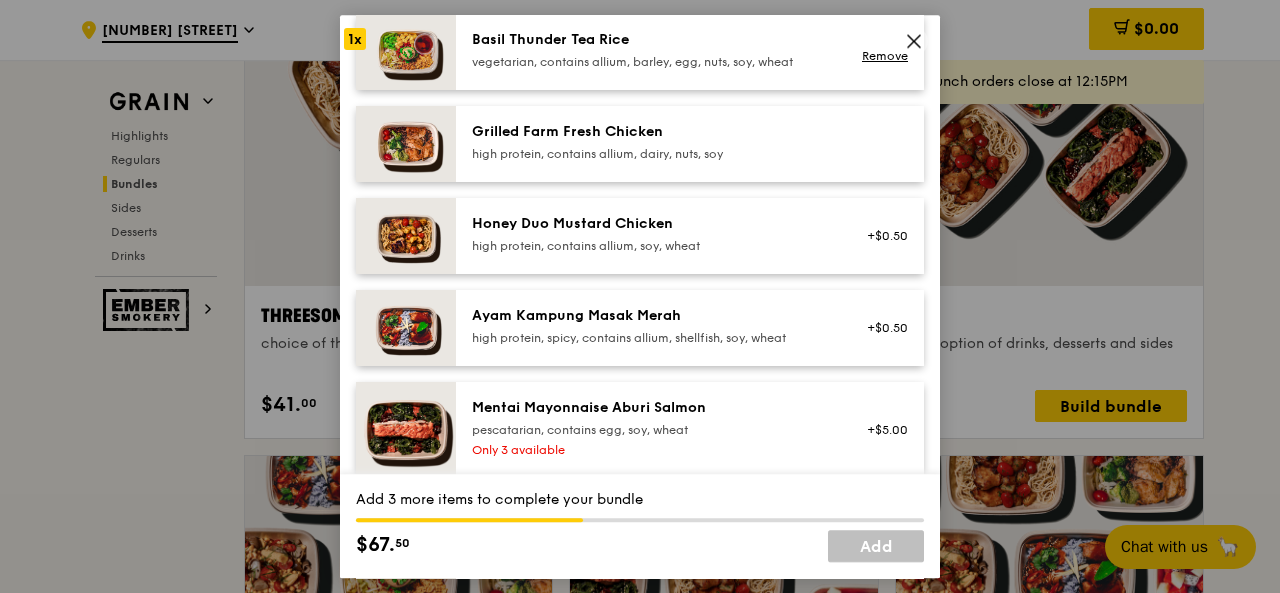 scroll, scrollTop: 600, scrollLeft: 0, axis: vertical 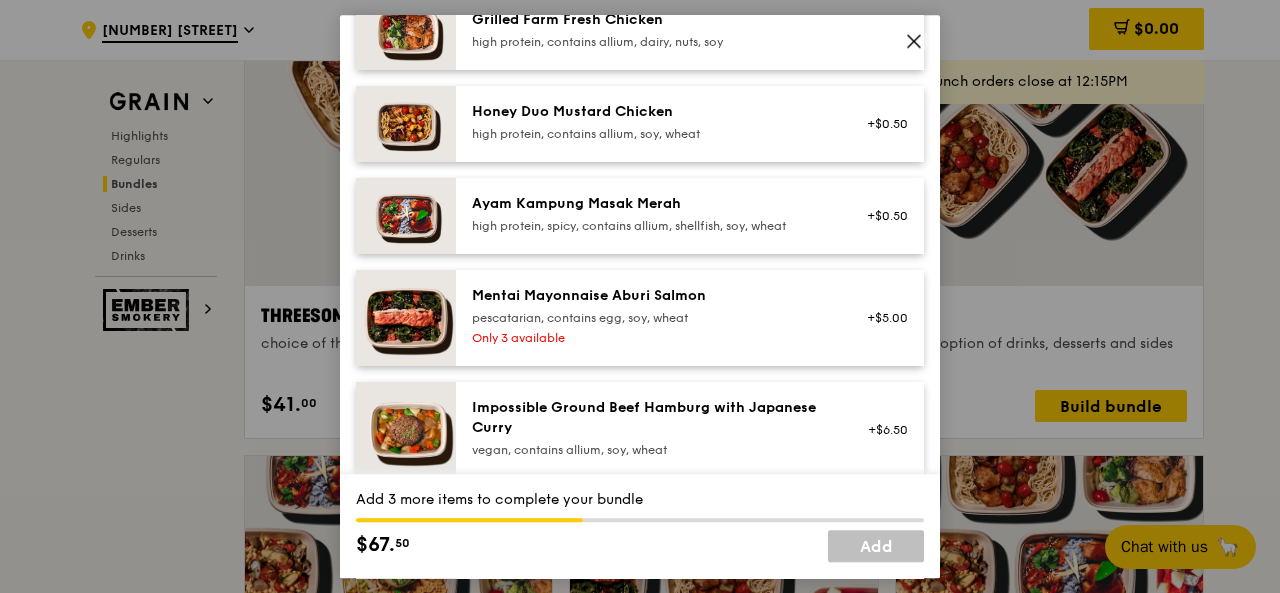 click on "Only 3 available" at bounding box center (651, 338) 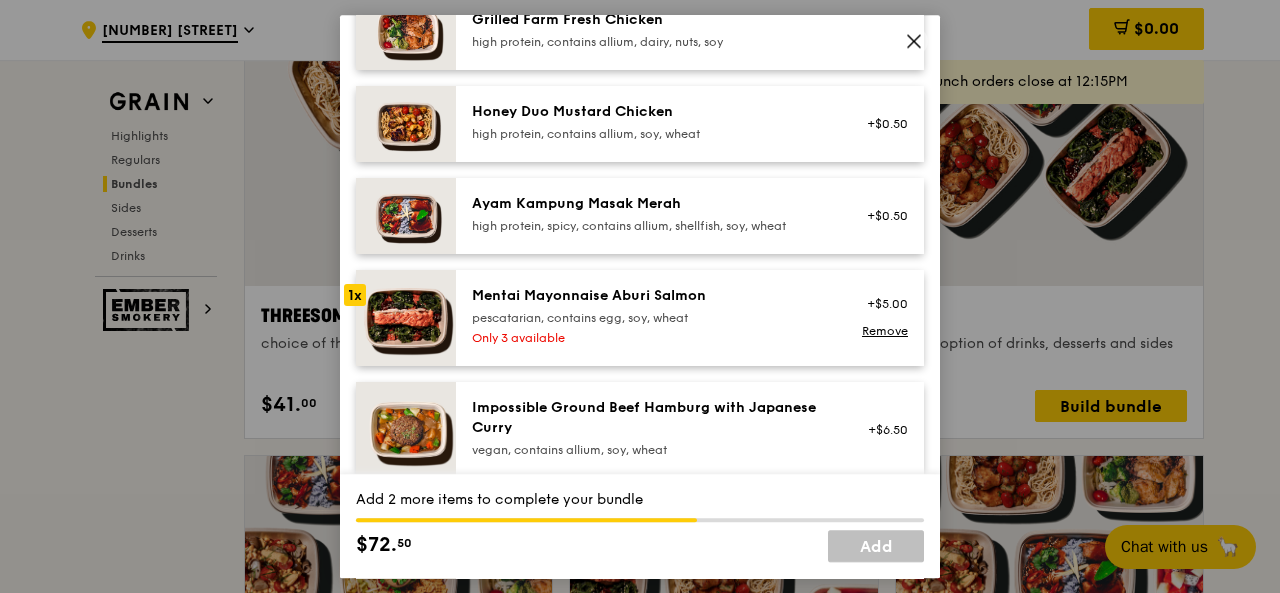 click on "Only 3 available" at bounding box center (651, 338) 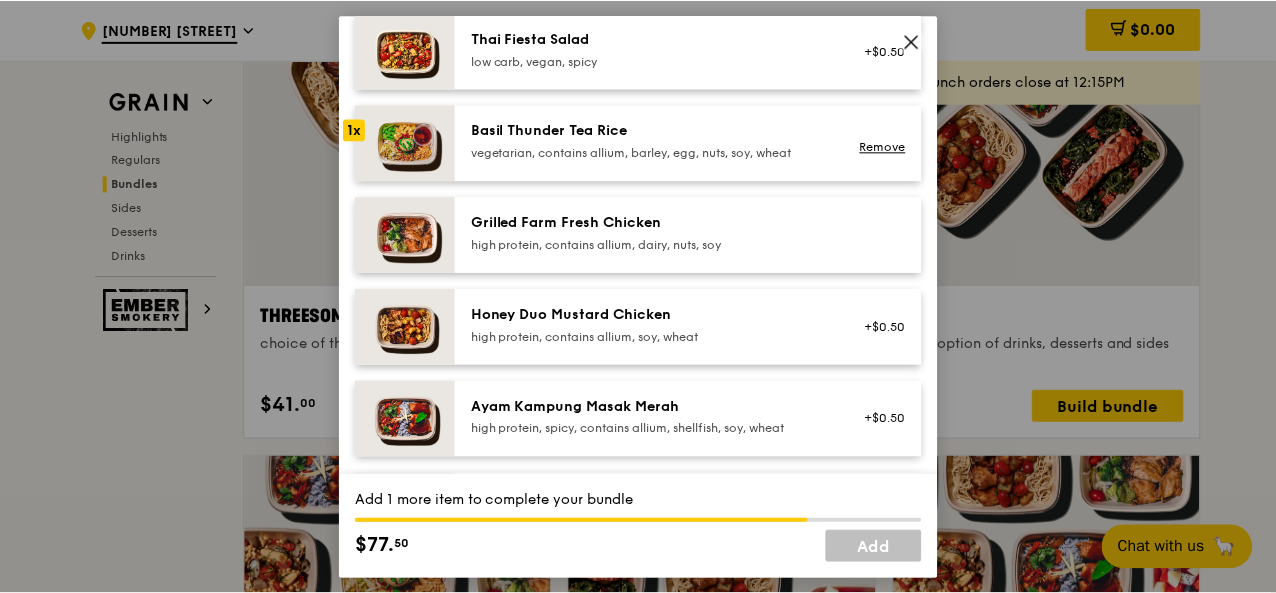 scroll, scrollTop: 400, scrollLeft: 0, axis: vertical 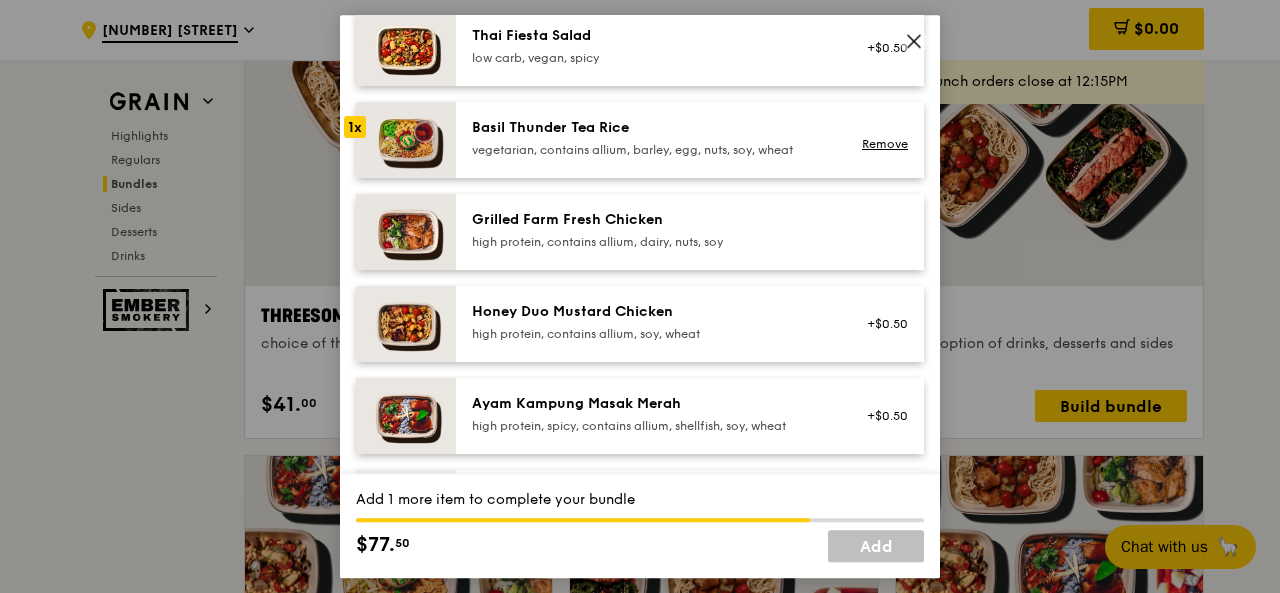 click 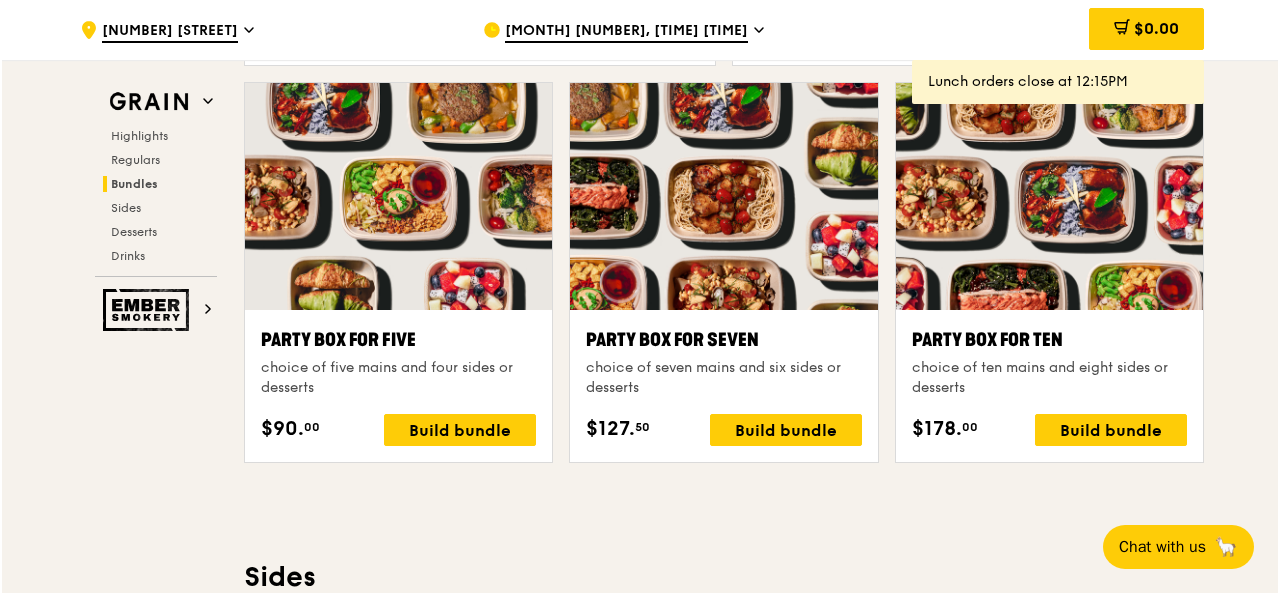 scroll, scrollTop: 3900, scrollLeft: 0, axis: vertical 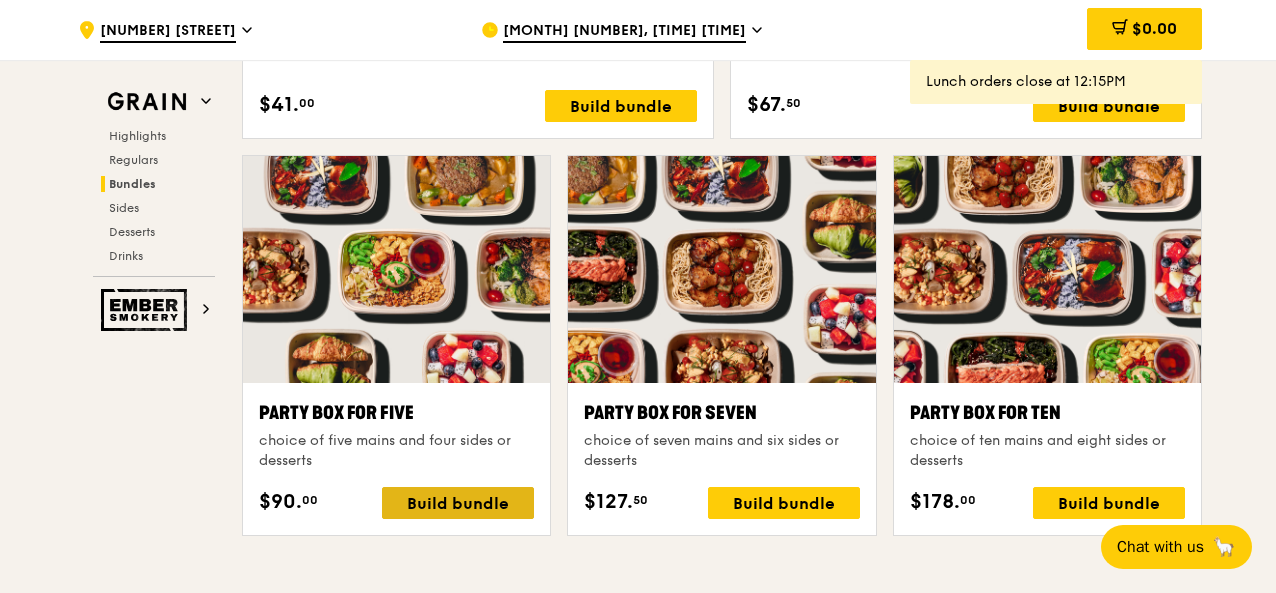 click on "Build bundle" at bounding box center (458, 503) 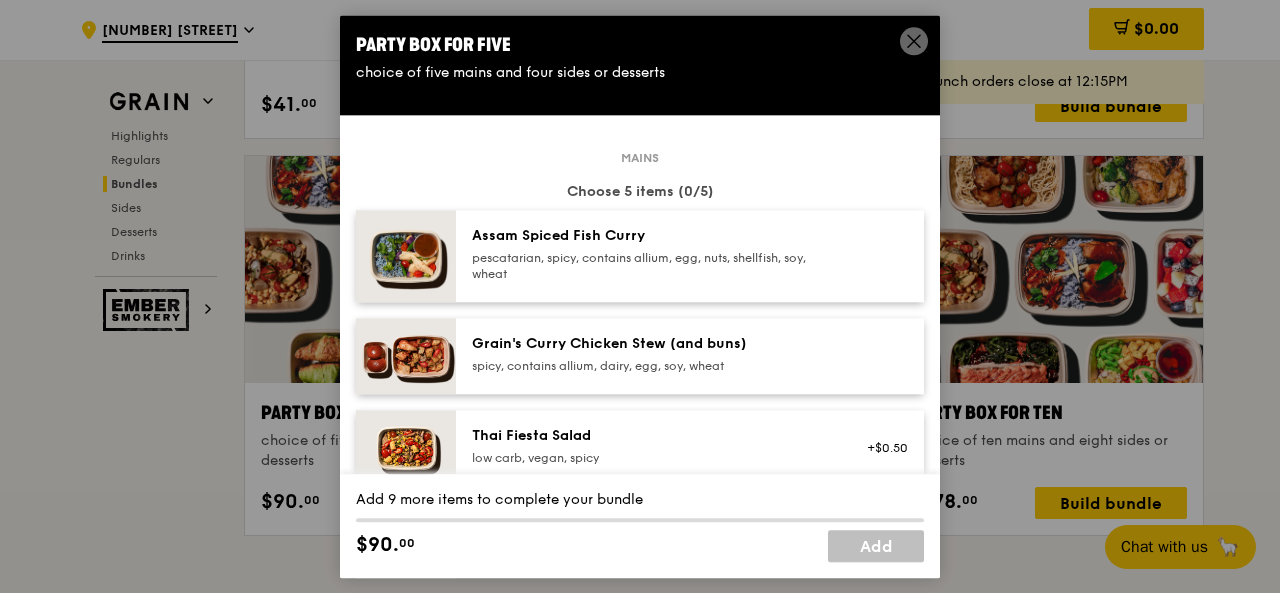 click on "pescatarian, spicy, contains allium, egg, nuts, shellfish, soy, wheat" at bounding box center (651, 266) 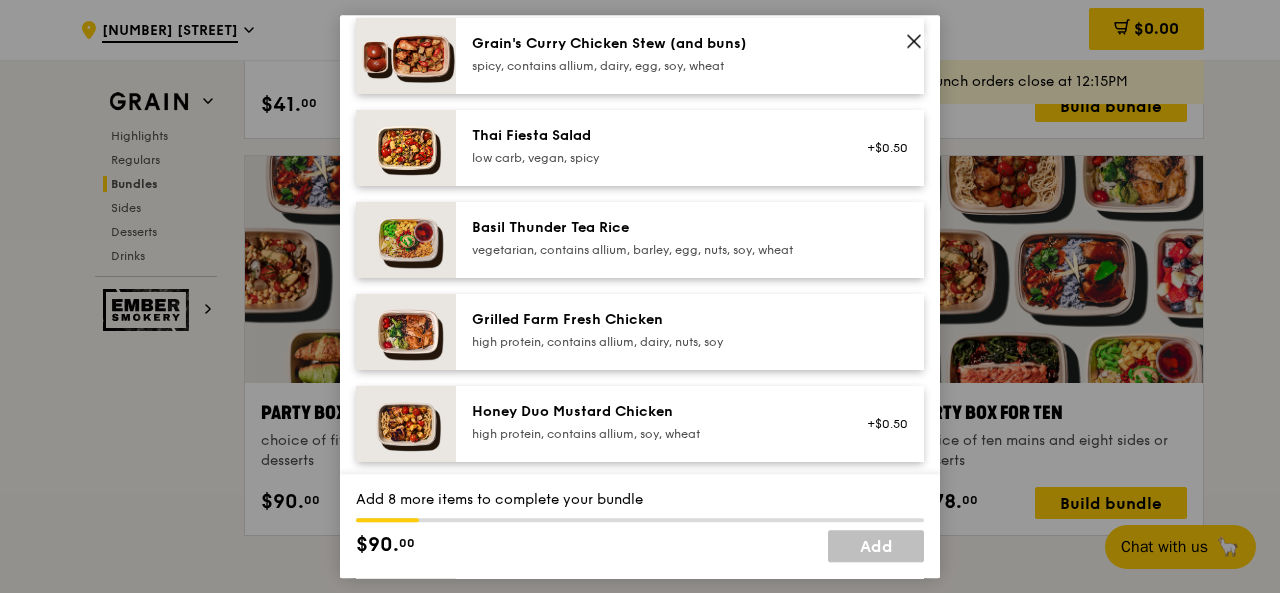 click on "Basil Thunder Tea Rice" at bounding box center [651, 228] 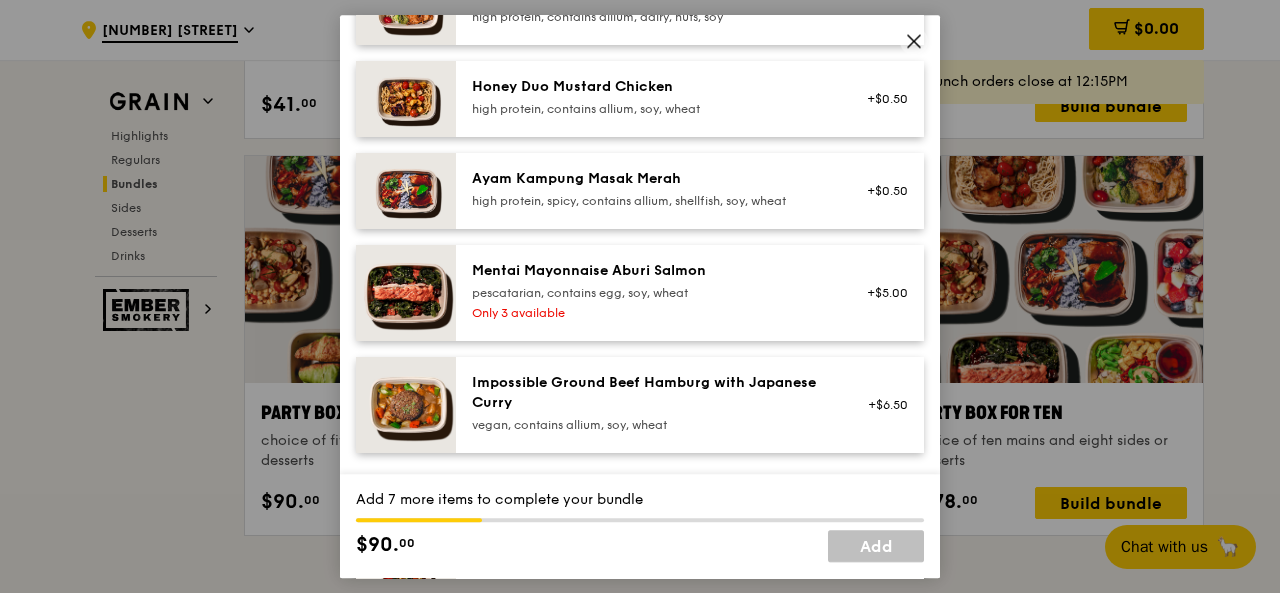 scroll, scrollTop: 600, scrollLeft: 0, axis: vertical 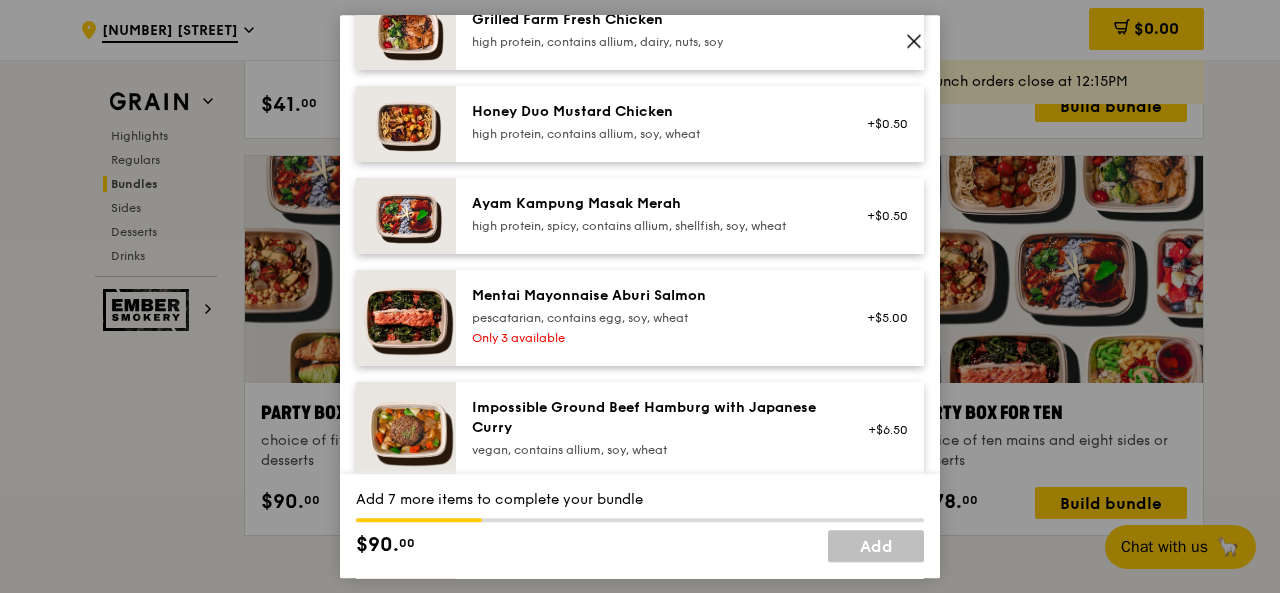 click on "Mentai Mayonnaise Aburi Salmon
pescatarian, contains egg, soy, wheat" at bounding box center (651, 306) 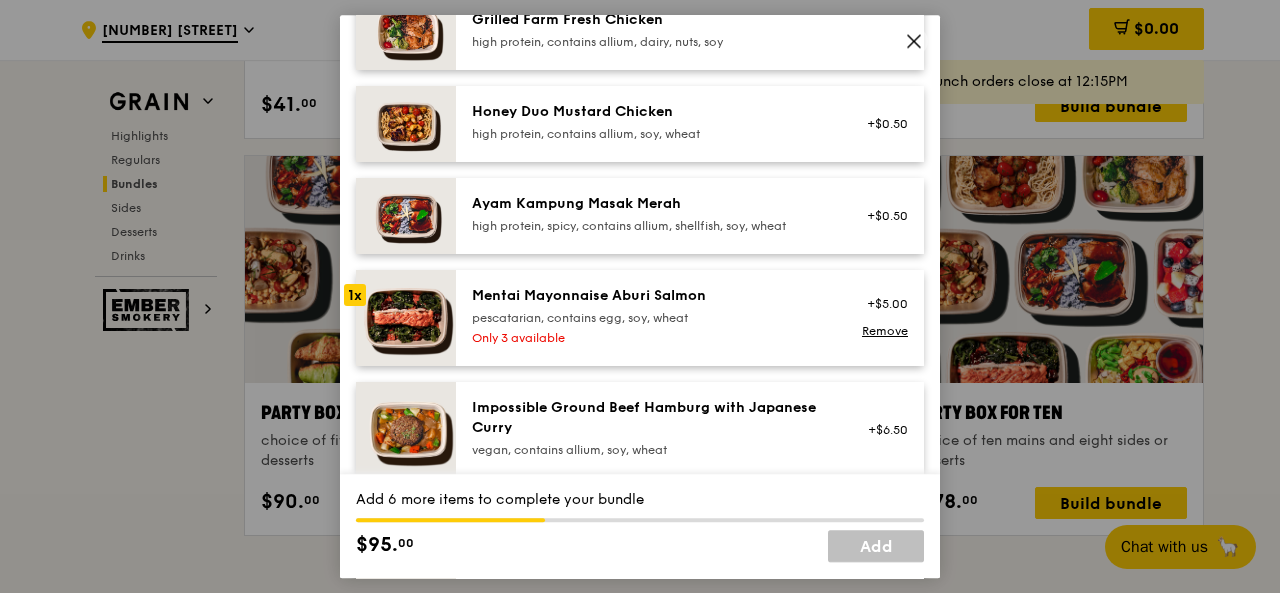 click on "pescatarian, contains egg, soy, wheat" at bounding box center [651, 318] 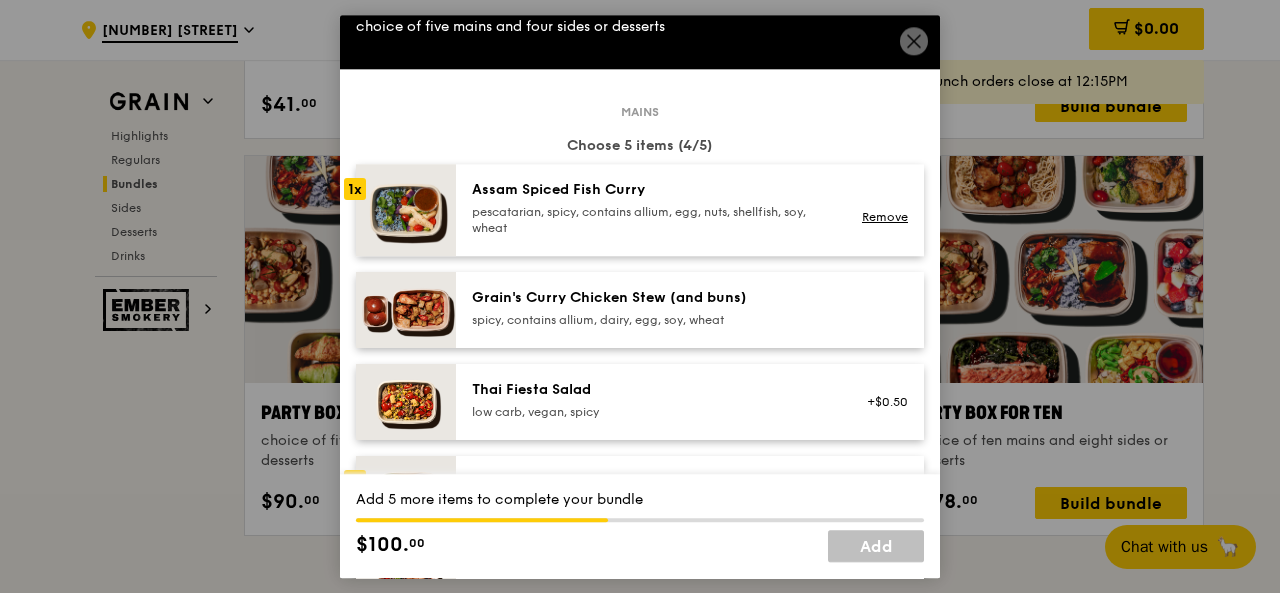 scroll, scrollTop: 0, scrollLeft: 0, axis: both 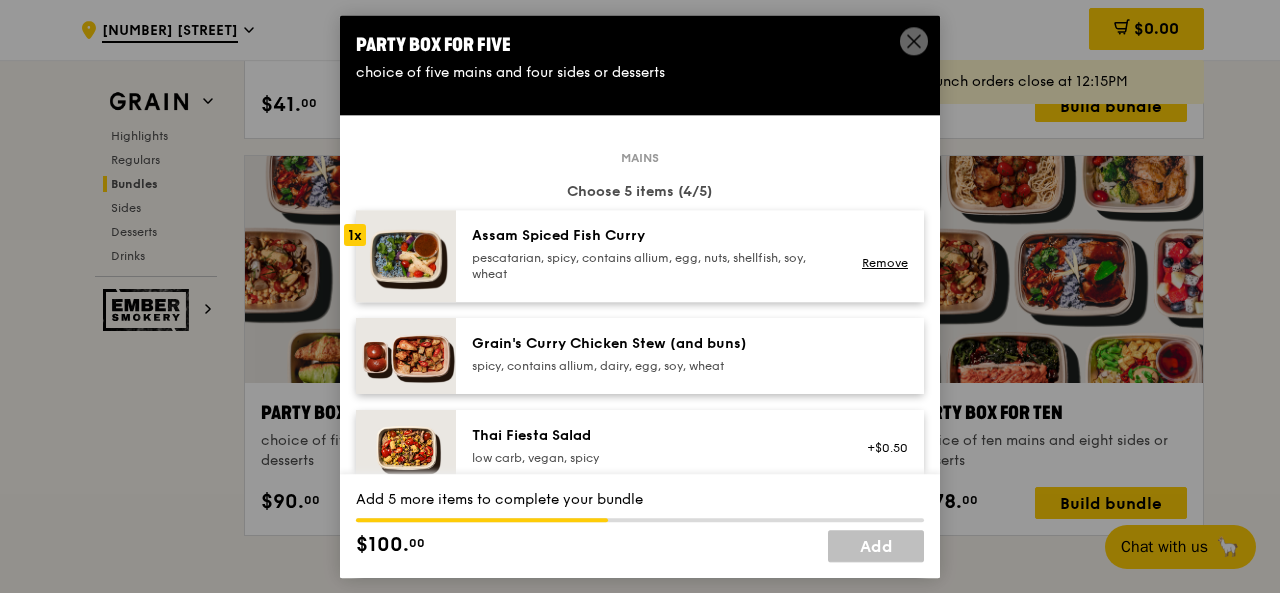 click at bounding box center (406, 356) 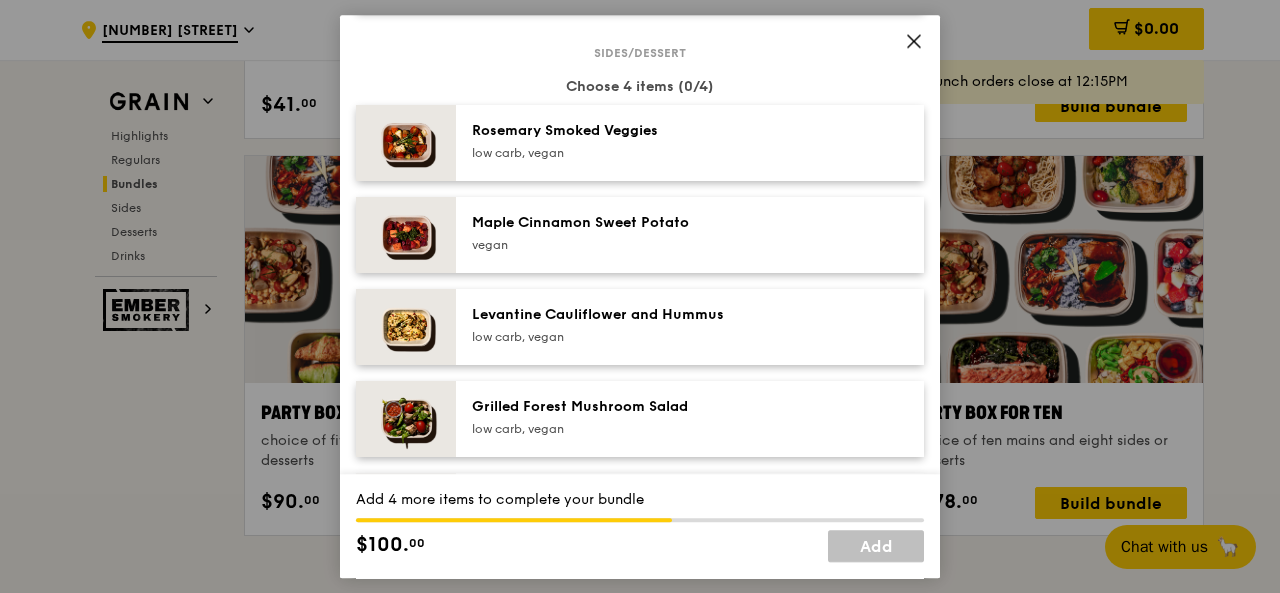 scroll, scrollTop: 1100, scrollLeft: 0, axis: vertical 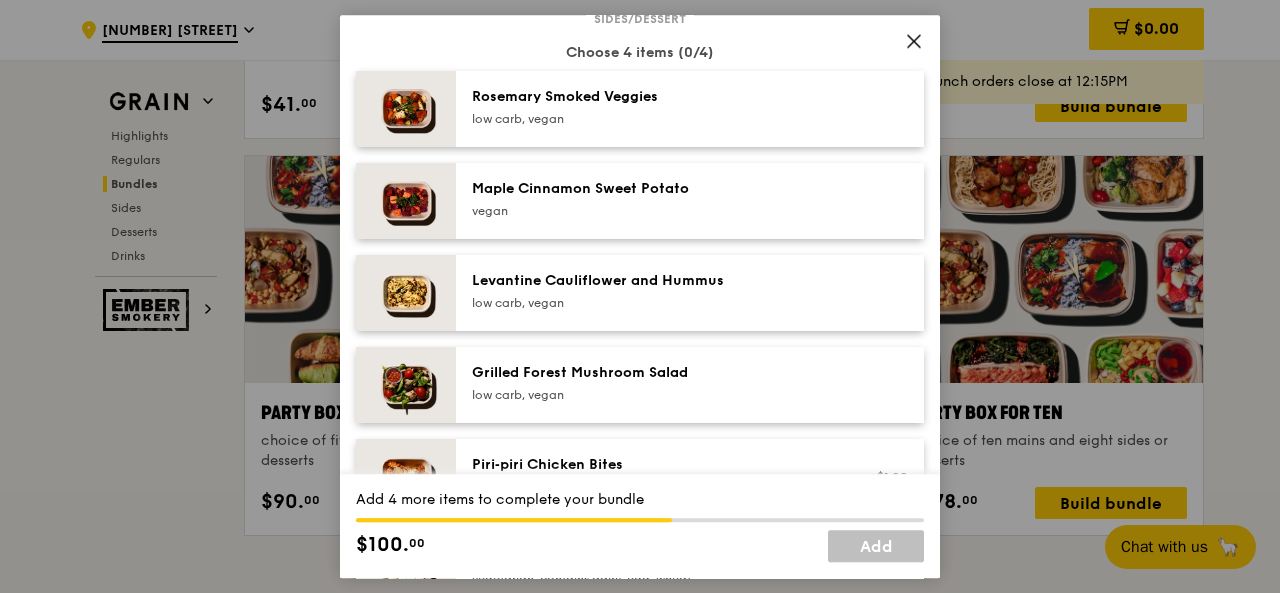 click on "low carb, vegan" at bounding box center [651, 119] 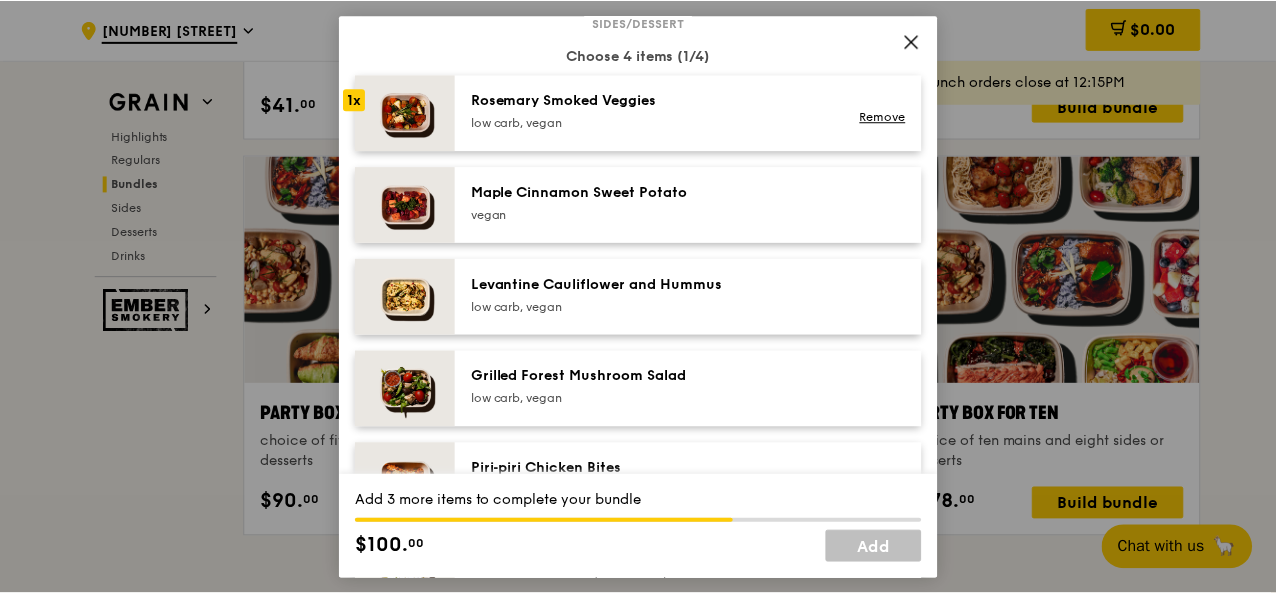 scroll, scrollTop: 1000, scrollLeft: 0, axis: vertical 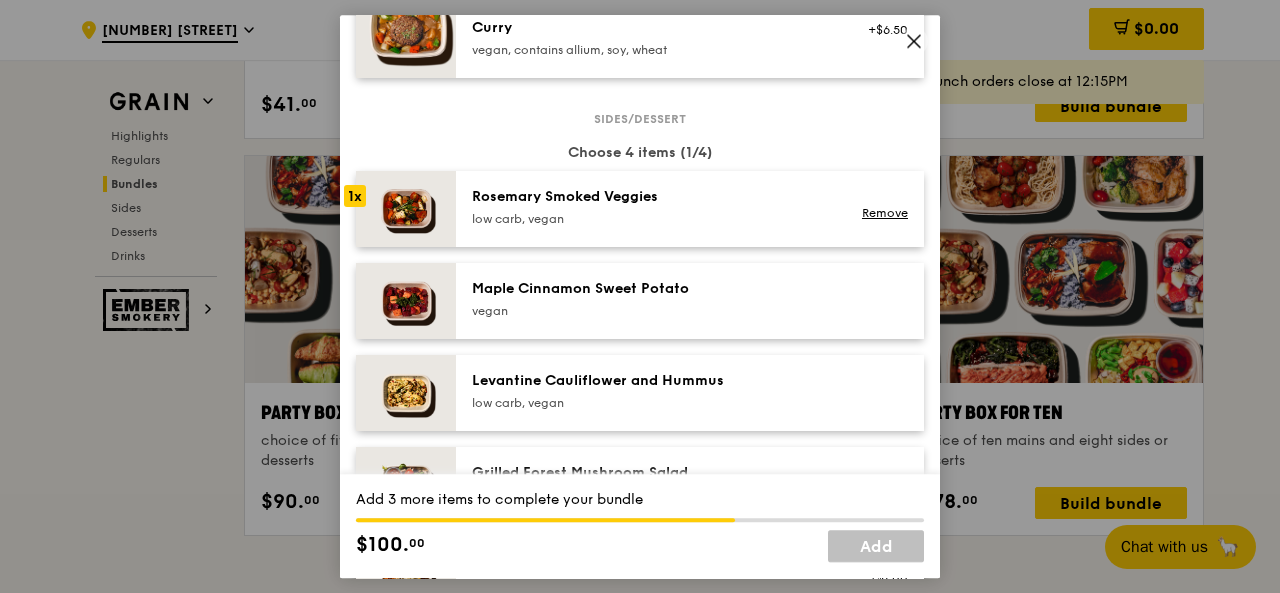 click 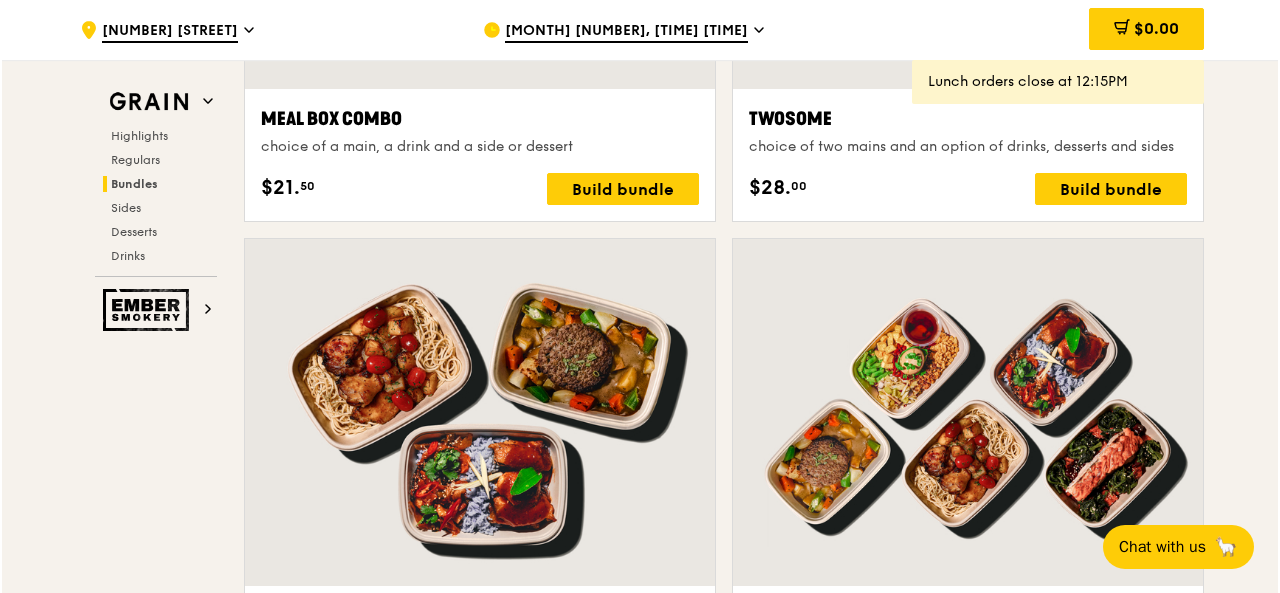 scroll, scrollTop: 3100, scrollLeft: 0, axis: vertical 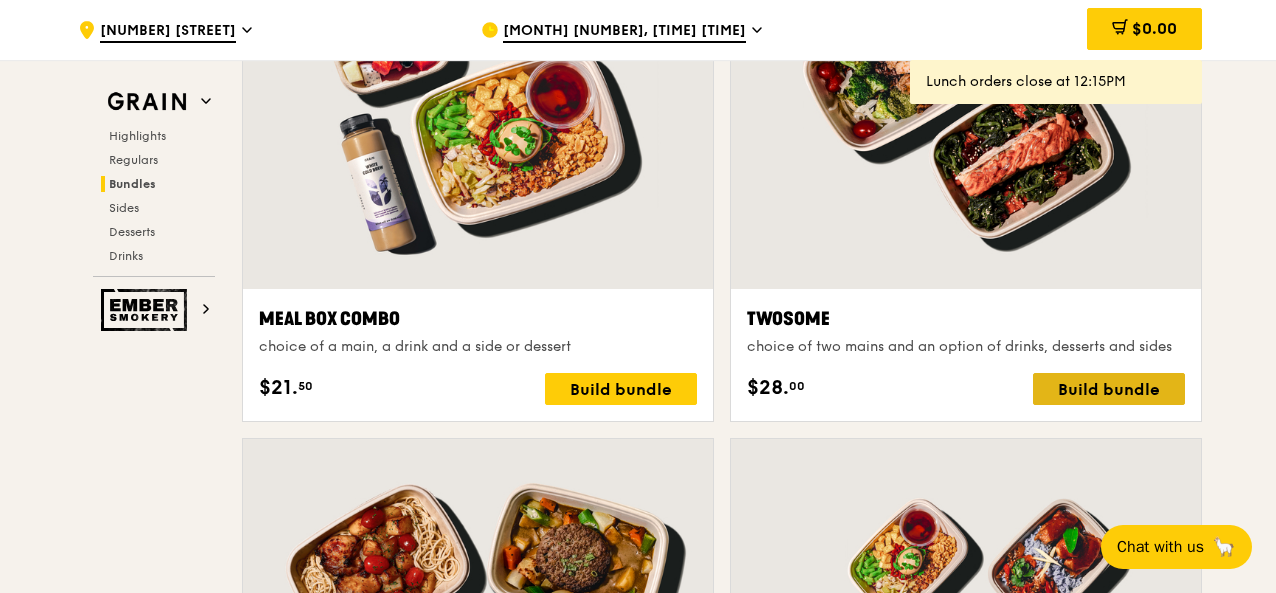 click on "Build bundle" at bounding box center (1109, 389) 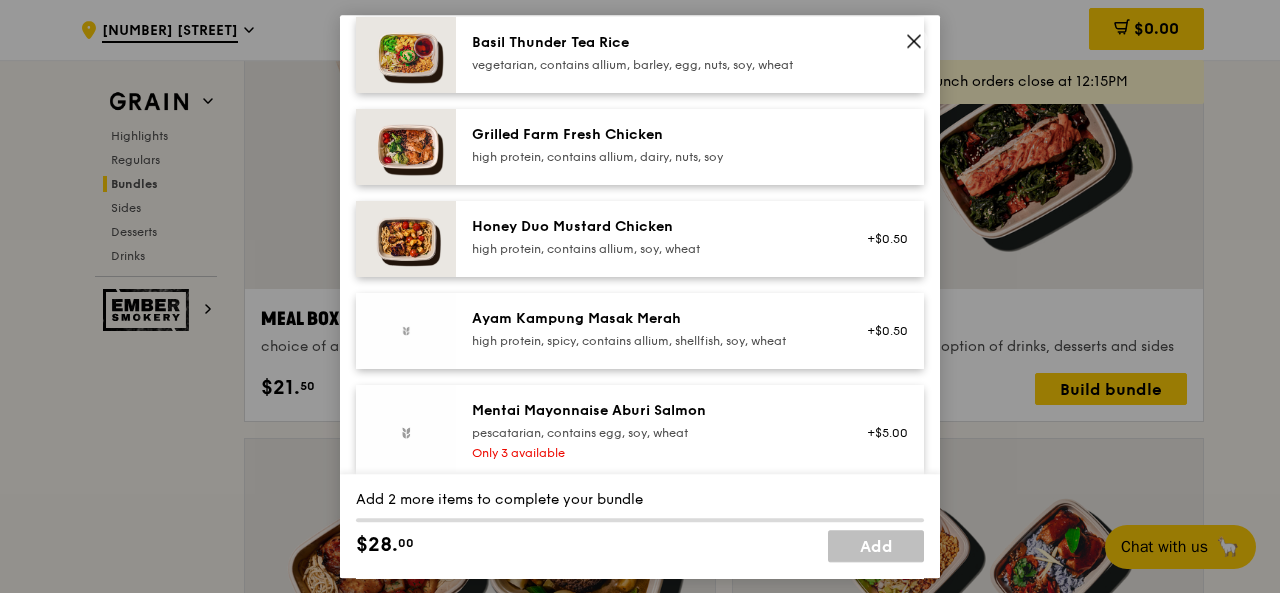 scroll, scrollTop: 500, scrollLeft: 0, axis: vertical 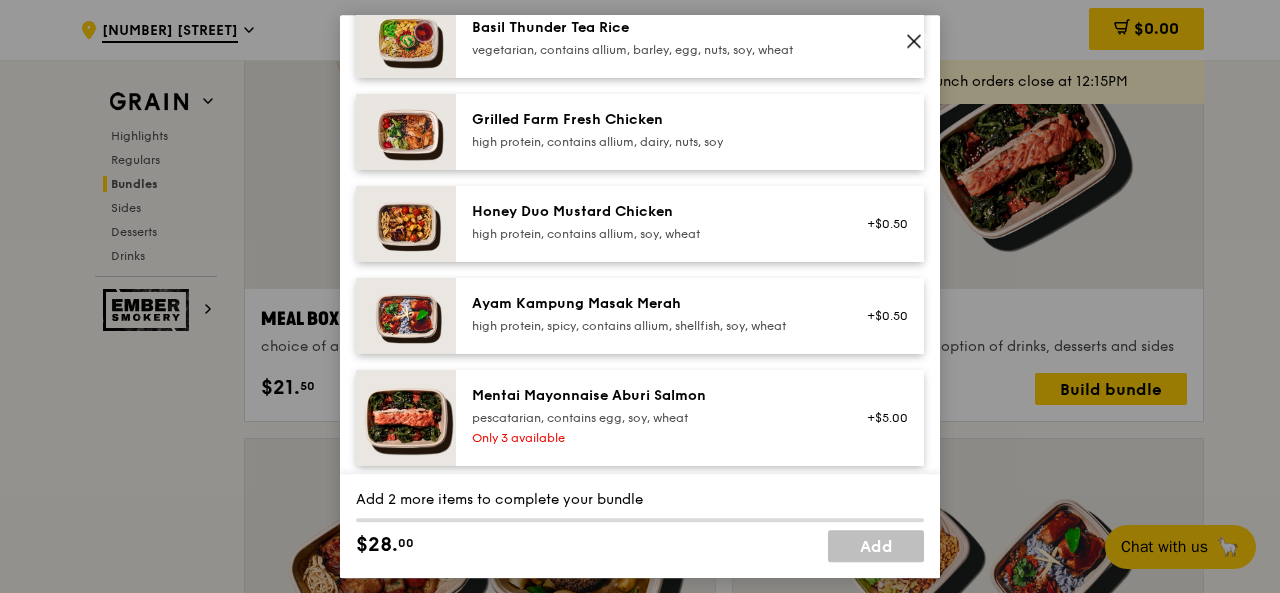 click on "Mentai Mayonnaise Aburi Salmon" at bounding box center (651, 396) 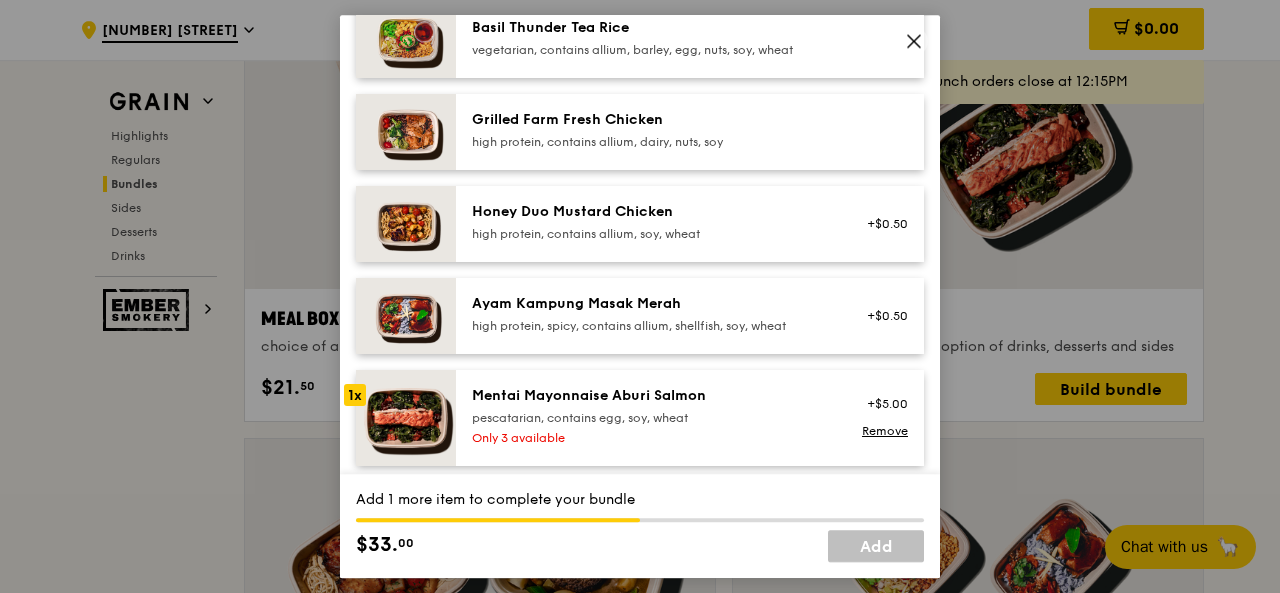 click on "Mentai Mayonnaise Aburi Salmon" at bounding box center [651, 396] 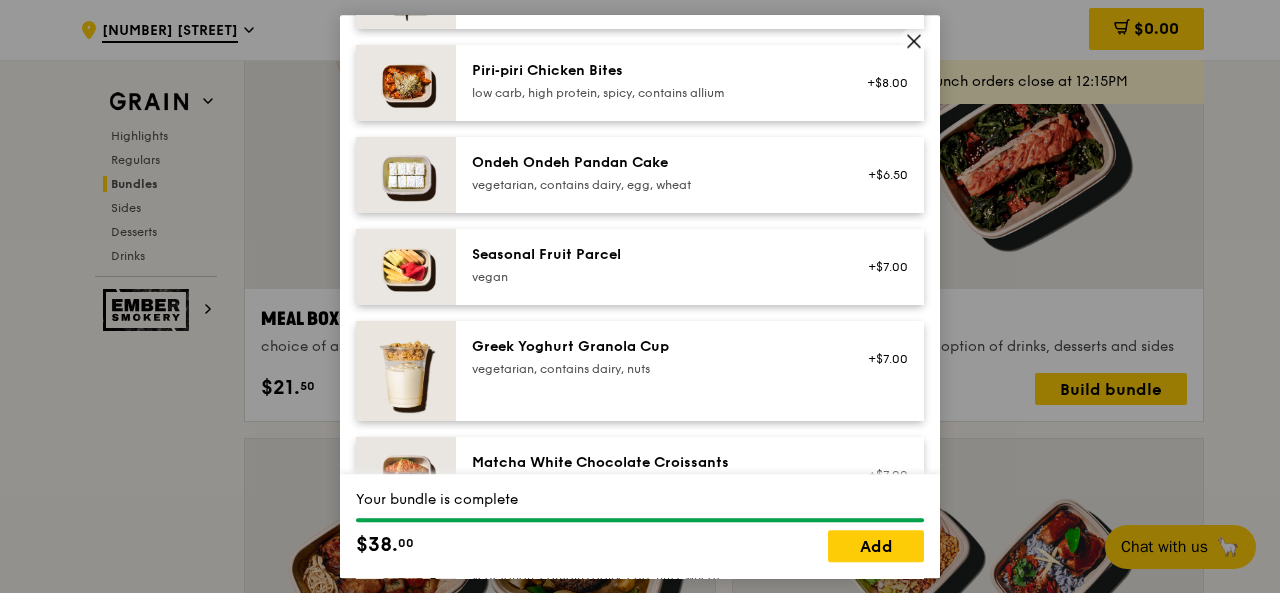 scroll, scrollTop: 1500, scrollLeft: 0, axis: vertical 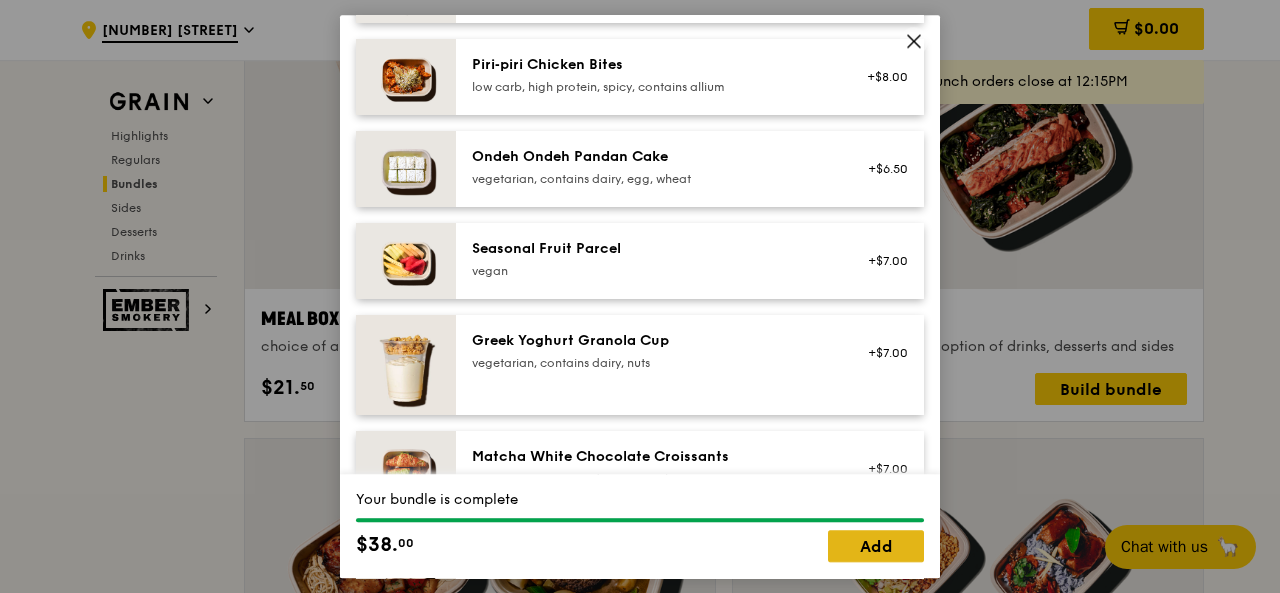 click on "Add" at bounding box center [876, 546] 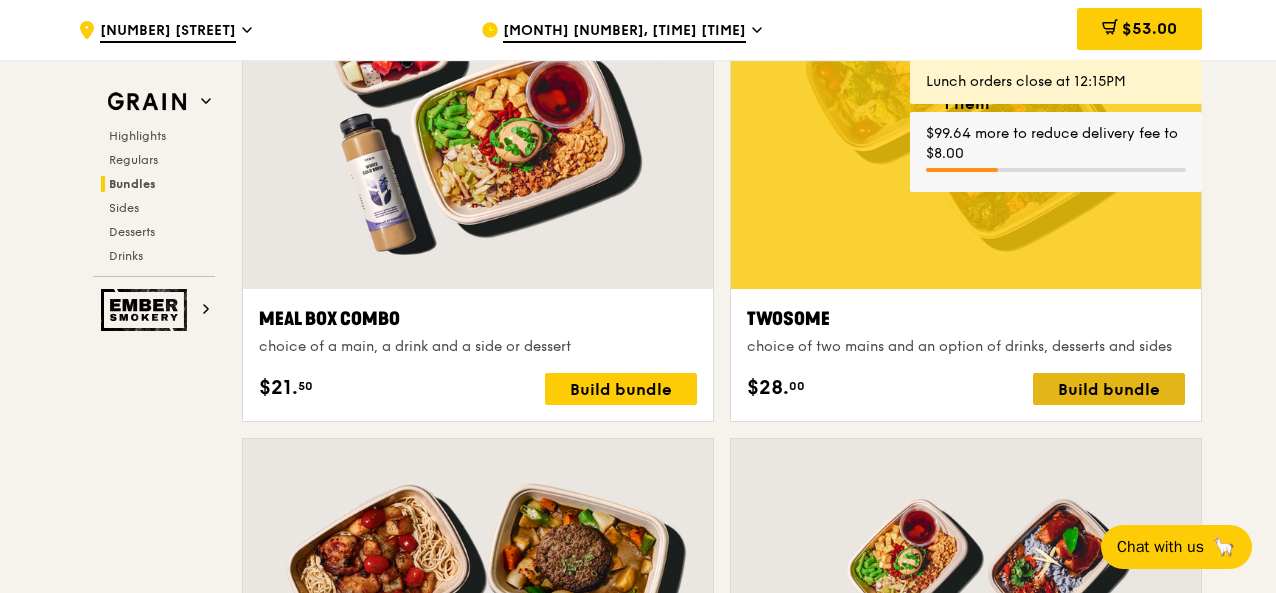 click on "Build bundle" at bounding box center (1109, 389) 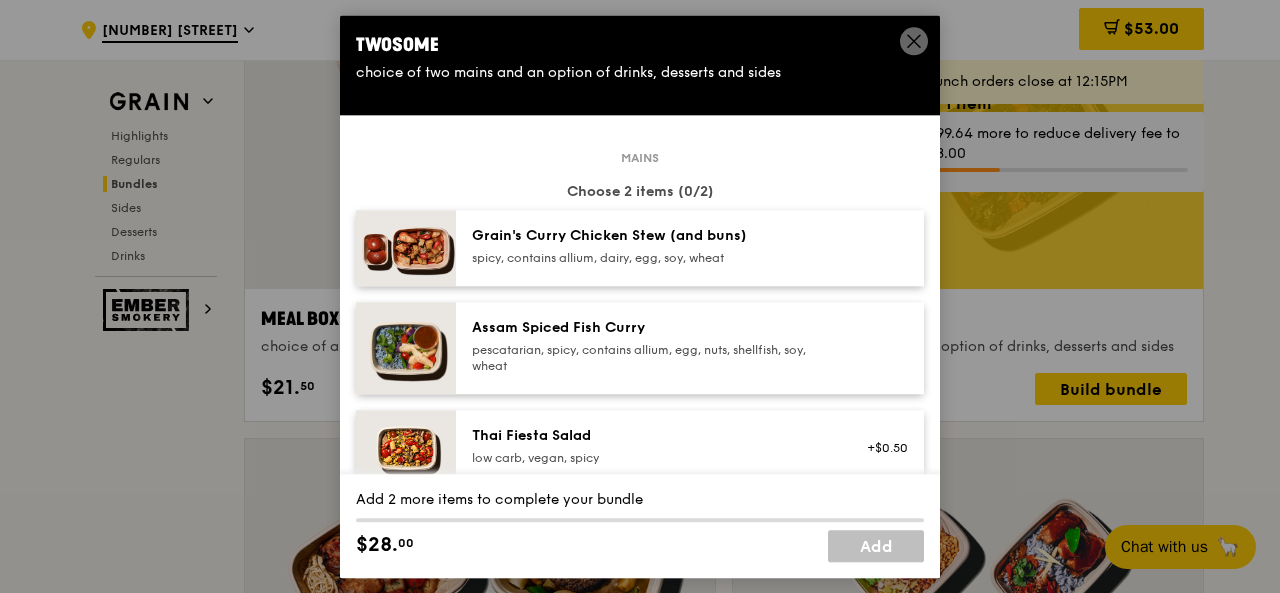 click on "pescatarian, spicy, contains allium, egg, nuts, shellfish, soy, wheat" at bounding box center (651, 358) 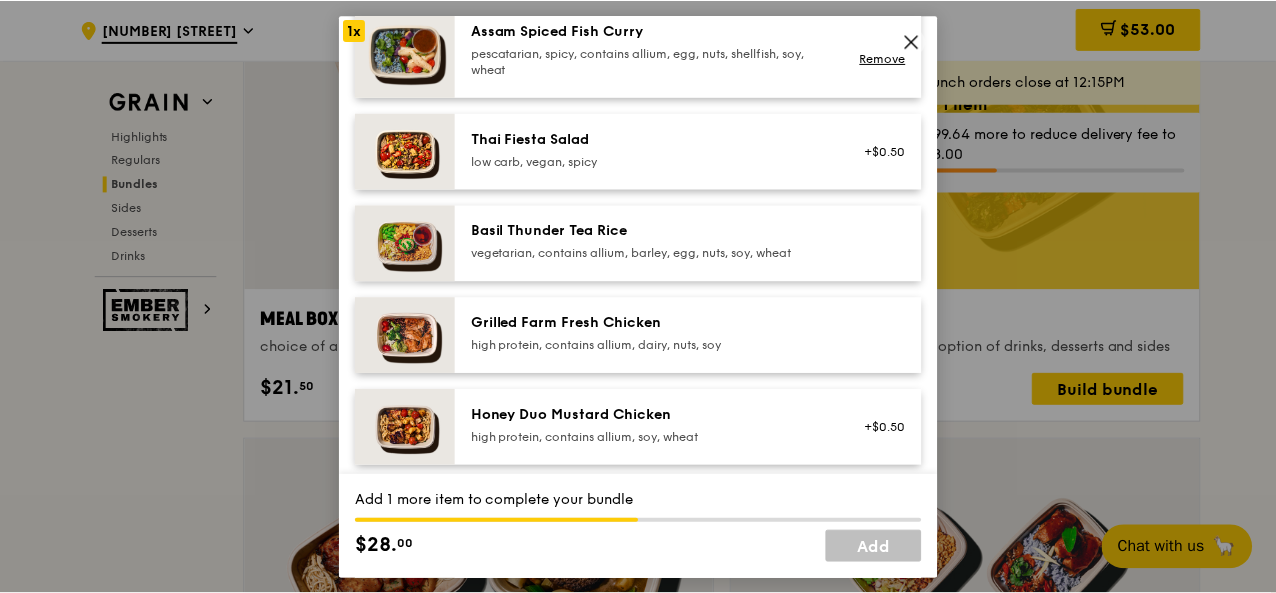 scroll, scrollTop: 300, scrollLeft: 0, axis: vertical 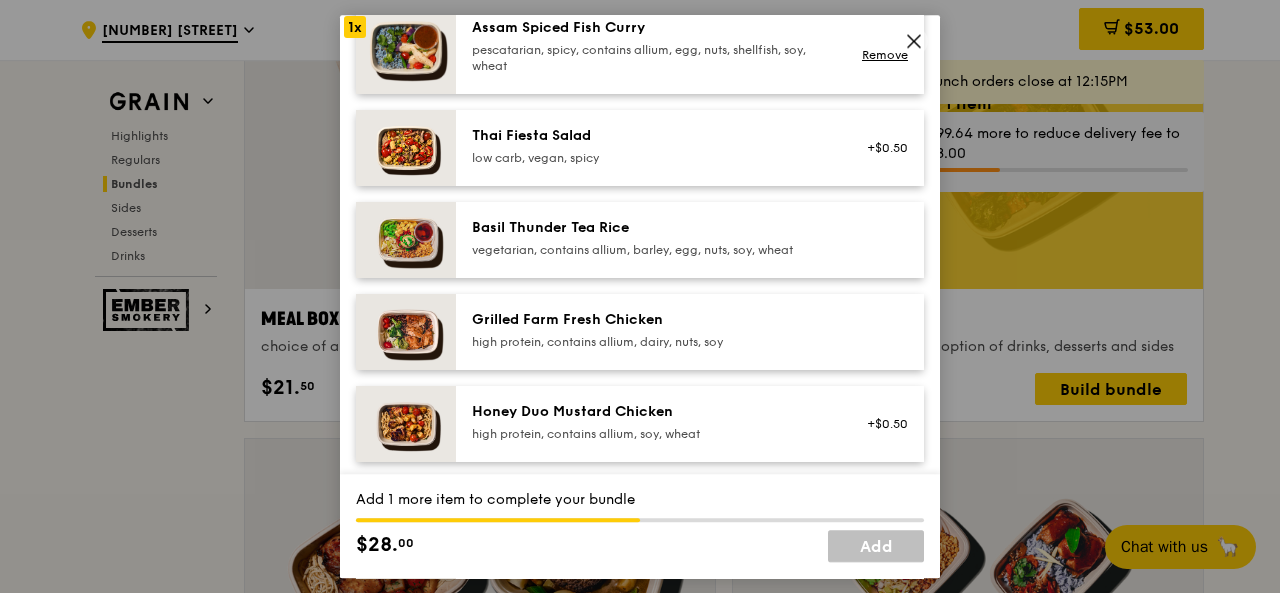 click on "vegetarian, contains allium, barley, egg, nuts, soy, wheat" at bounding box center (651, 250) 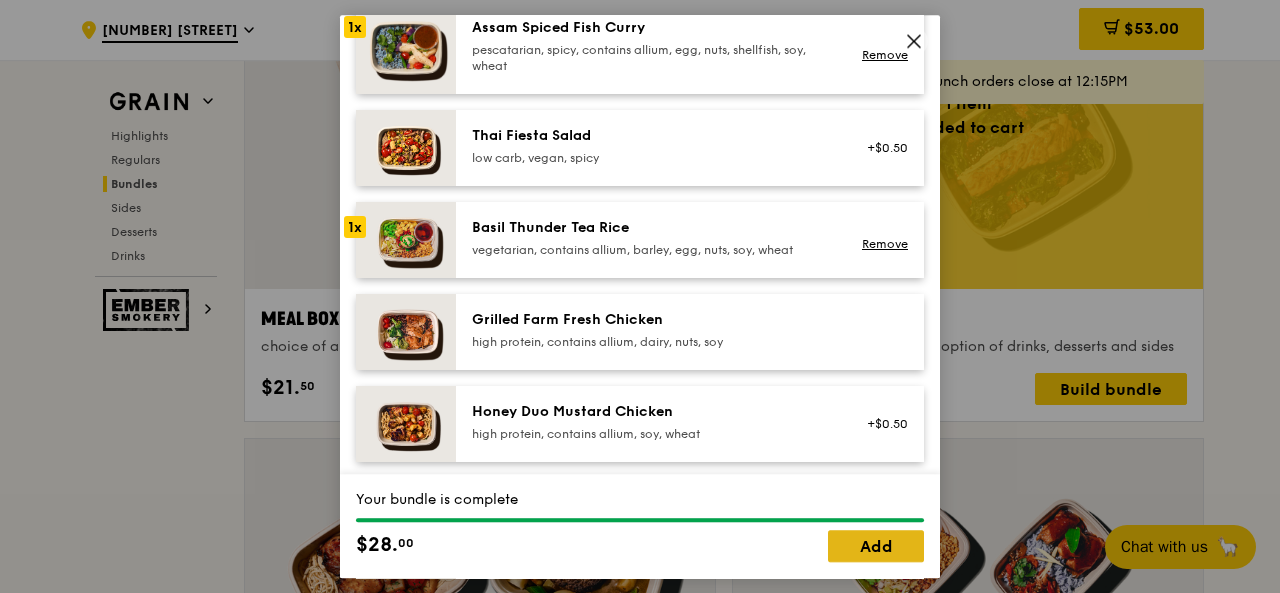 click on "Add" at bounding box center [876, 546] 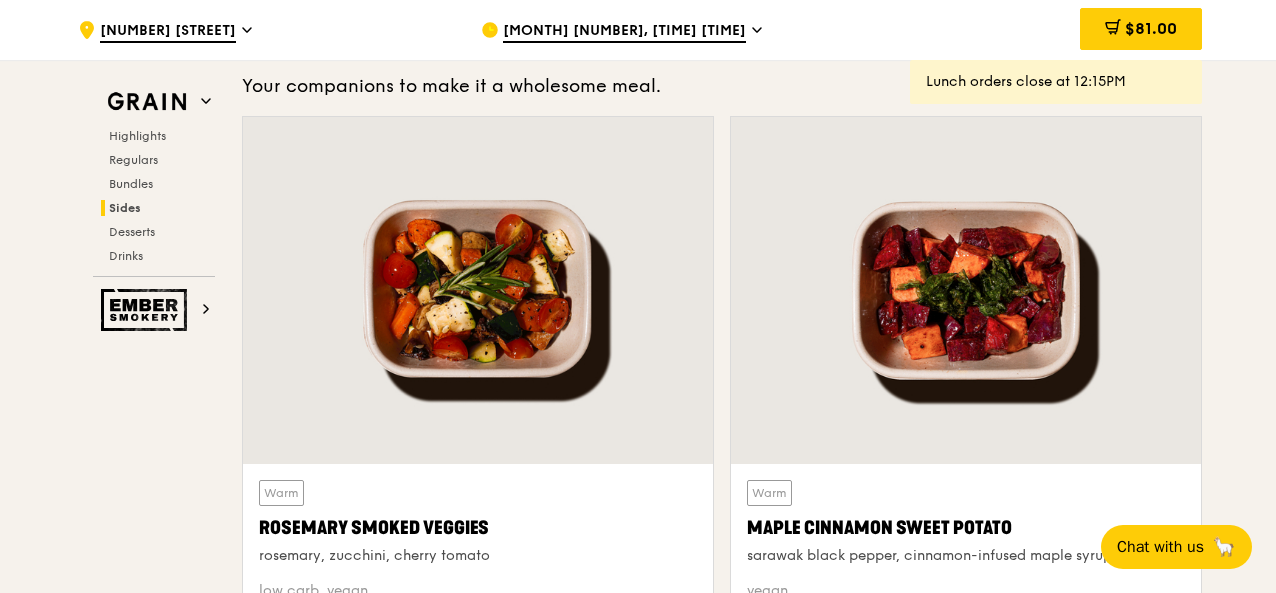 scroll, scrollTop: 4600, scrollLeft: 0, axis: vertical 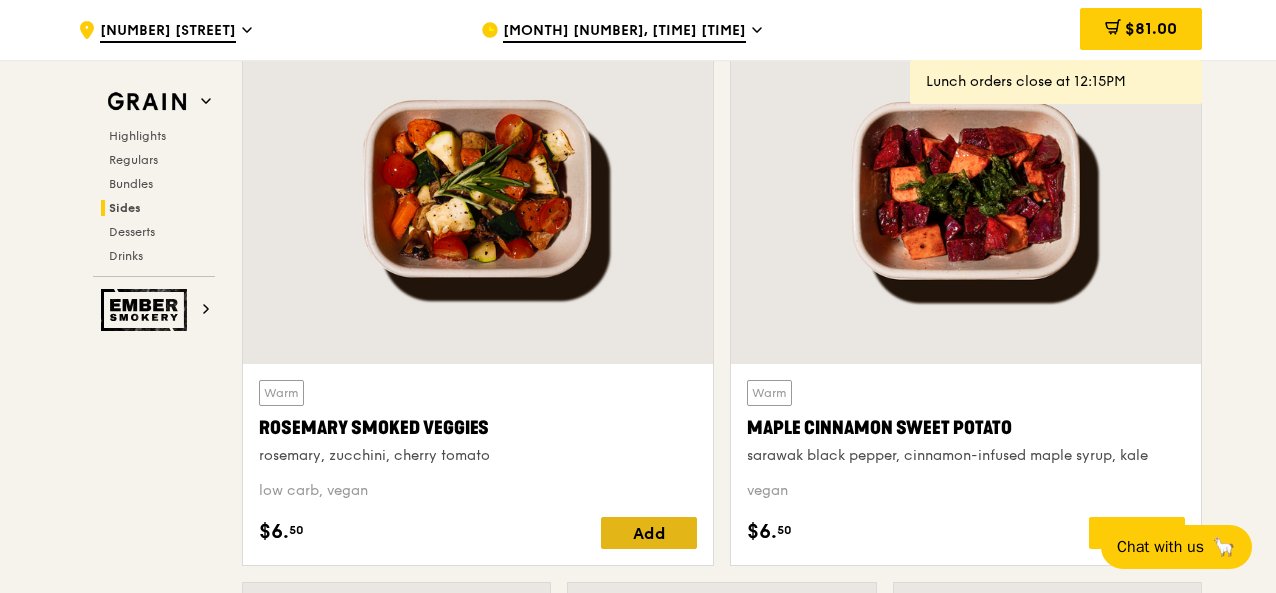 click on "Add" at bounding box center (649, 533) 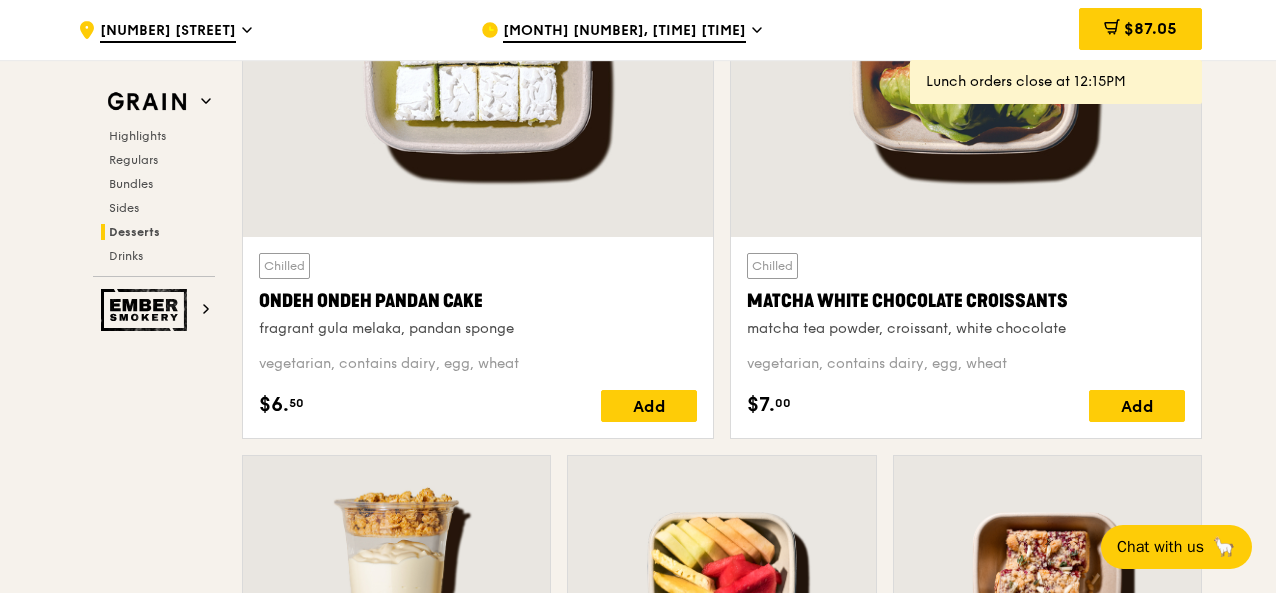 scroll, scrollTop: 5900, scrollLeft: 0, axis: vertical 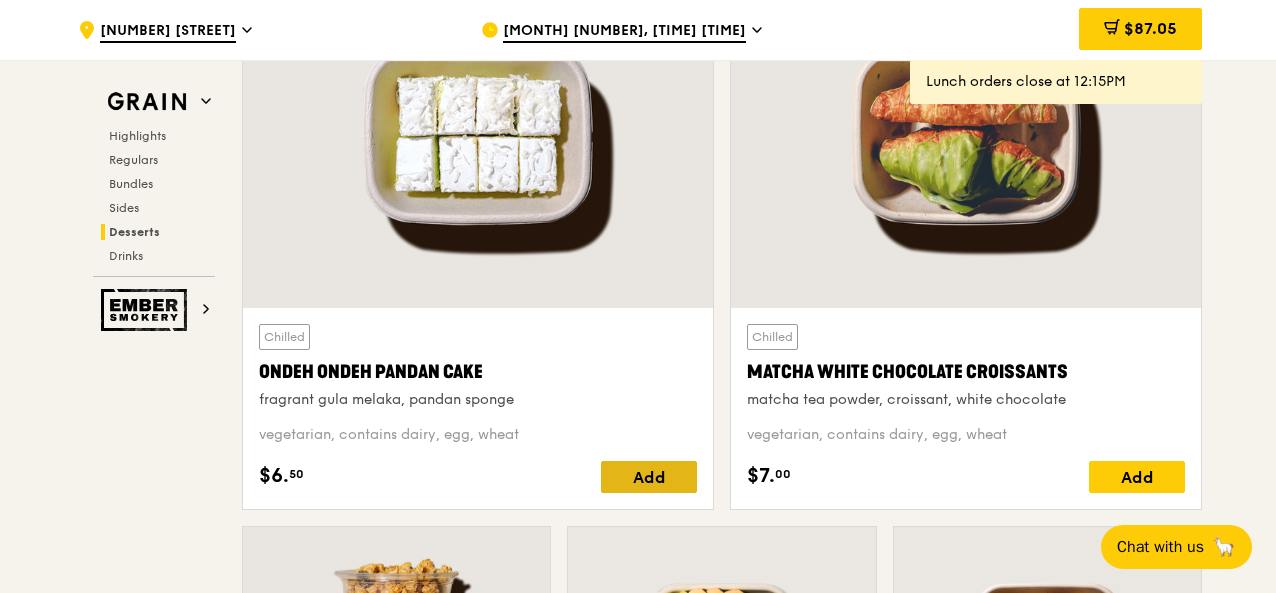 click on "Add" at bounding box center [649, 477] 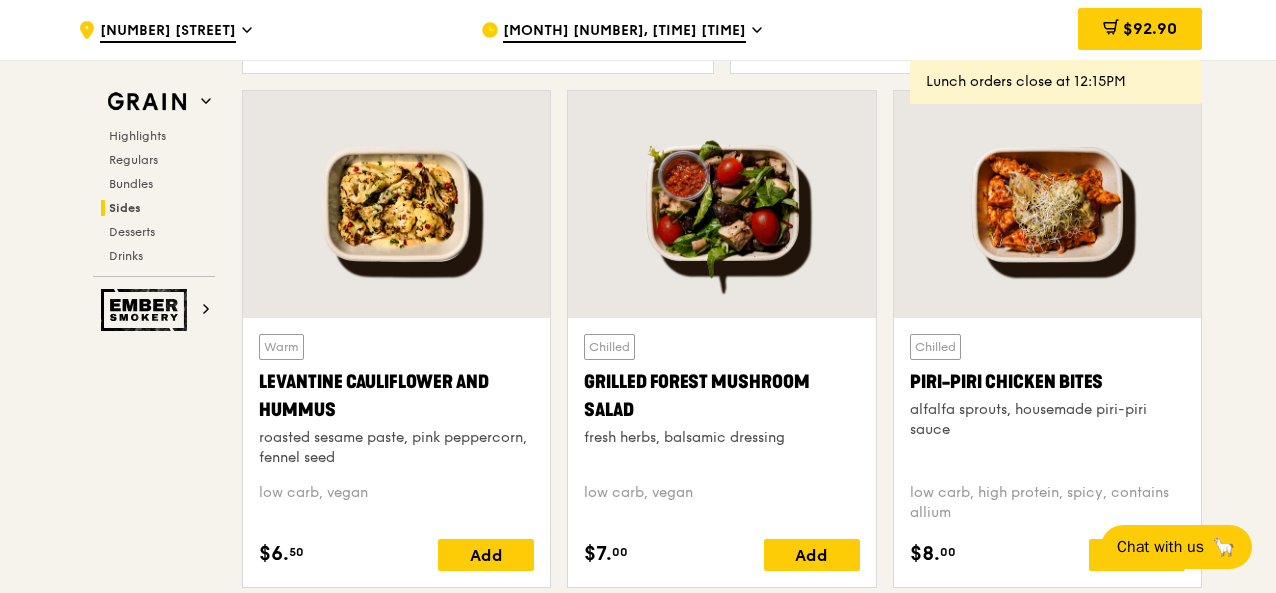 scroll, scrollTop: 5100, scrollLeft: 0, axis: vertical 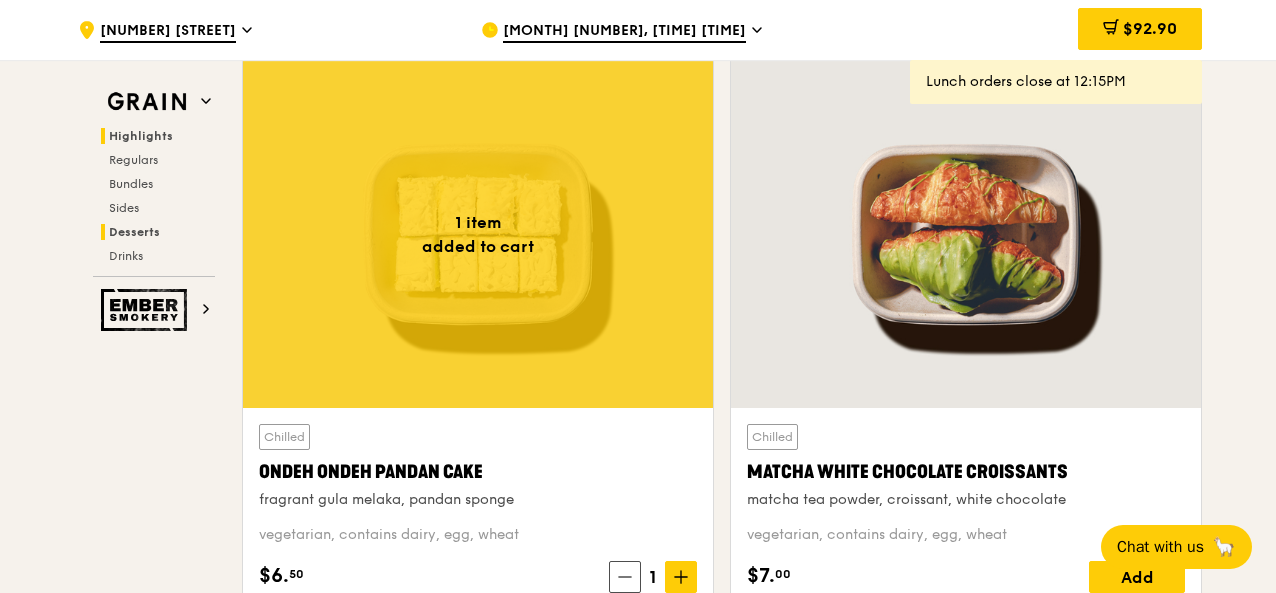 click on "Highlights" at bounding box center [141, 136] 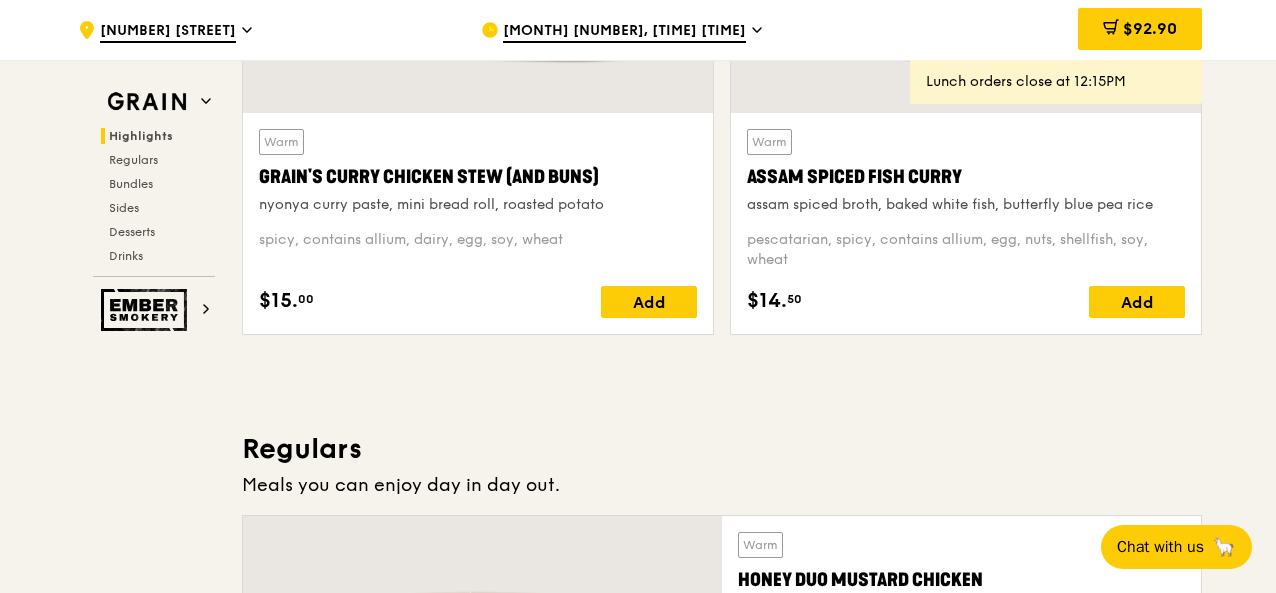 scroll, scrollTop: 964, scrollLeft: 0, axis: vertical 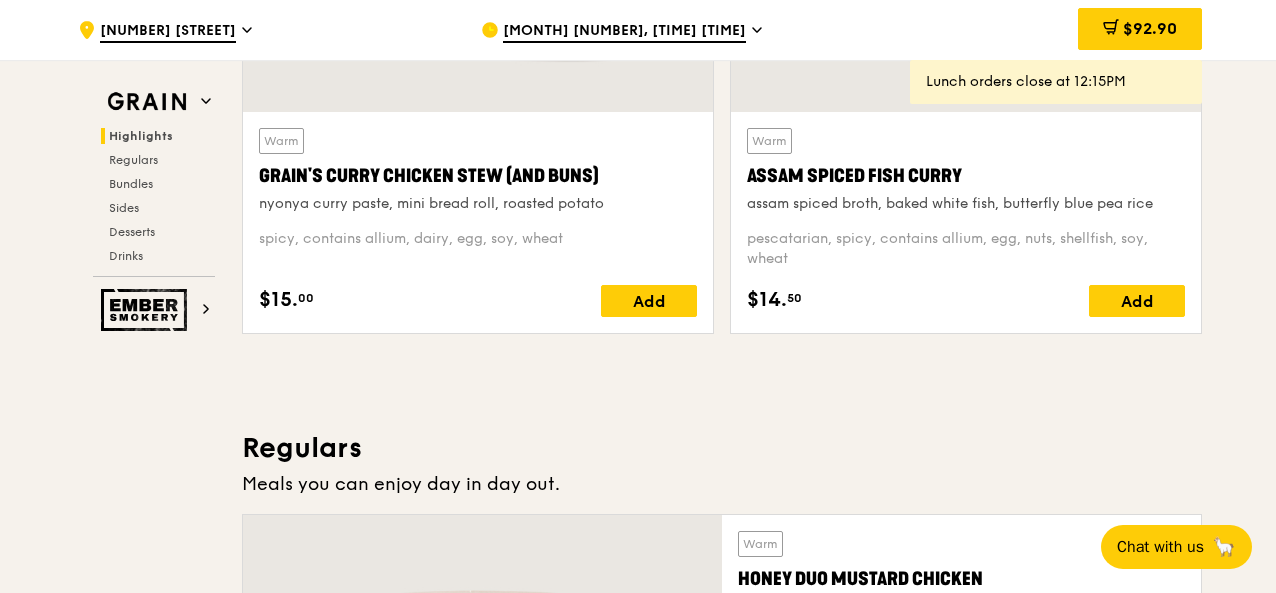 click on "[MONTH] [NUMBER], [TIME] [TIME]" at bounding box center (624, 32) 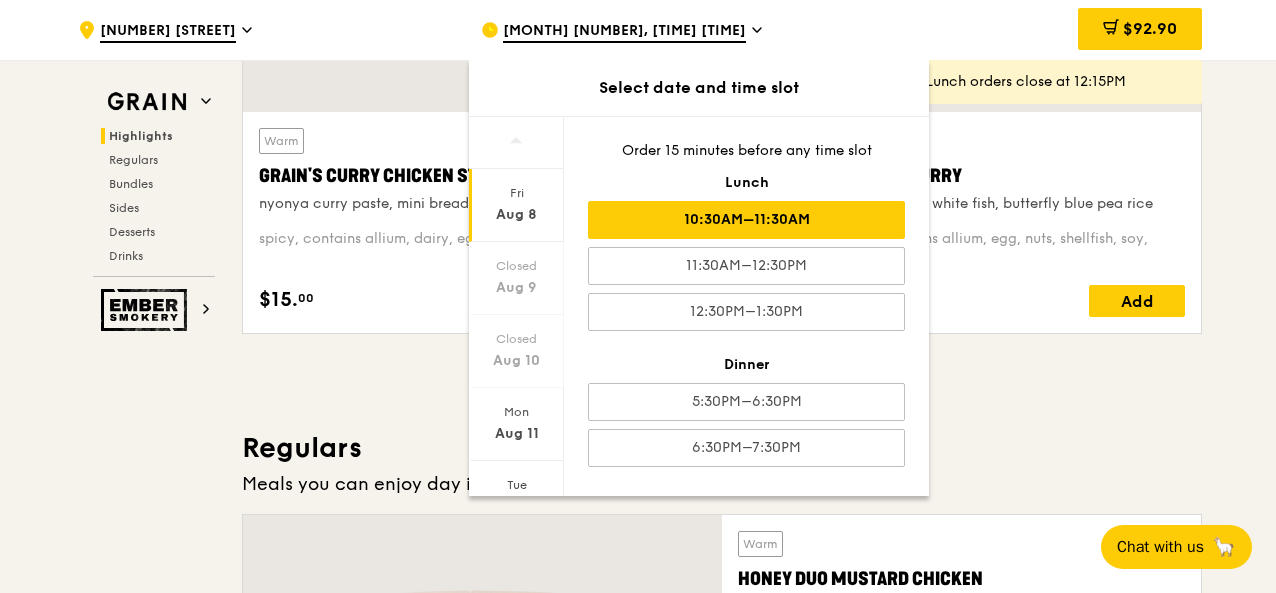 click on "$92.90" at bounding box center [1041, 30] 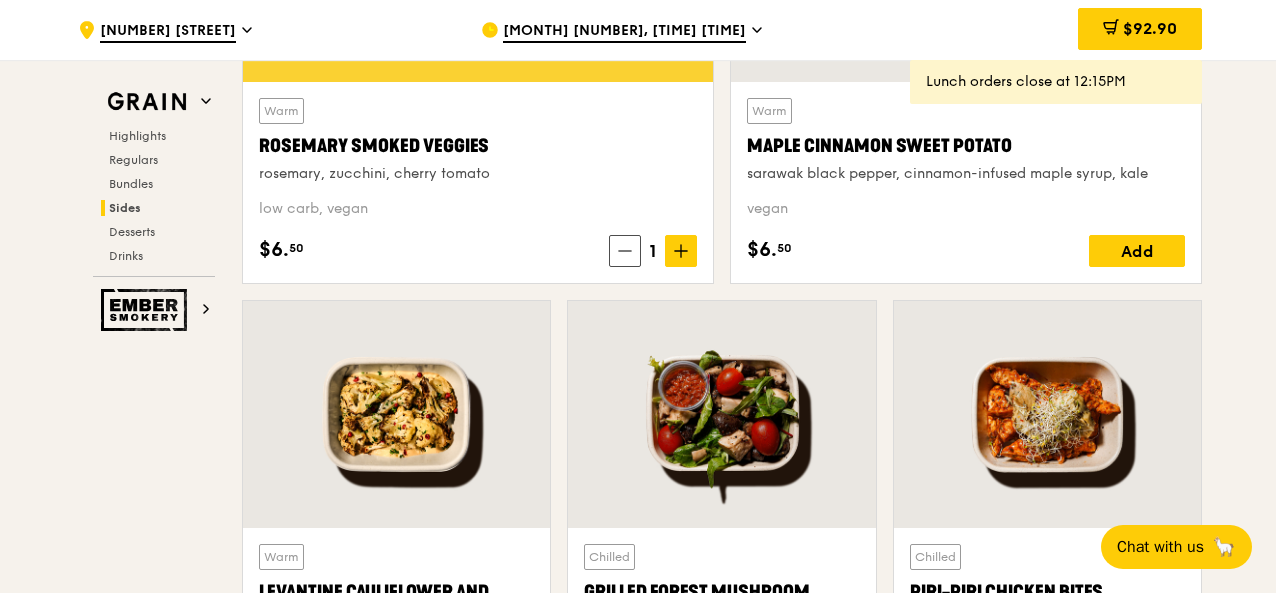 scroll, scrollTop: 4764, scrollLeft: 0, axis: vertical 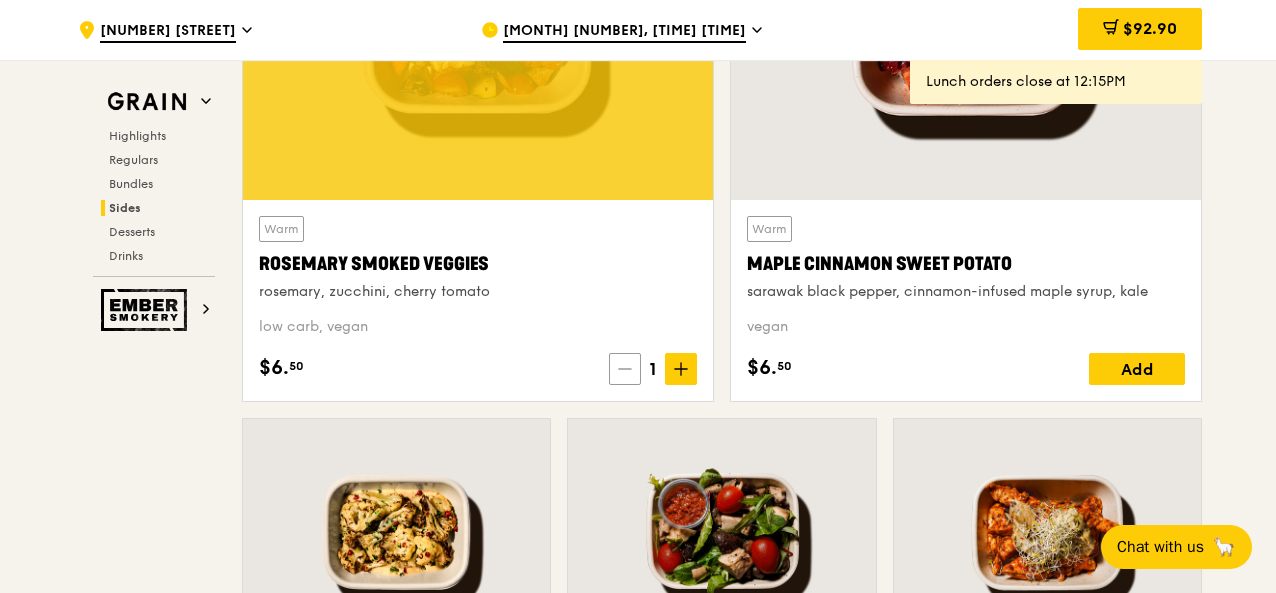 click 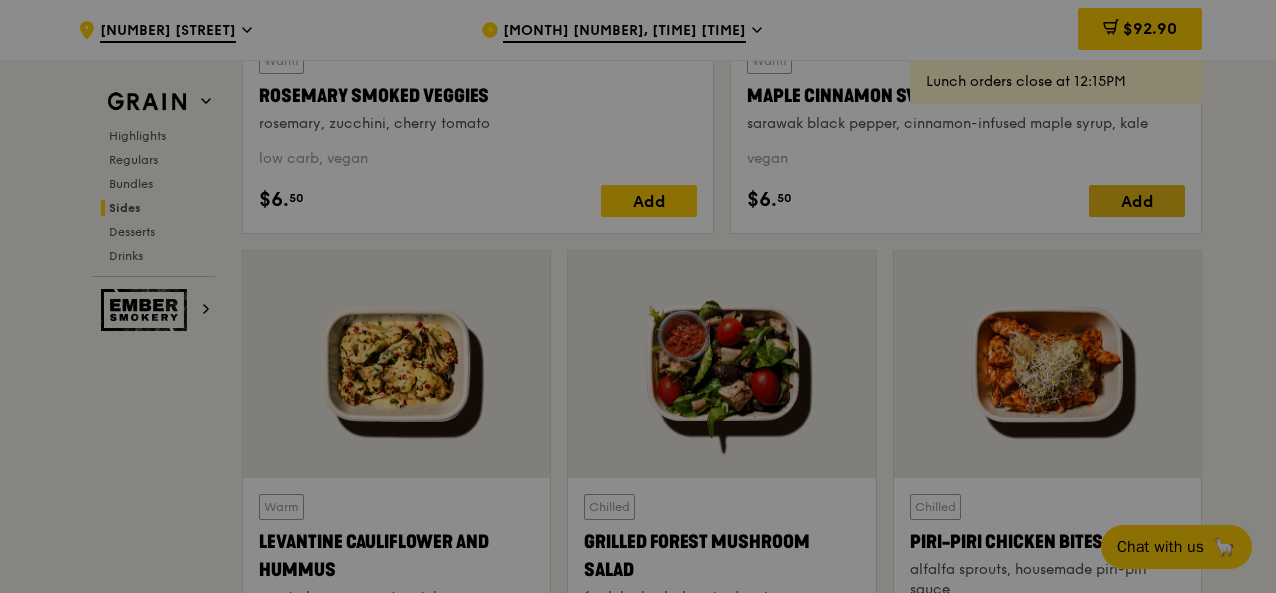 scroll, scrollTop: 5164, scrollLeft: 0, axis: vertical 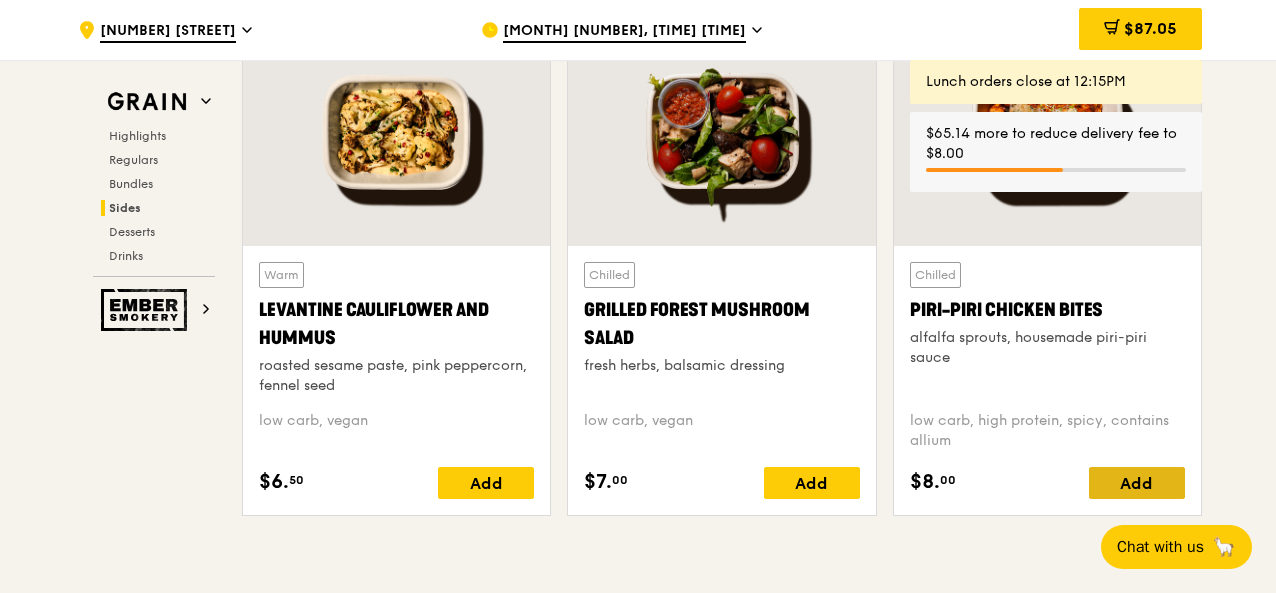 click on "Add" at bounding box center [1137, 483] 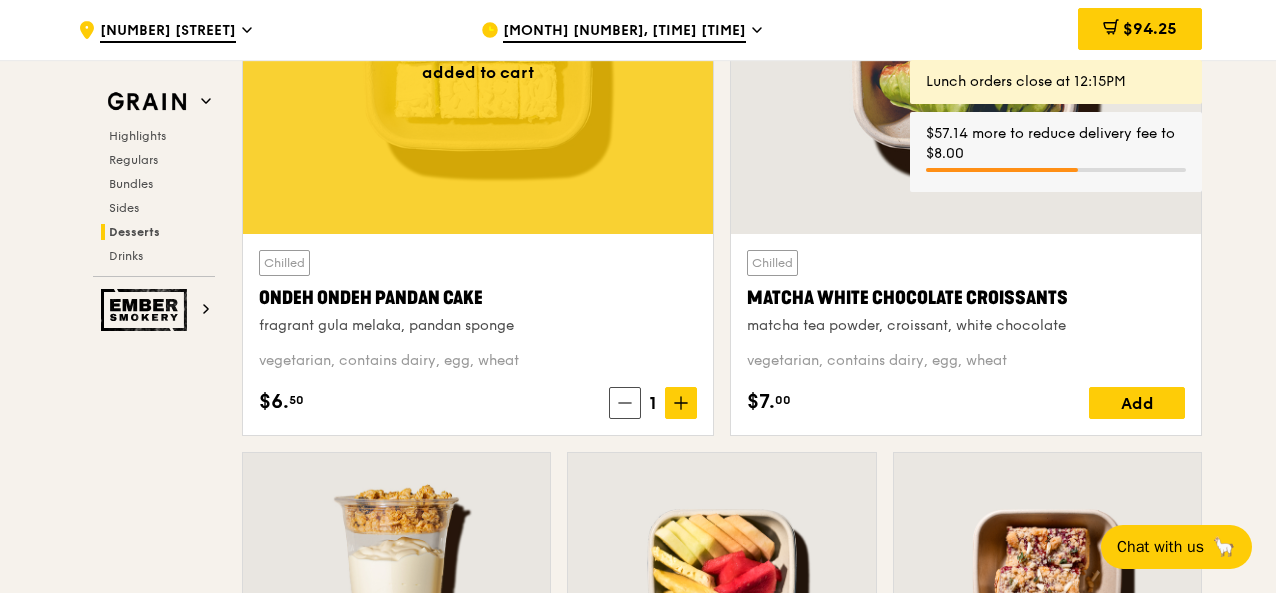 scroll, scrollTop: 5864, scrollLeft: 0, axis: vertical 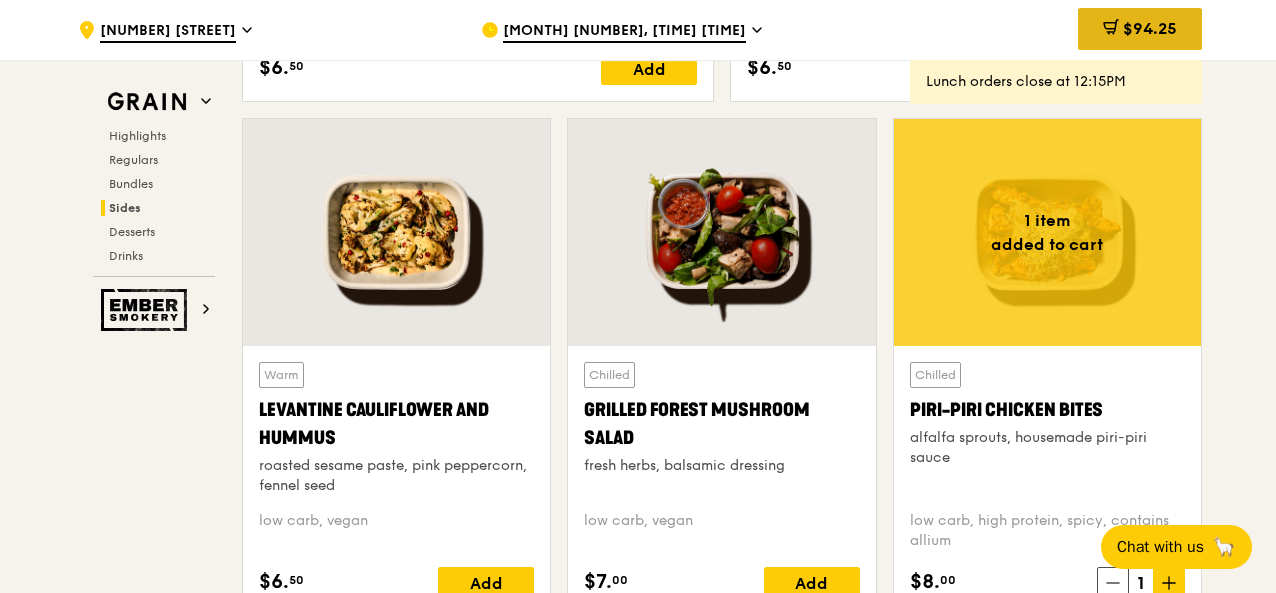 click on "$94.25" at bounding box center [1140, 29] 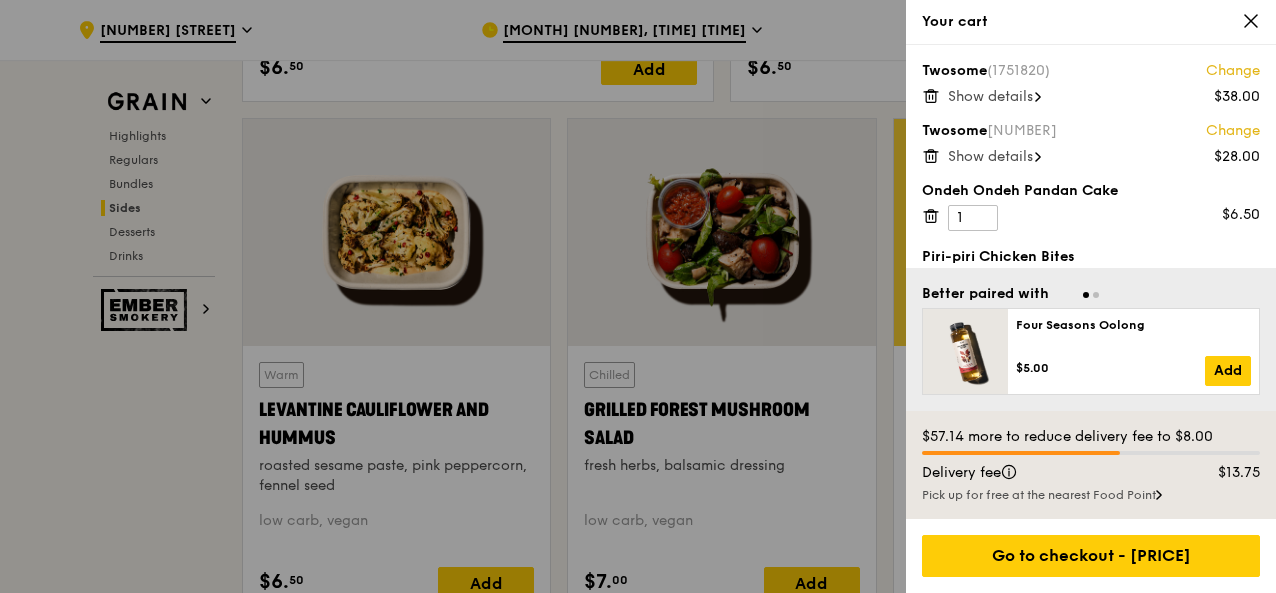 scroll, scrollTop: 5064, scrollLeft: 0, axis: vertical 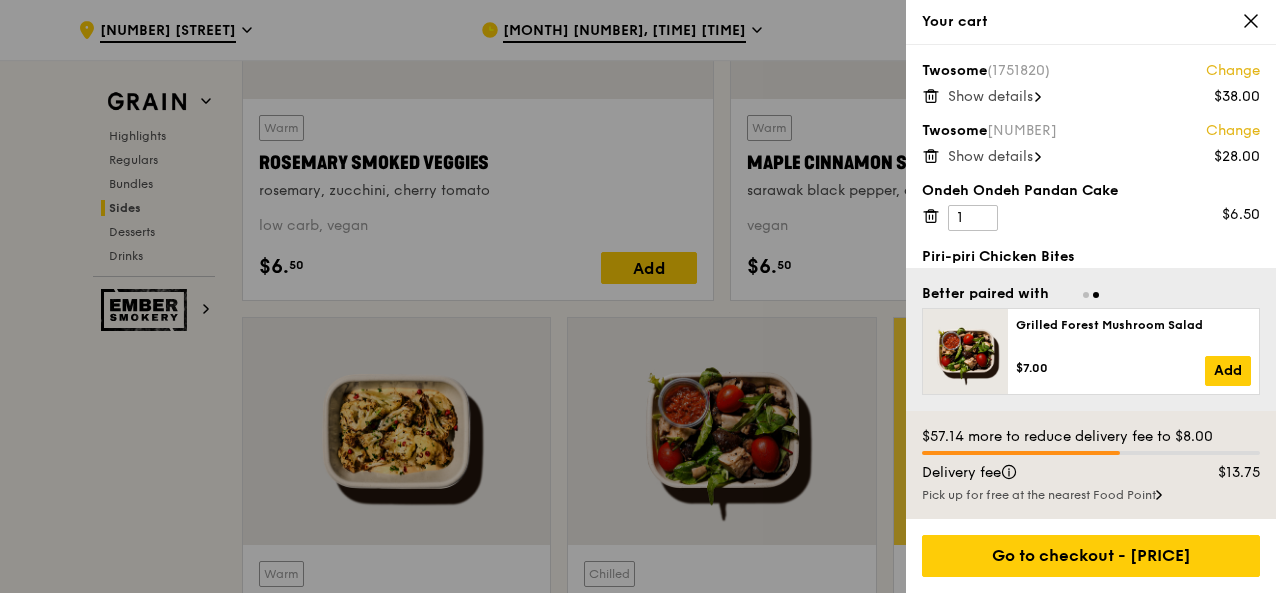 click on "Show details" at bounding box center [990, 96] 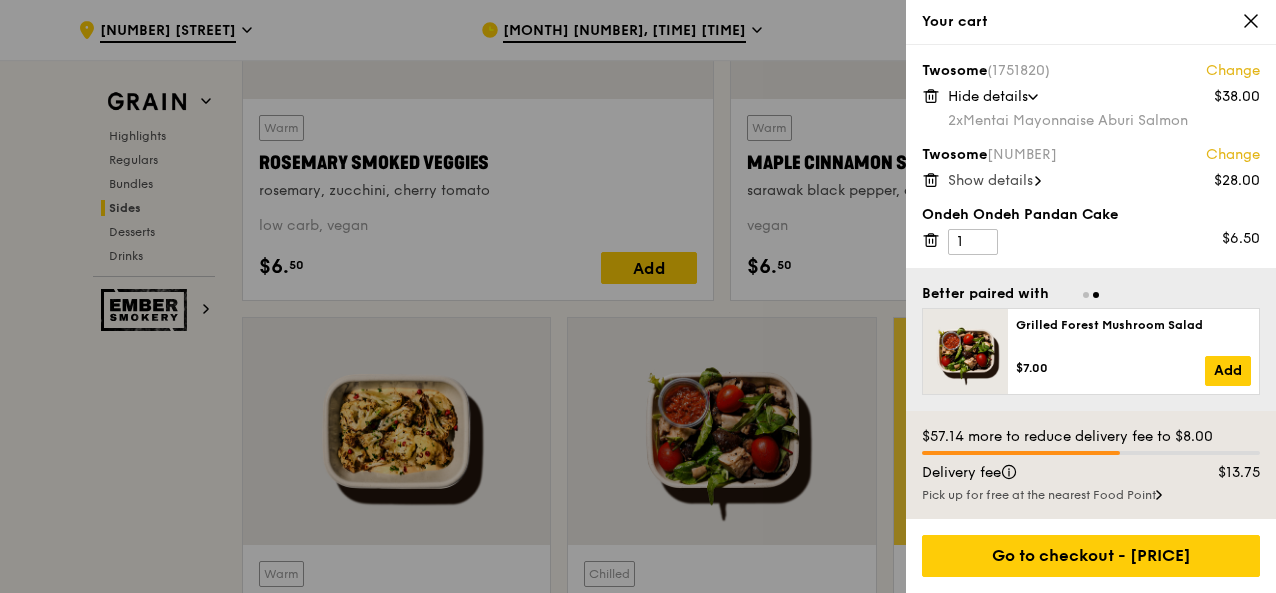 click on "Show details" at bounding box center [990, 180] 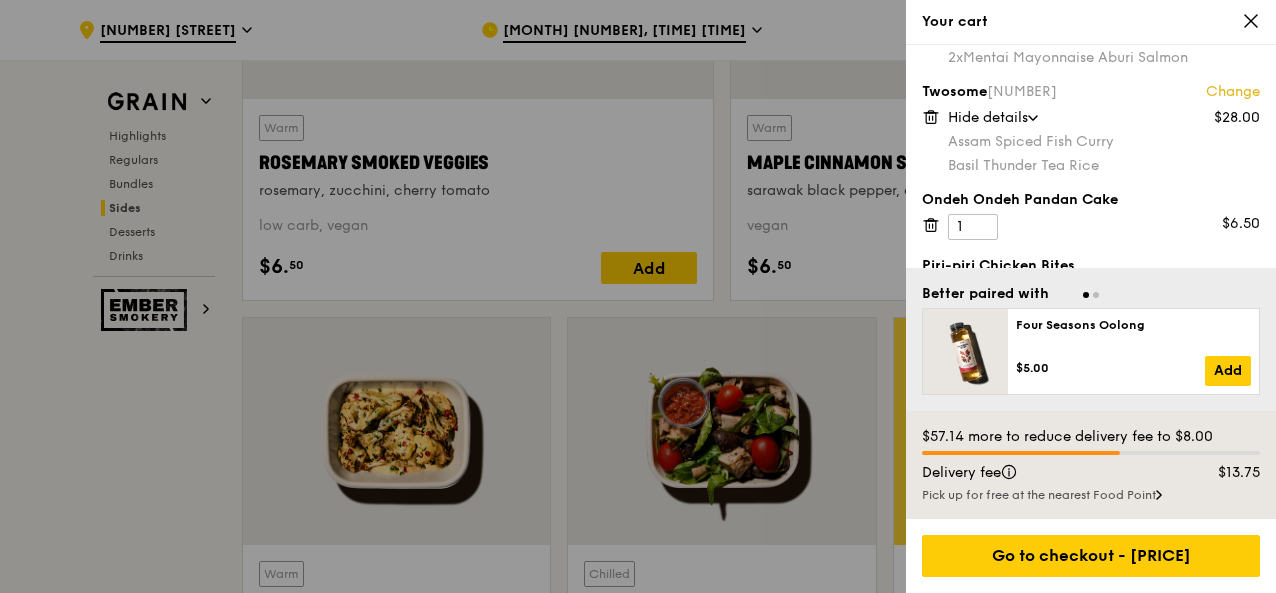 scroll, scrollTop: 113, scrollLeft: 0, axis: vertical 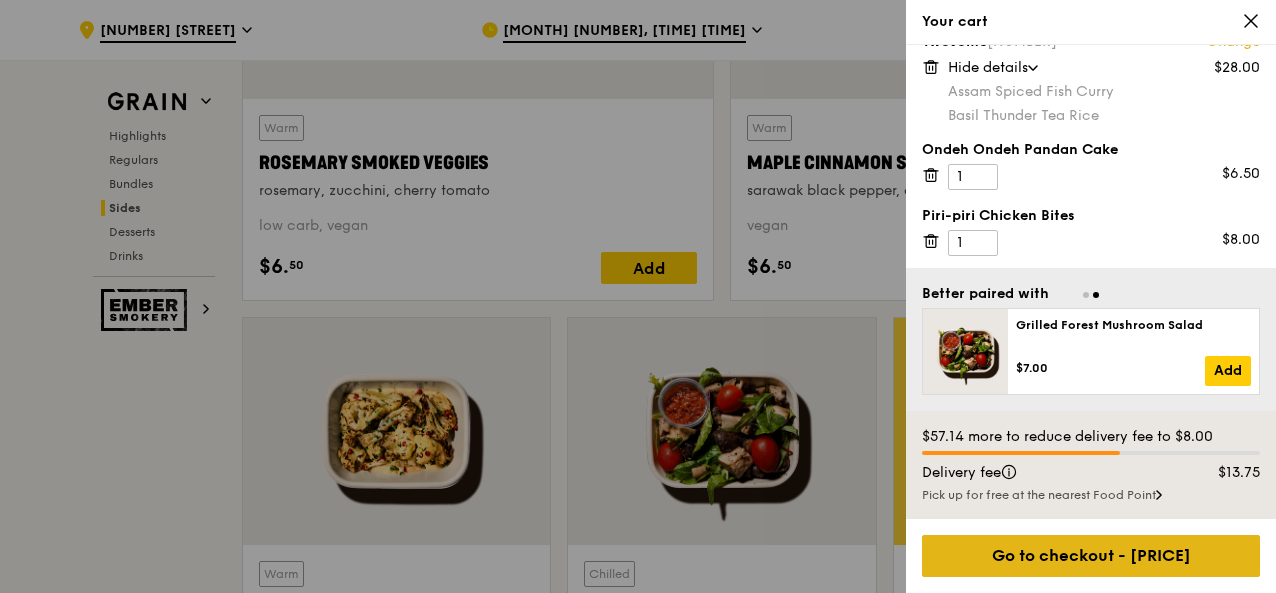 click on "Go to checkout - [PRICE]" at bounding box center [1091, 556] 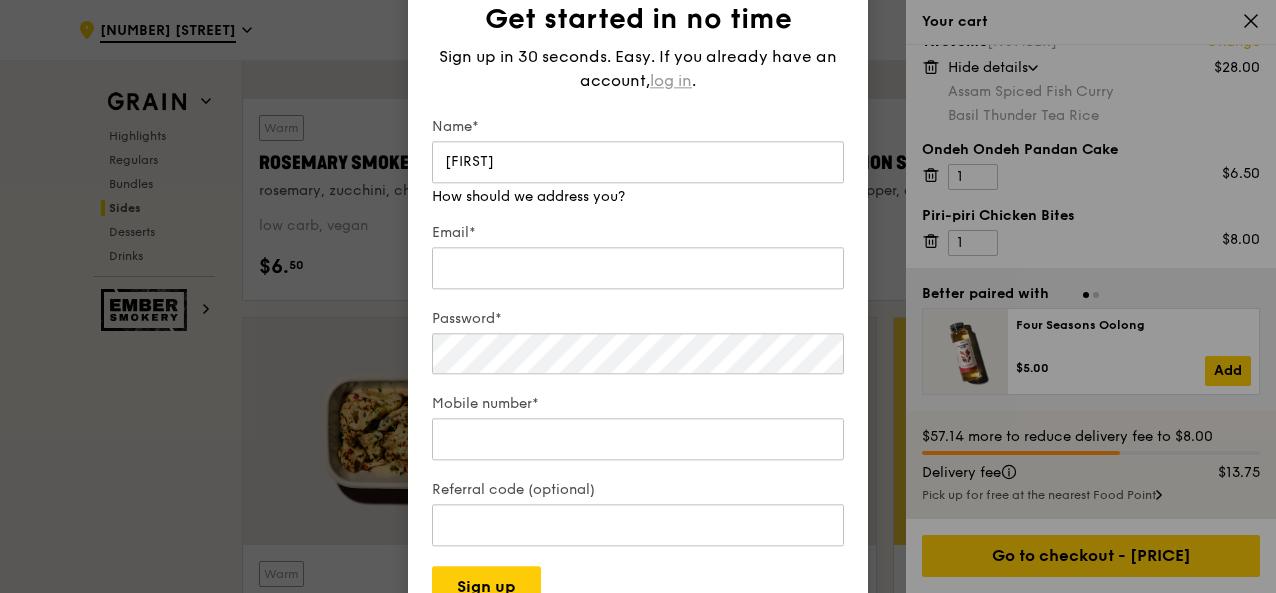 type on "[FIRST]" 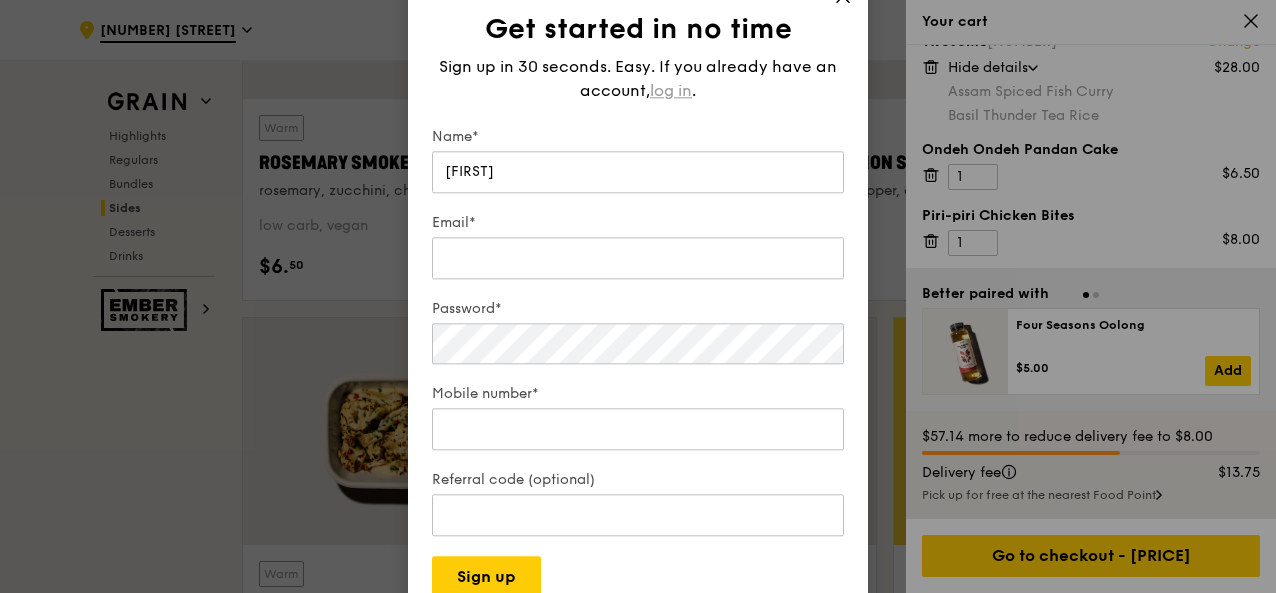 click on "log in" at bounding box center [671, 91] 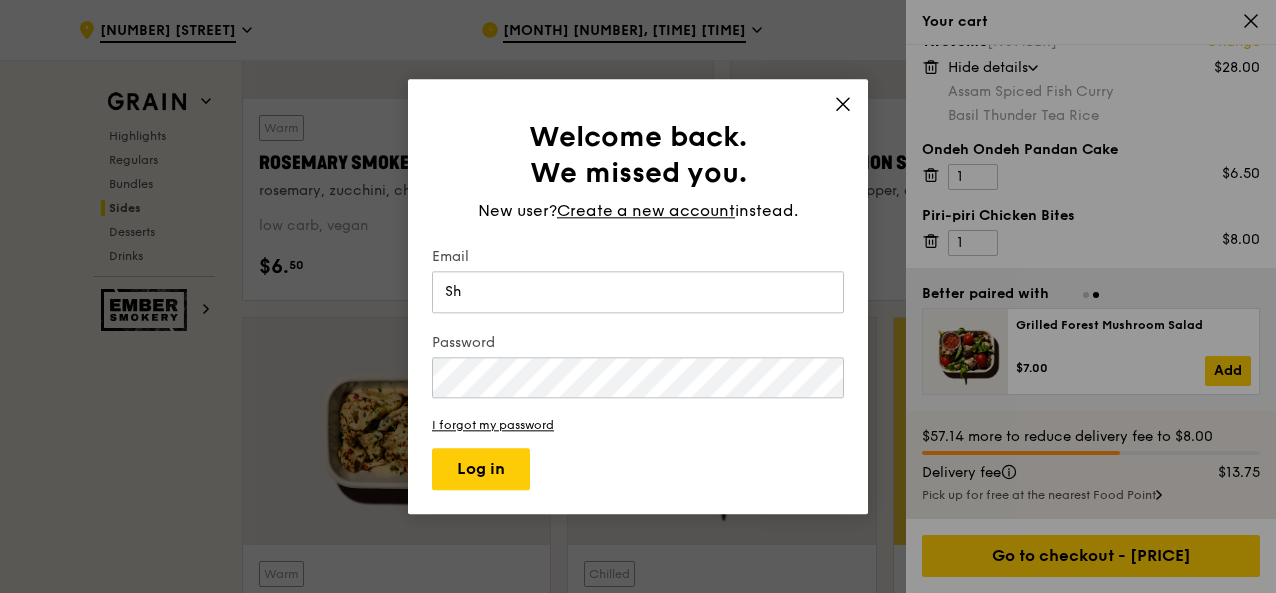 type on "S" 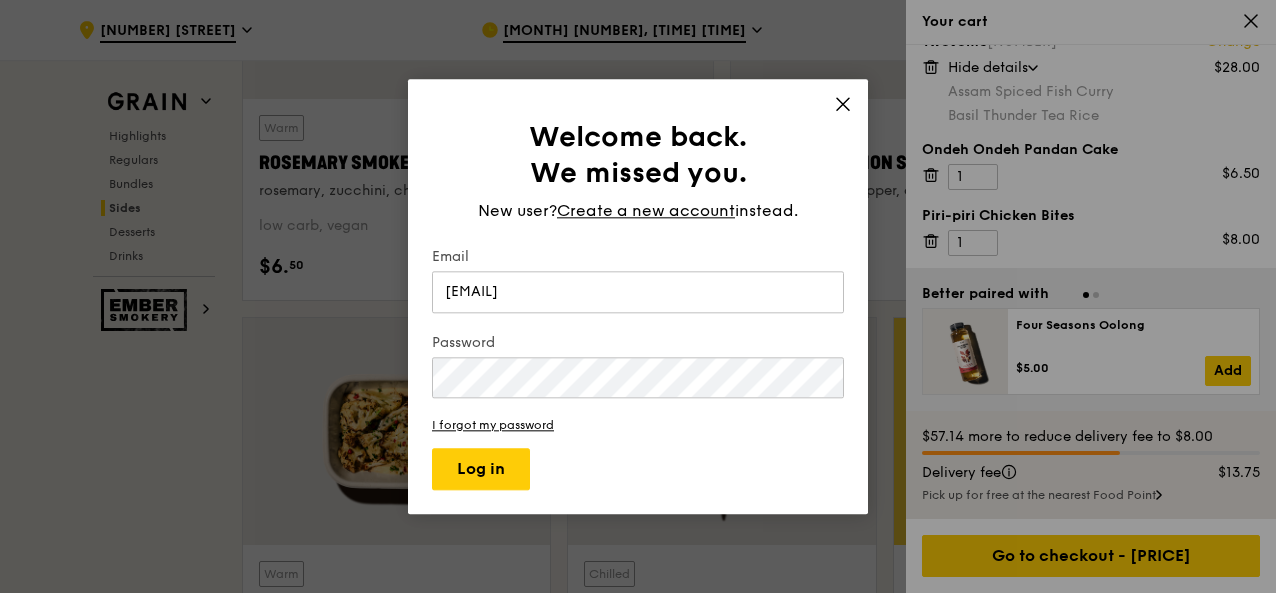 type on "[EMAIL]" 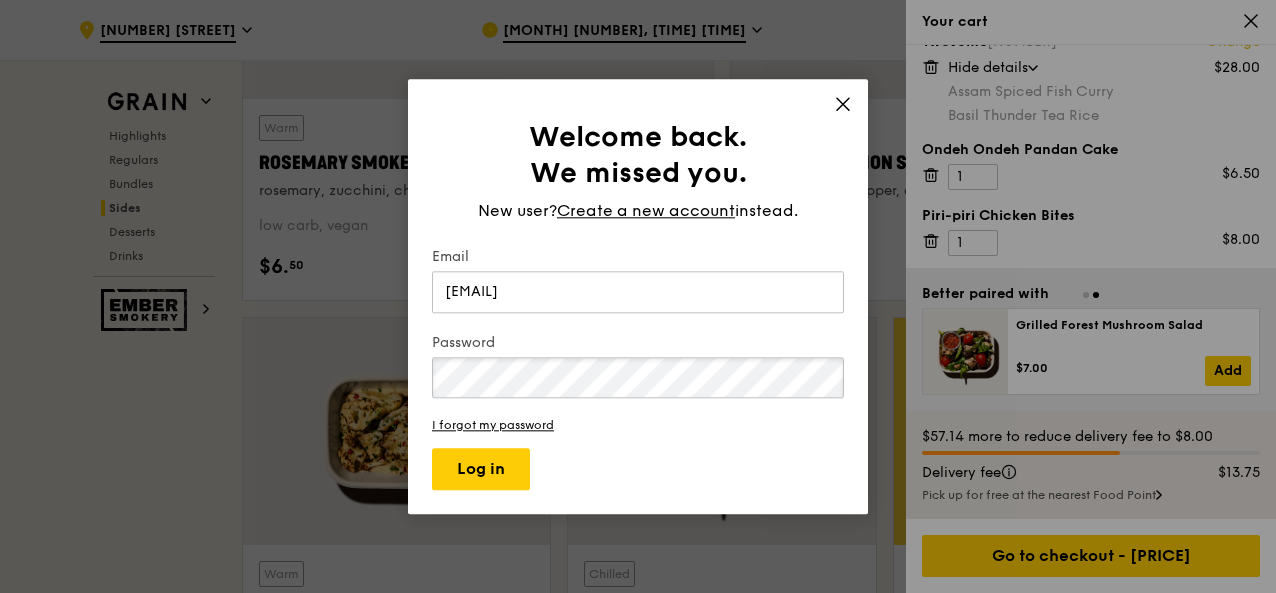 click on "Log in" at bounding box center (481, 469) 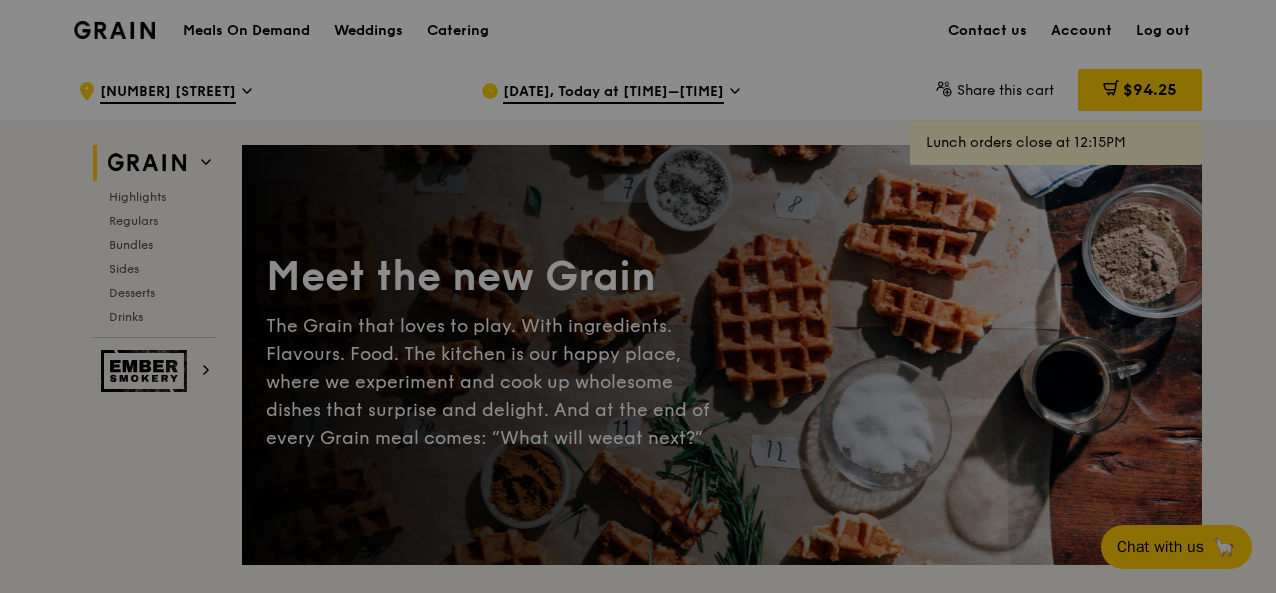 scroll, scrollTop: 0, scrollLeft: 0, axis: both 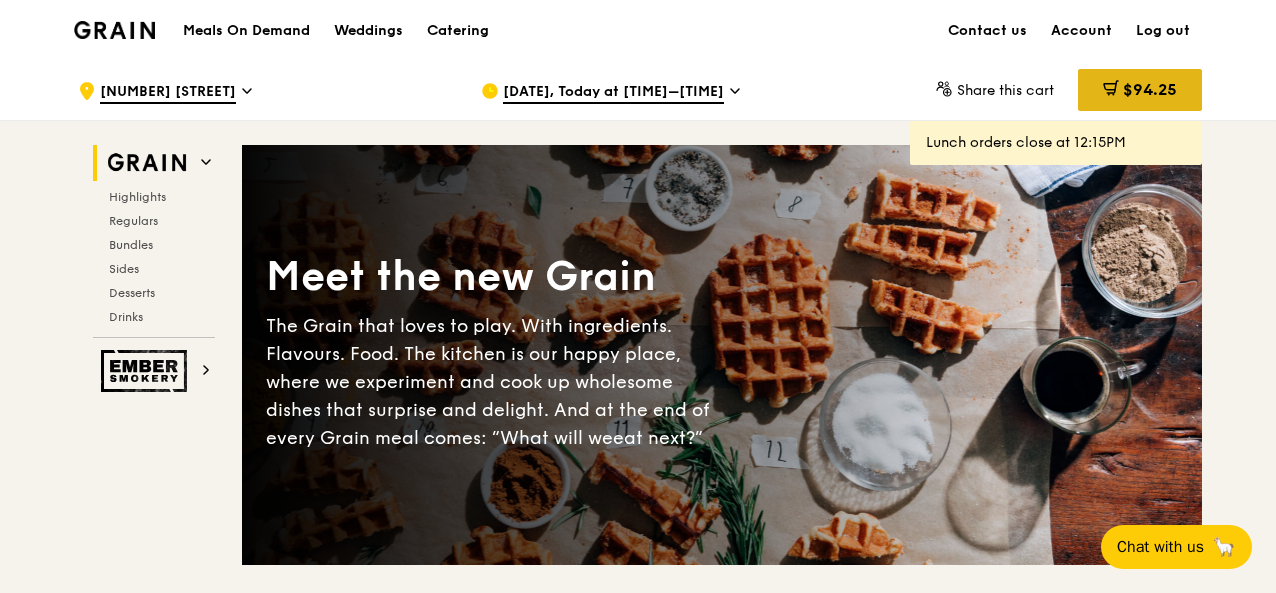click on "$94.25" at bounding box center [1150, 89] 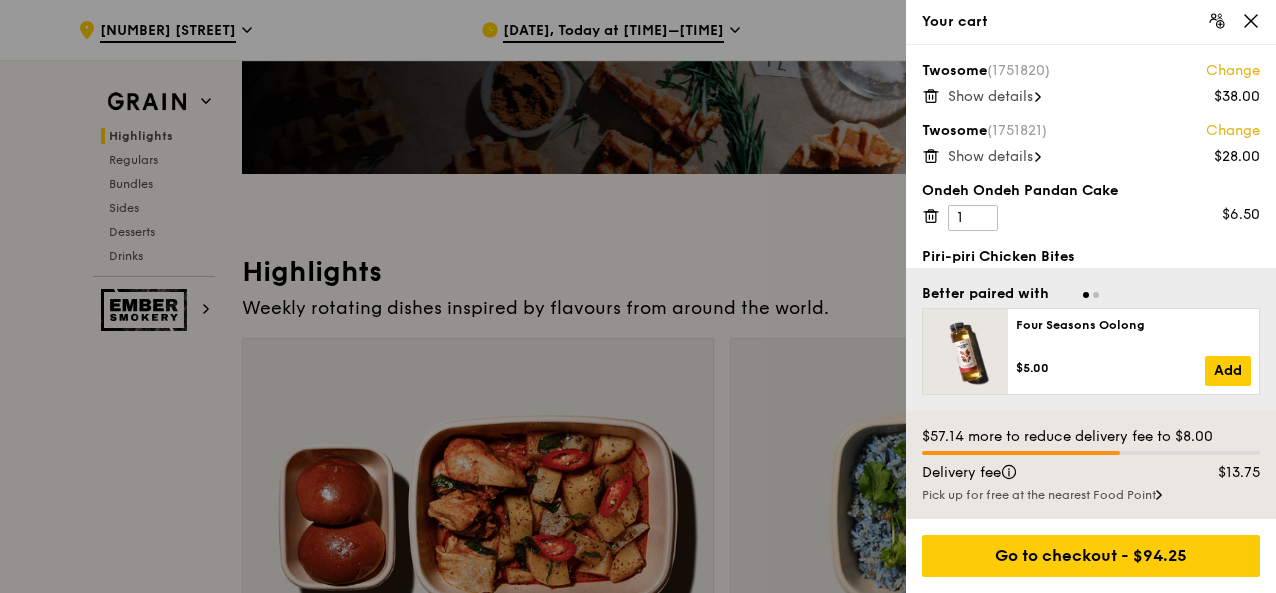 scroll, scrollTop: 400, scrollLeft: 0, axis: vertical 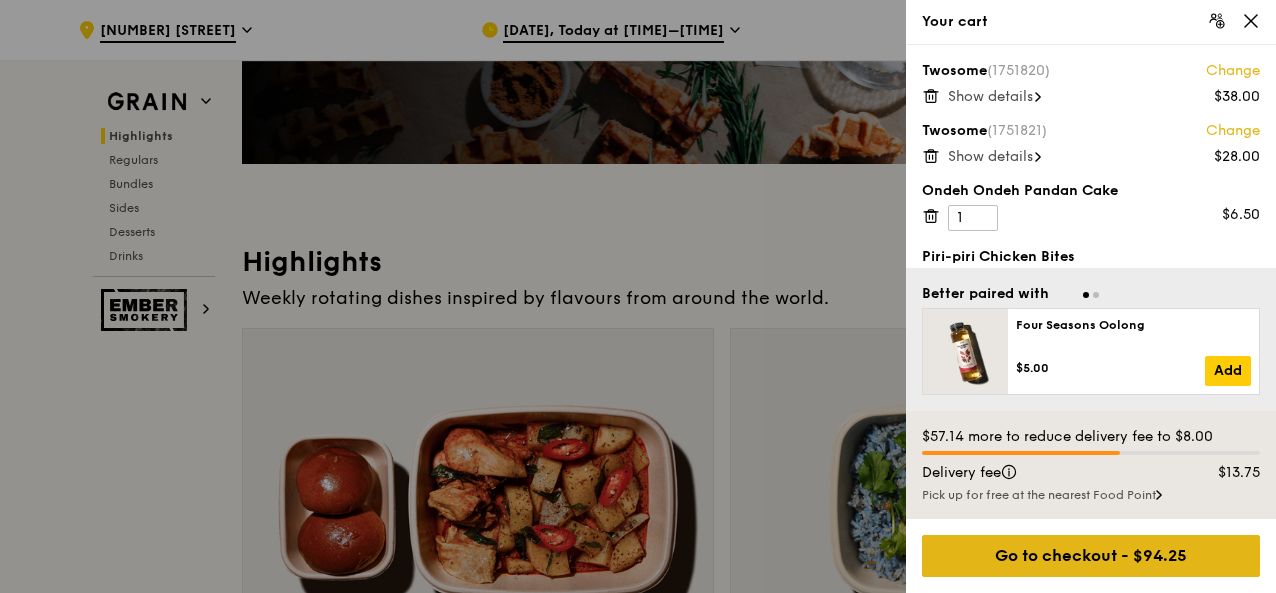 click on "Go to checkout - [PRICE]" at bounding box center (1091, 556) 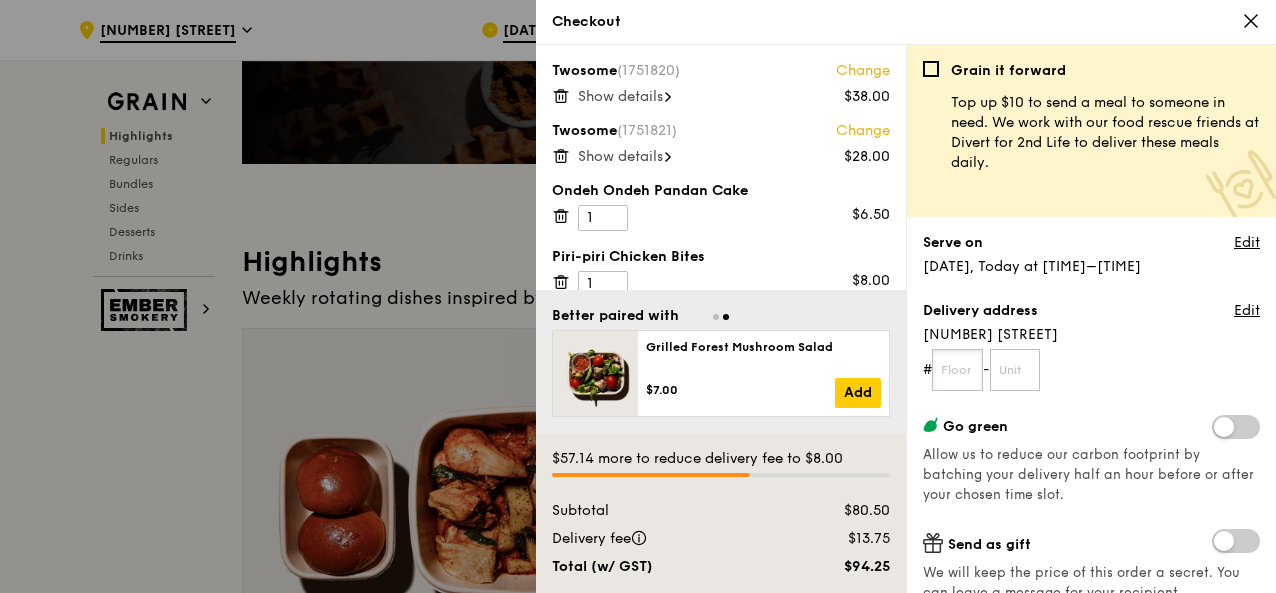 click at bounding box center [957, 370] 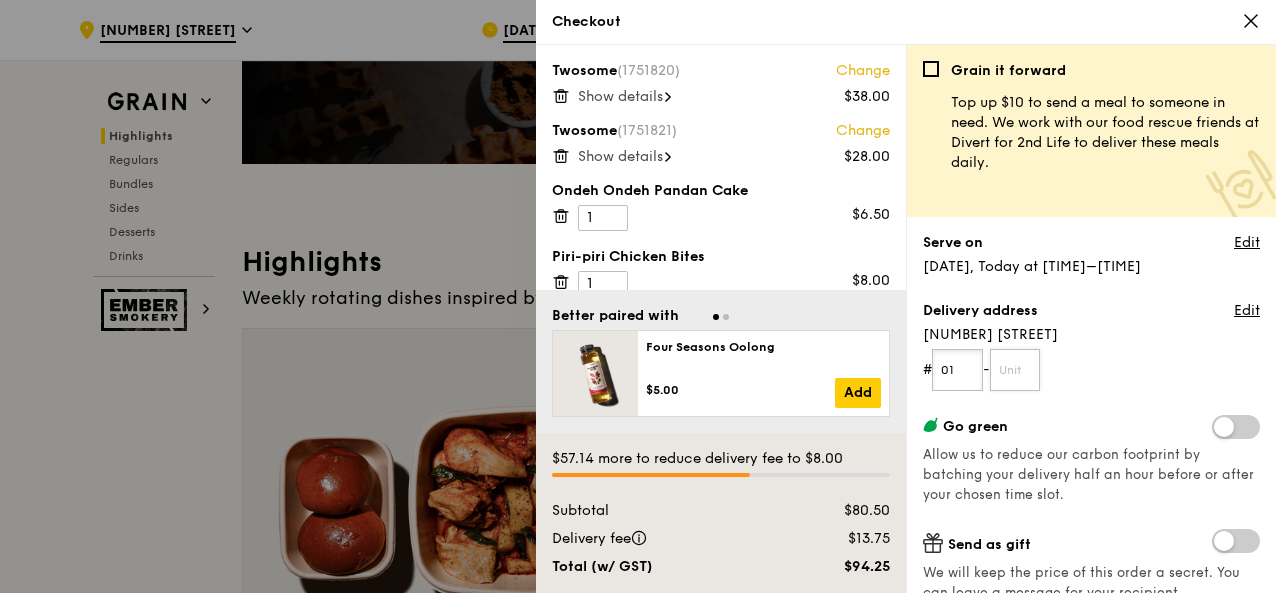 type on "01" 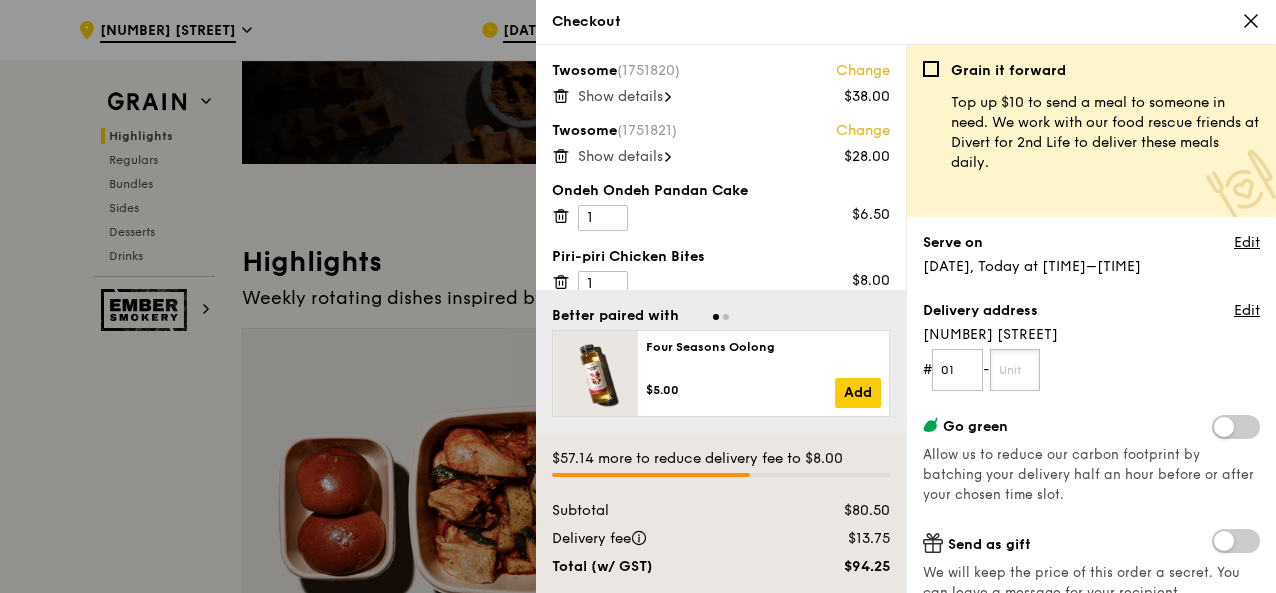 click at bounding box center (1015, 370) 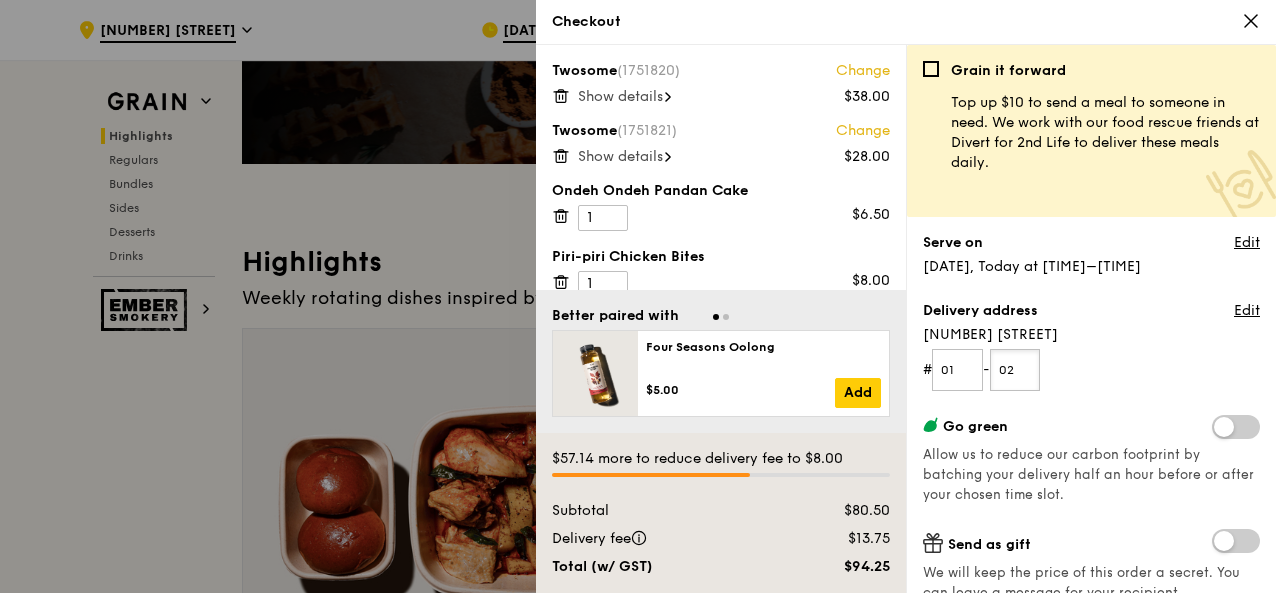 type on "02" 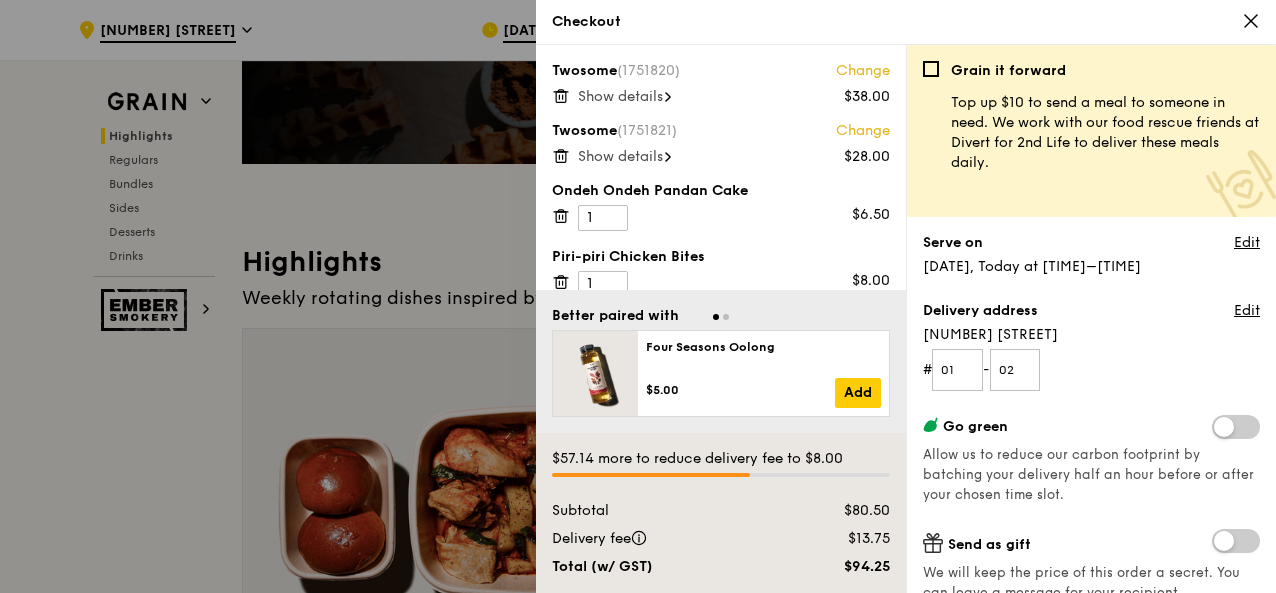 click on "Grain it forward
Top up $10 to send a meal to someone in need. We work with our food rescue friends at Divert for 2nd Life to deliver these meals daily.
Serve on
Edit
Aug 8, Today at 10:30AM–11:30AM
Delivery address
Edit
30 Woodlands Ring Road
#
01
-
02
Go green
Allow us to reduce our carbon footprint by batching your delivery half an hour before or after your chosen time slot.
Send as gift
We will keep the price of this order a secret. You can leave a message for your recipient.
Delivery instructions
Include utensils
Yes
No
Promo code
Got a promo code?
Google Pay
Pay with credit or debit card
•••• ••••
Default" at bounding box center (1091, 327) 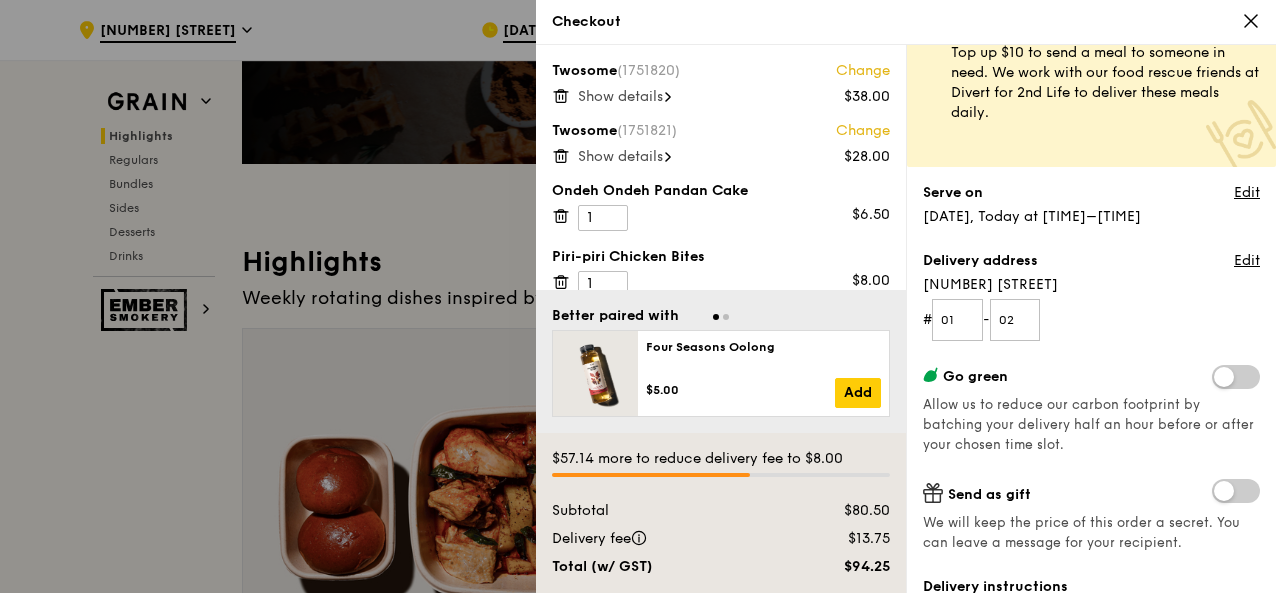 scroll, scrollTop: 0, scrollLeft: 0, axis: both 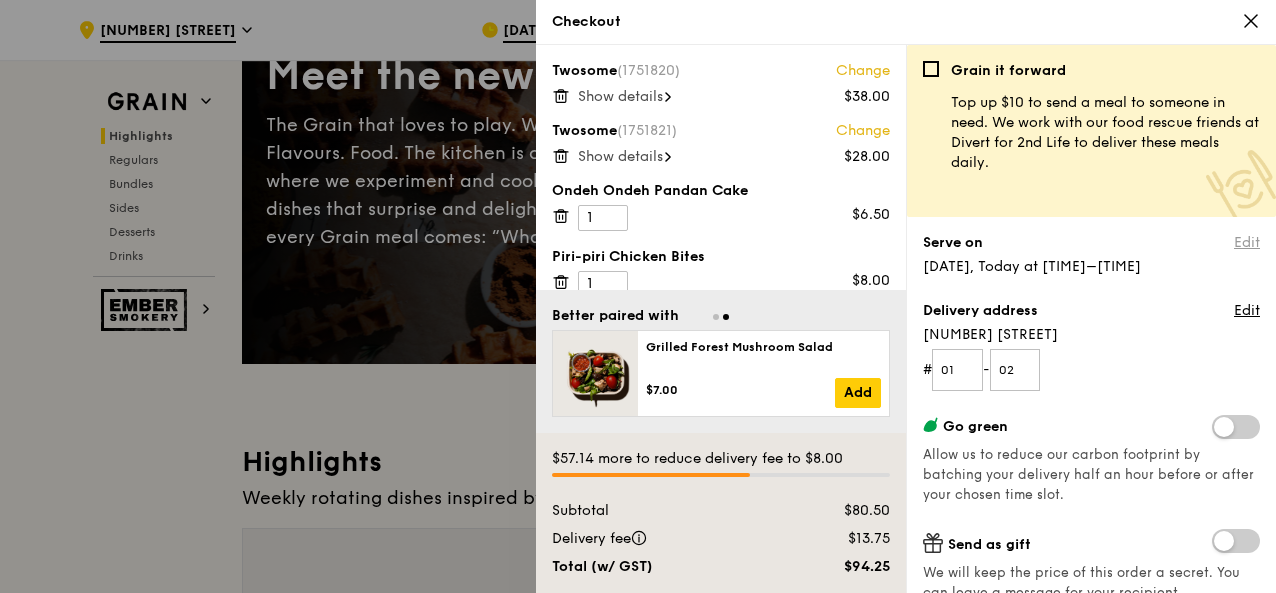 click on "Edit" at bounding box center (1247, 243) 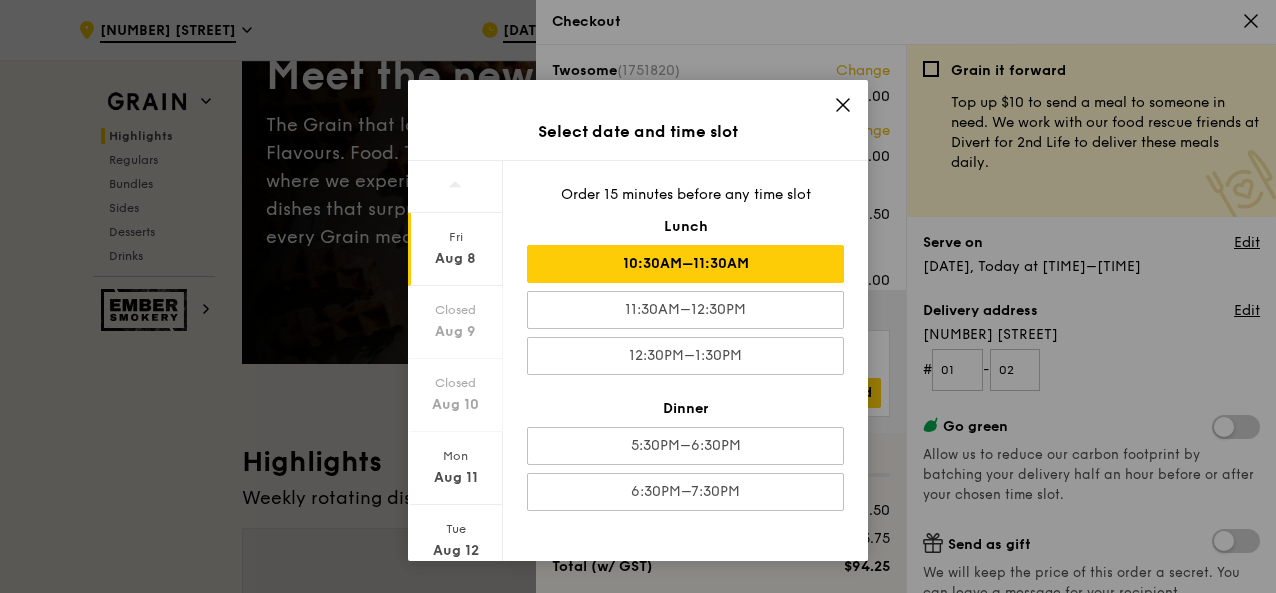 click on "10:30AM–11:30AM" at bounding box center [685, 264] 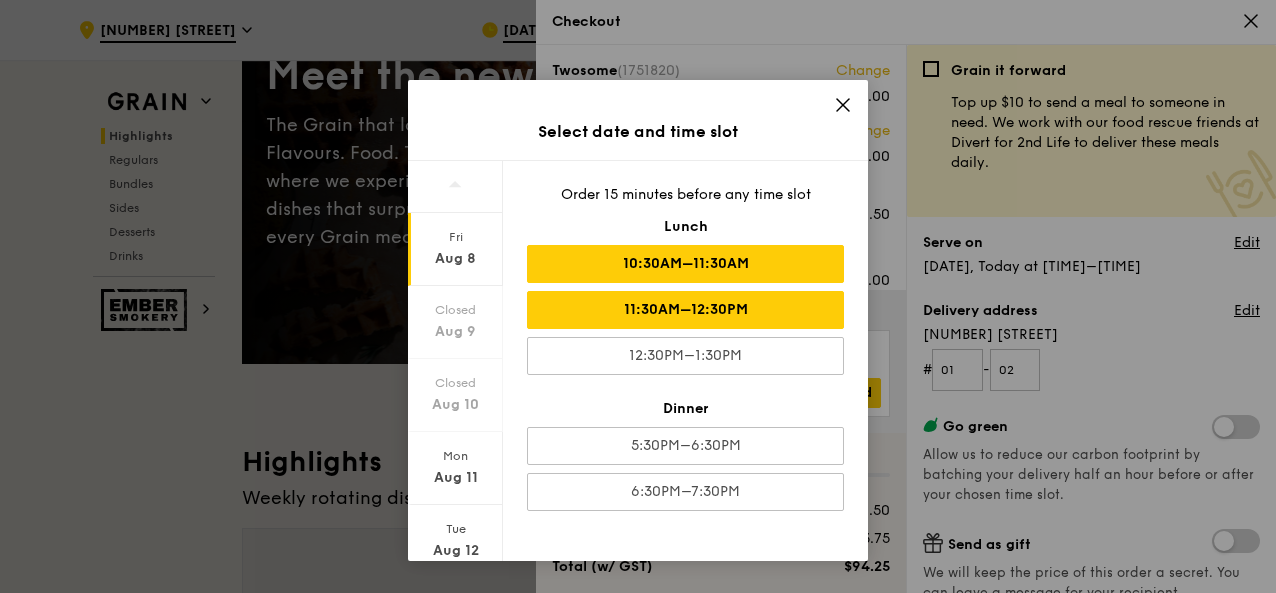 click on "11:30AM–12:30PM" at bounding box center [685, 310] 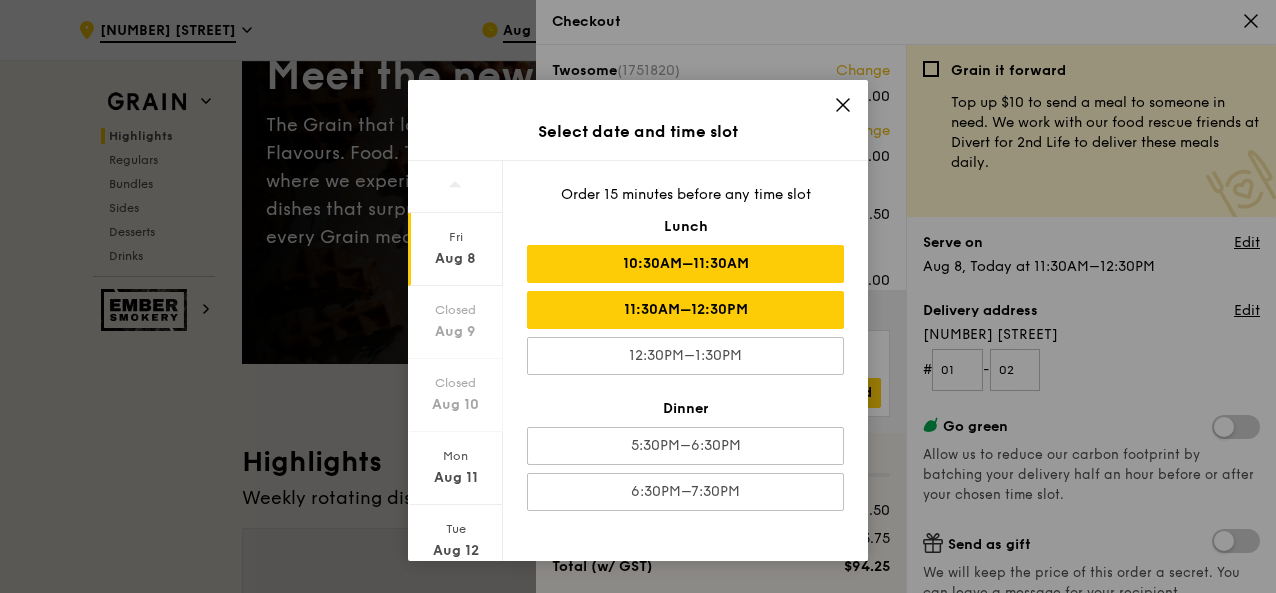 click on "10:30AM–11:30AM" at bounding box center [685, 264] 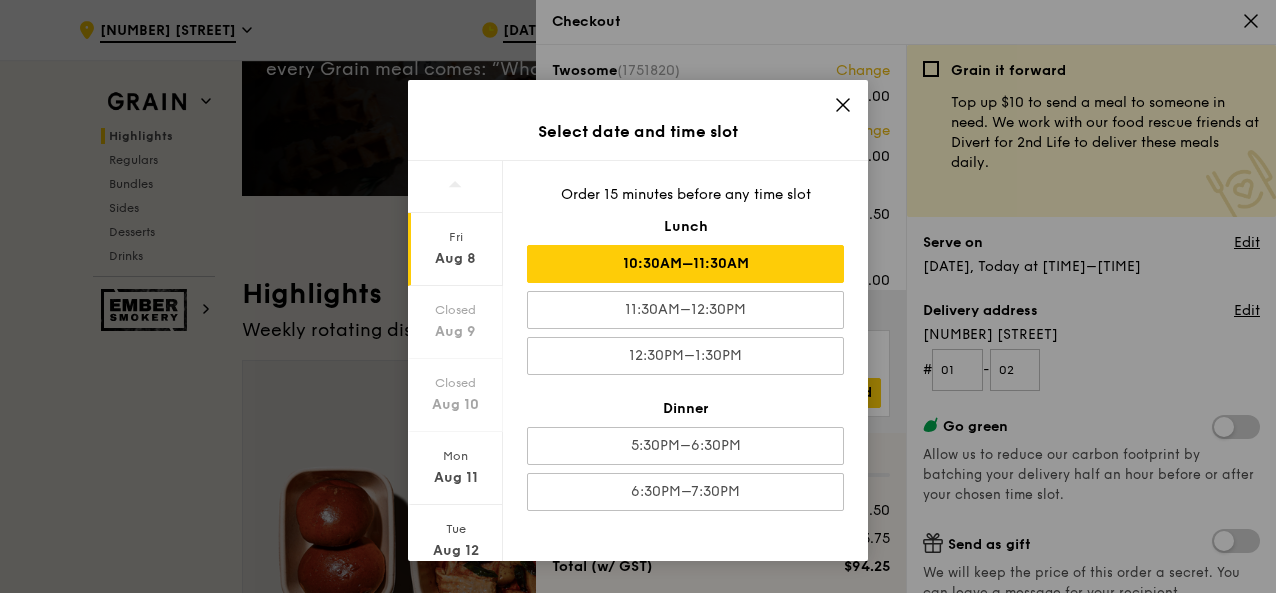 scroll, scrollTop: 400, scrollLeft: 0, axis: vertical 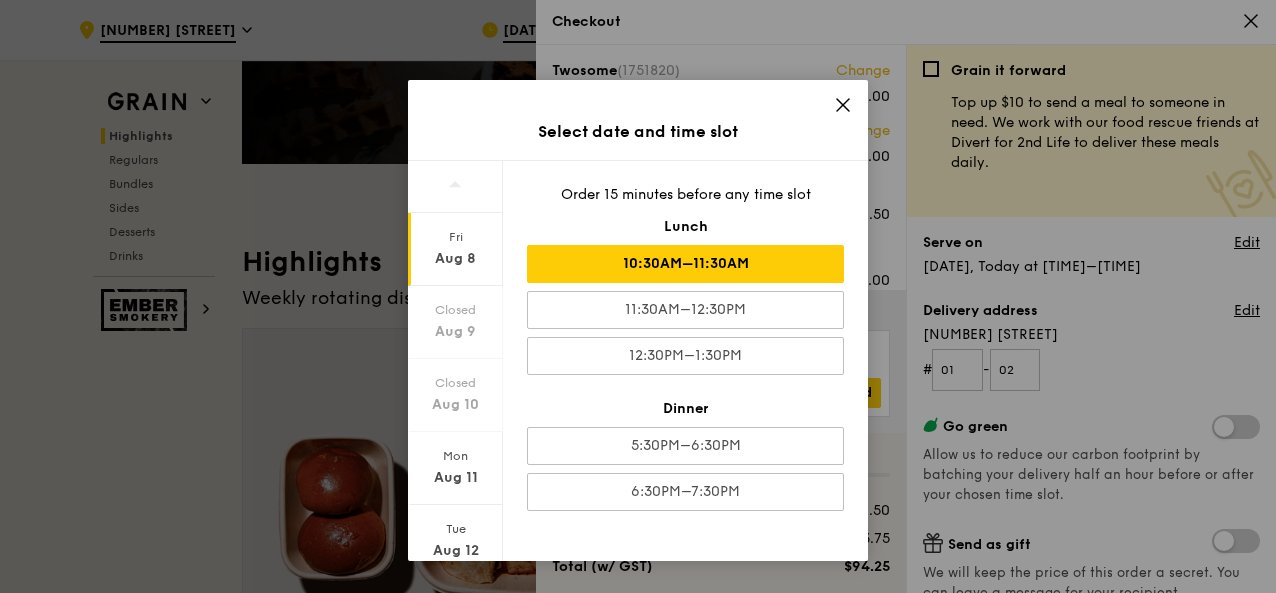 click 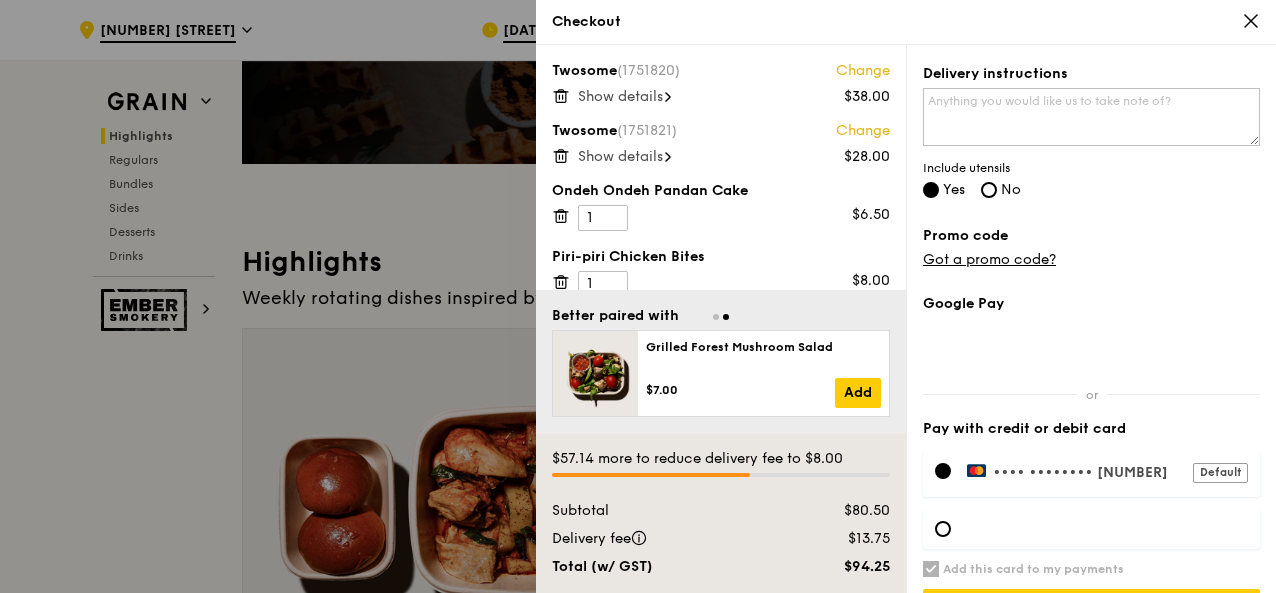 scroll, scrollTop: 614, scrollLeft: 0, axis: vertical 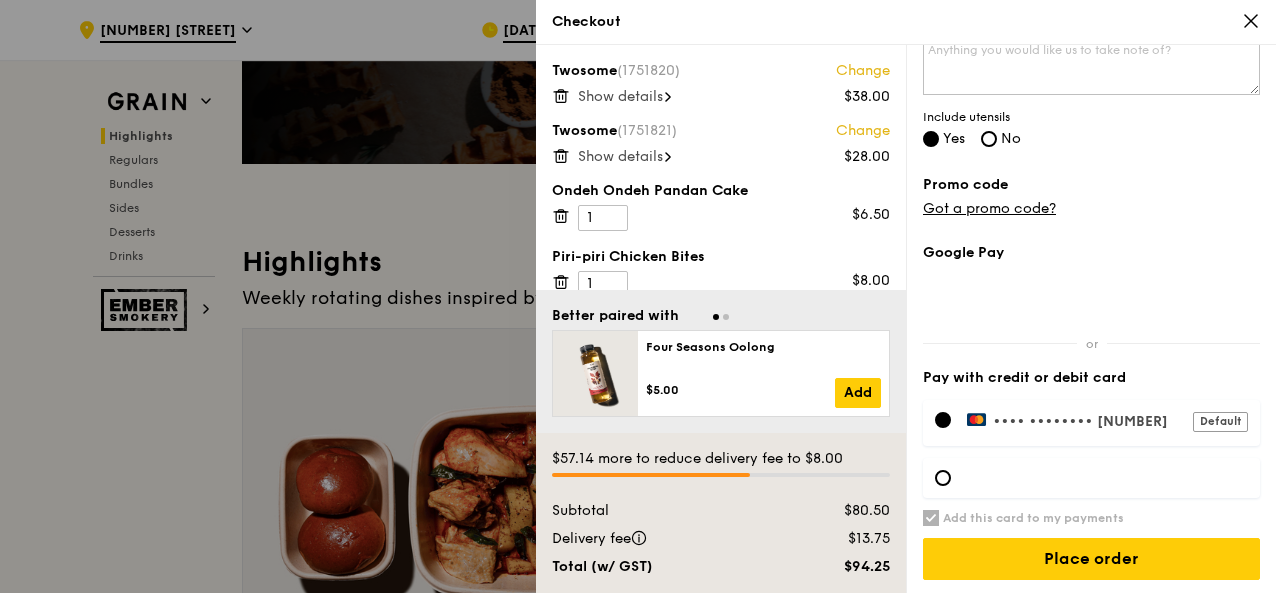 click on "Default" at bounding box center (1220, 422) 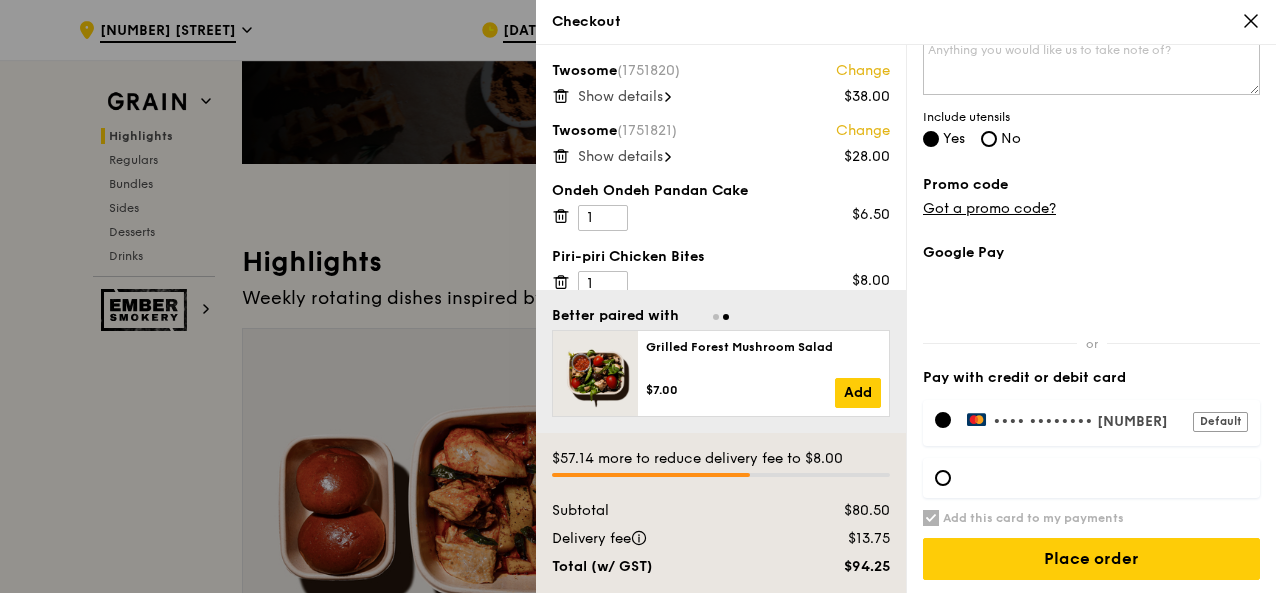 click on "•••• ••••" at bounding box center [1027, 421] 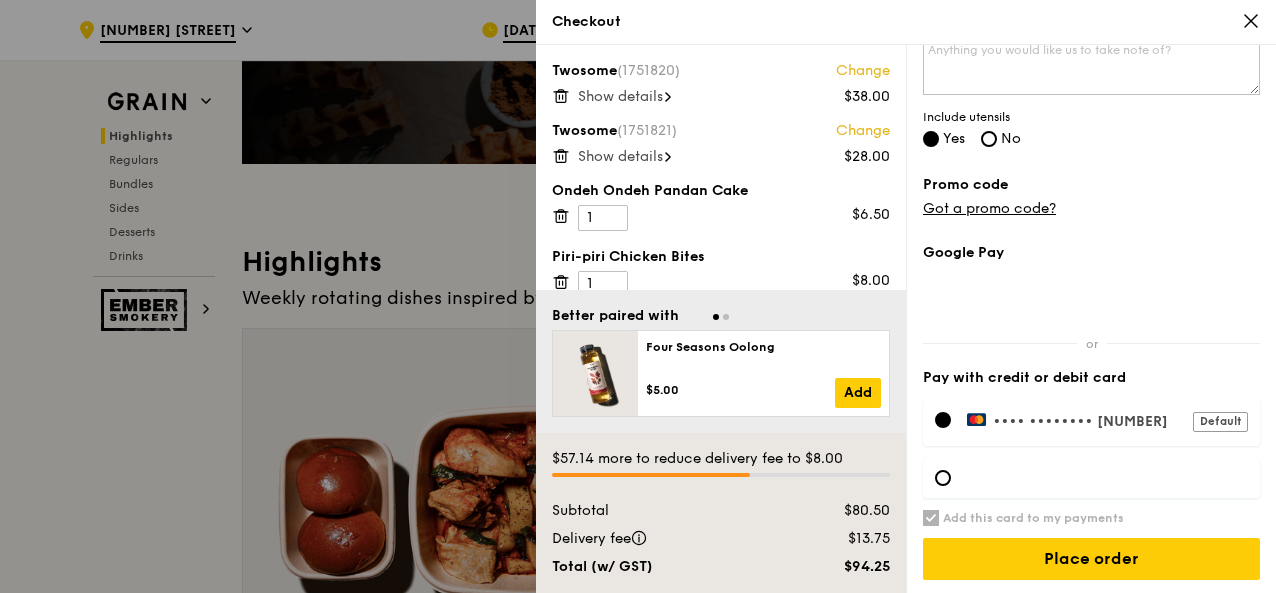 click on "•••• ••••
•••• 7334
Default" at bounding box center [1091, 423] 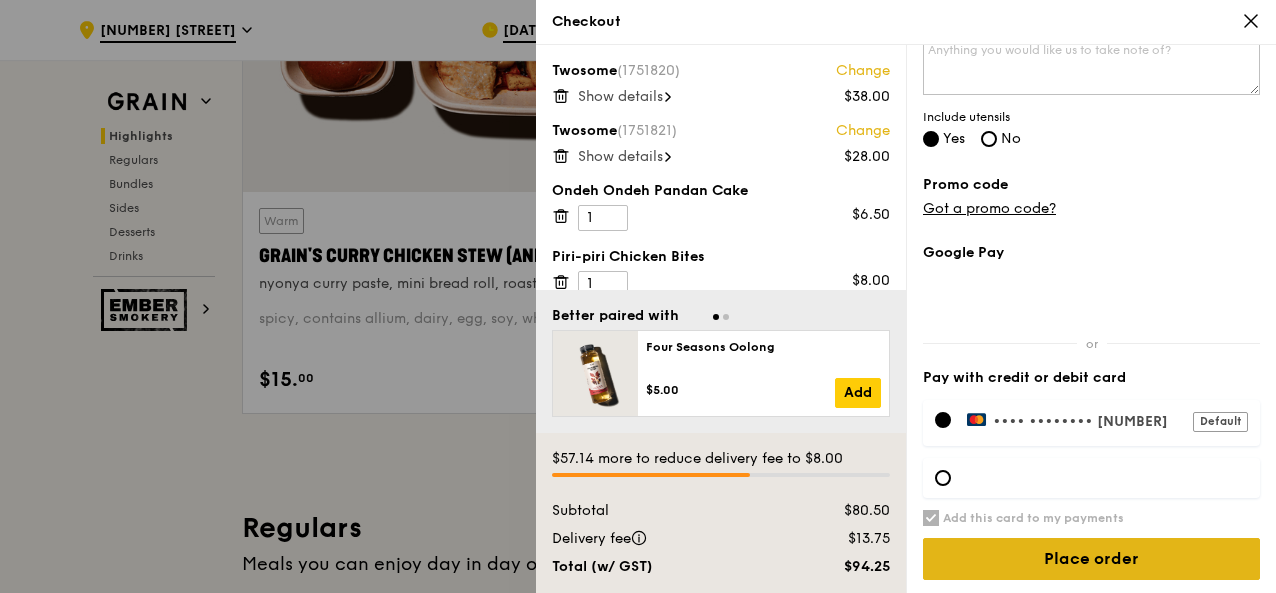 scroll, scrollTop: 900, scrollLeft: 0, axis: vertical 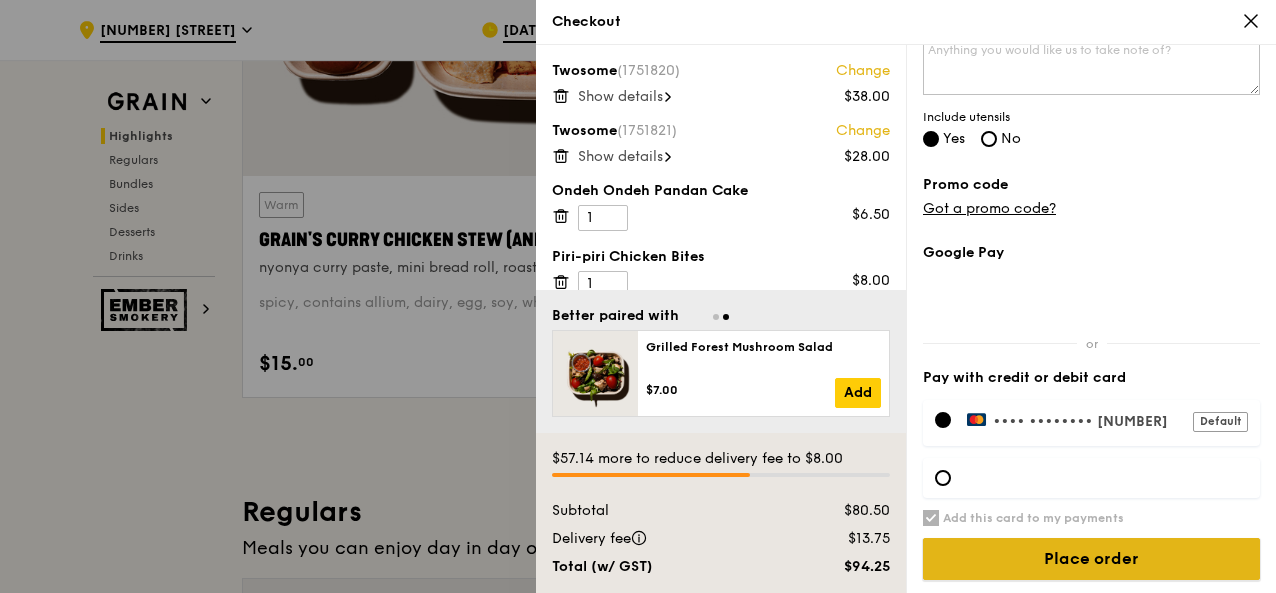 click on "Place order" at bounding box center [1091, 559] 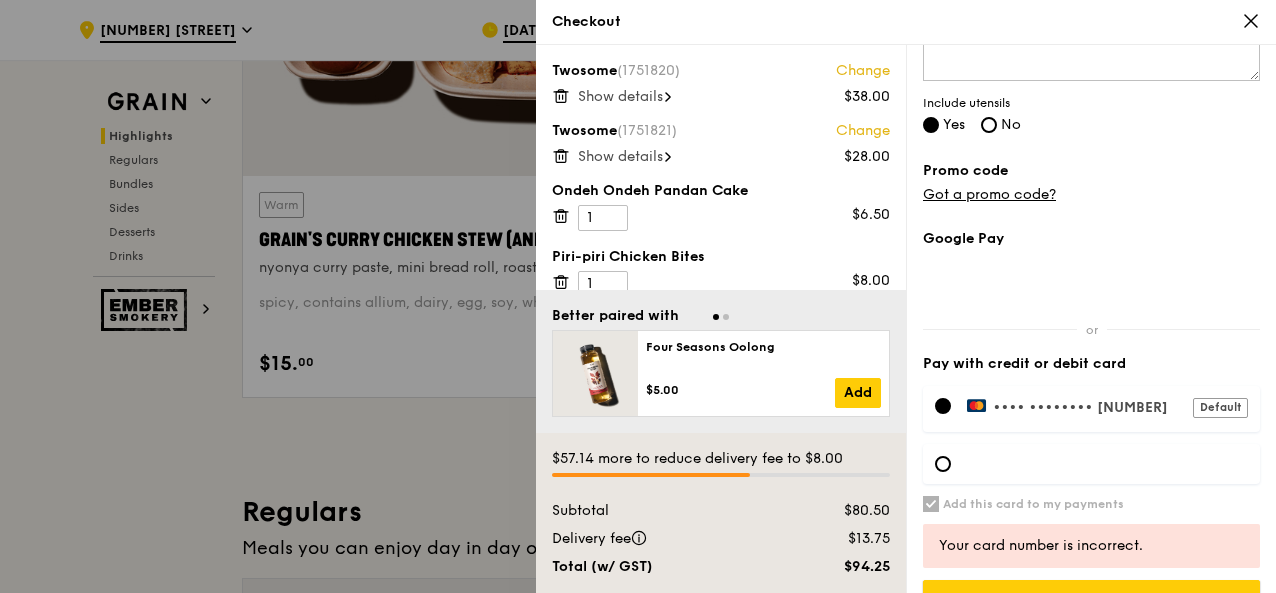 scroll, scrollTop: 670, scrollLeft: 0, axis: vertical 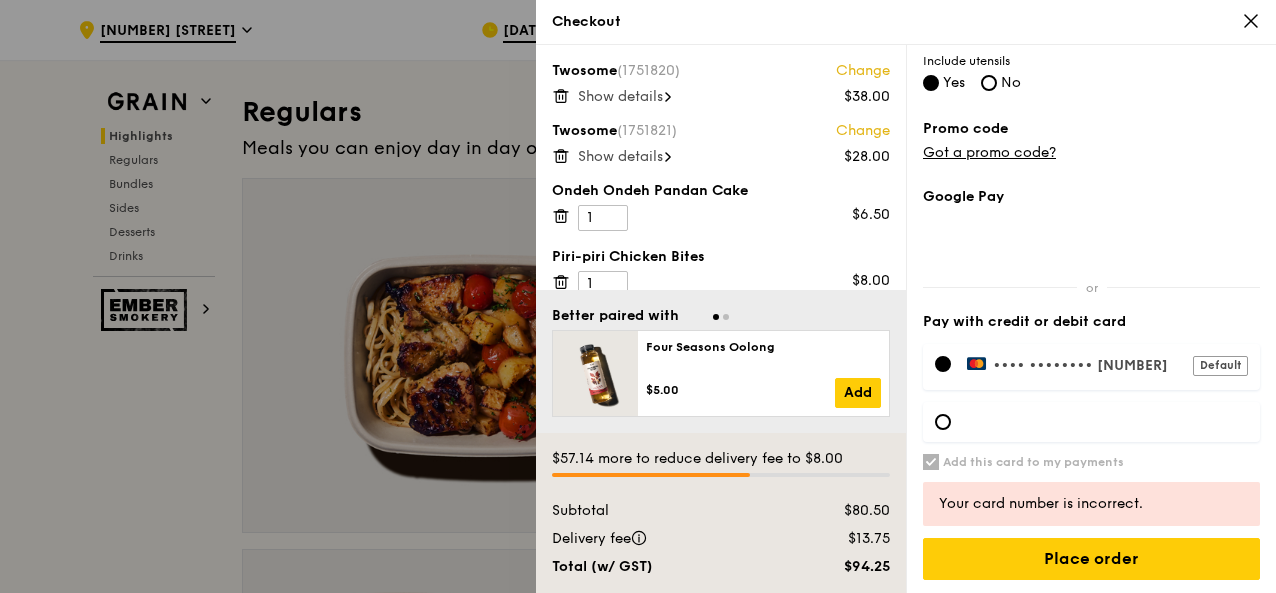 click at bounding box center (1091, 422) 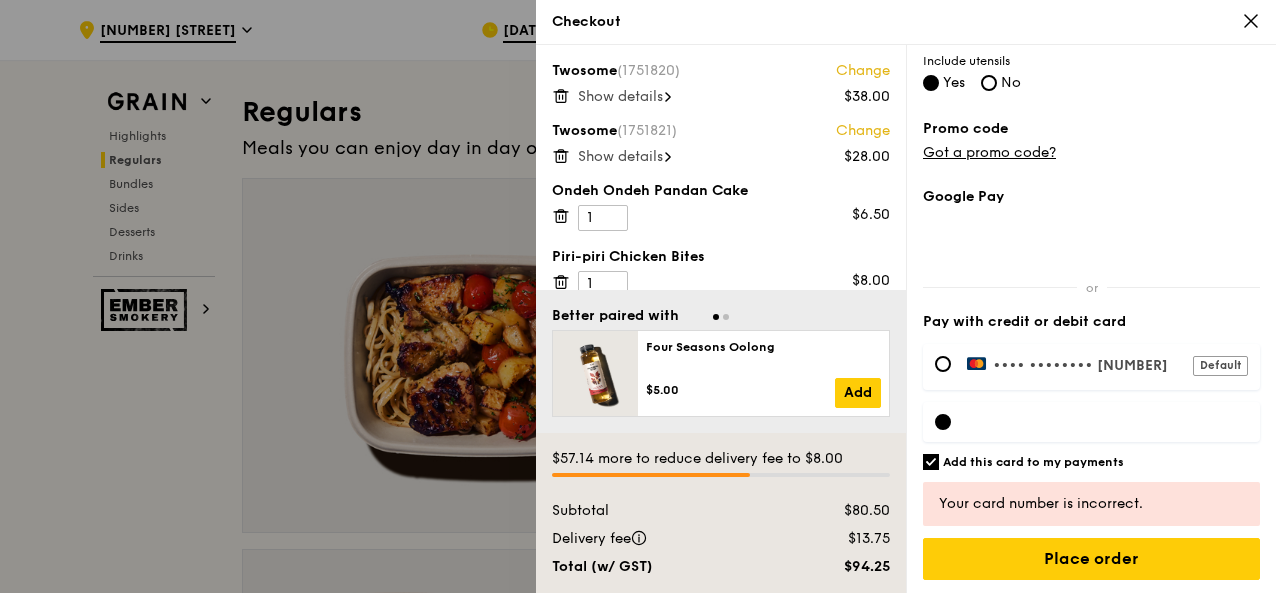 scroll, scrollTop: 1600, scrollLeft: 0, axis: vertical 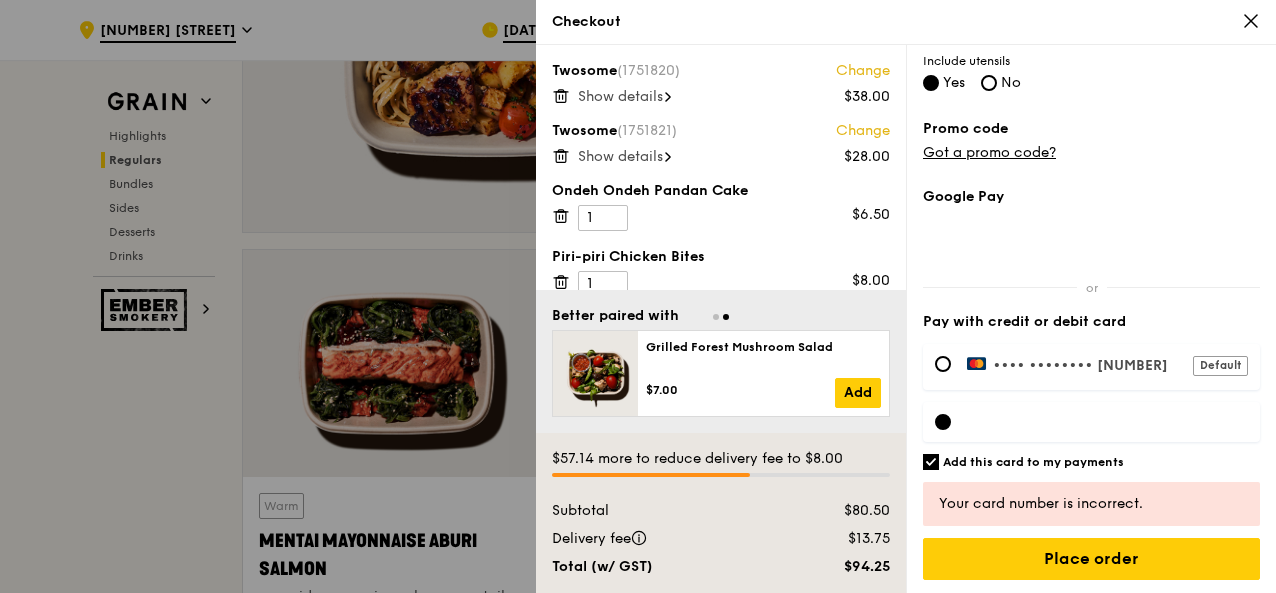 click on "Add this card to my payments" at bounding box center (1033, 462) 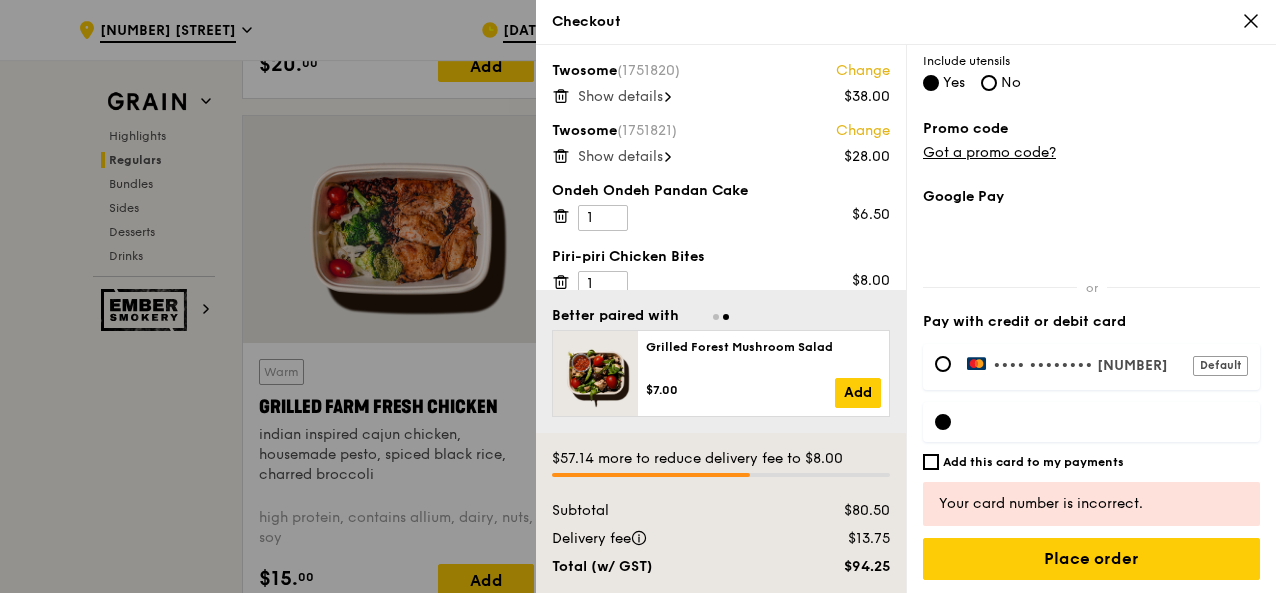 scroll, scrollTop: 2400, scrollLeft: 0, axis: vertical 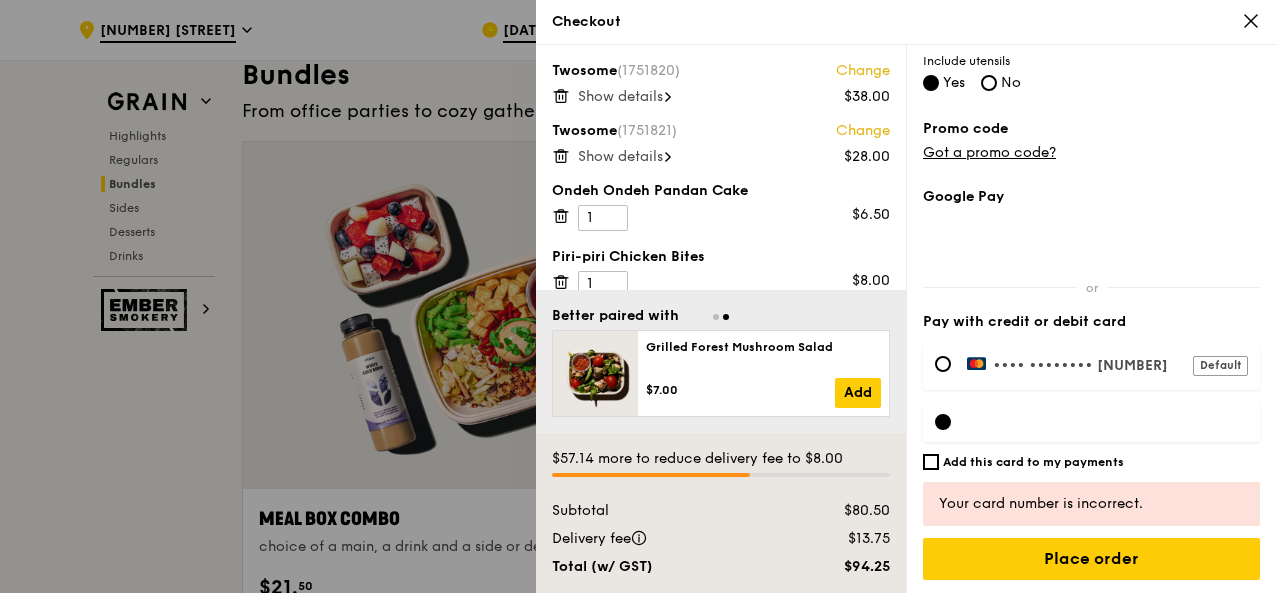 click on "Google Pay
Pay with credit or debit card
•••• ••••
•••• 7334
Default
Add this card to my payments
$57.14 more to reduce delivery fee to $8.00
Subtotal
$80.50
Delivery fee
$13.75
Total (w/ GST)
$94.25
Your card number is incorrect.
Place order" at bounding box center (1091, 391) 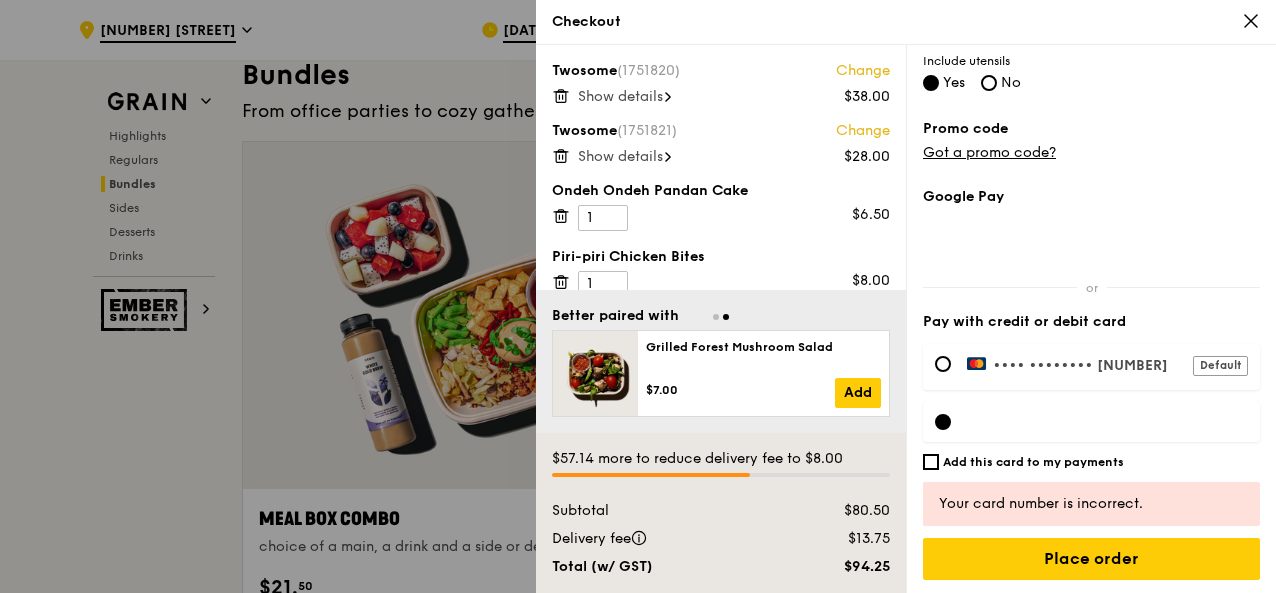 click on "•••• ••••
•••• 7334
Default" at bounding box center [1107, 365] 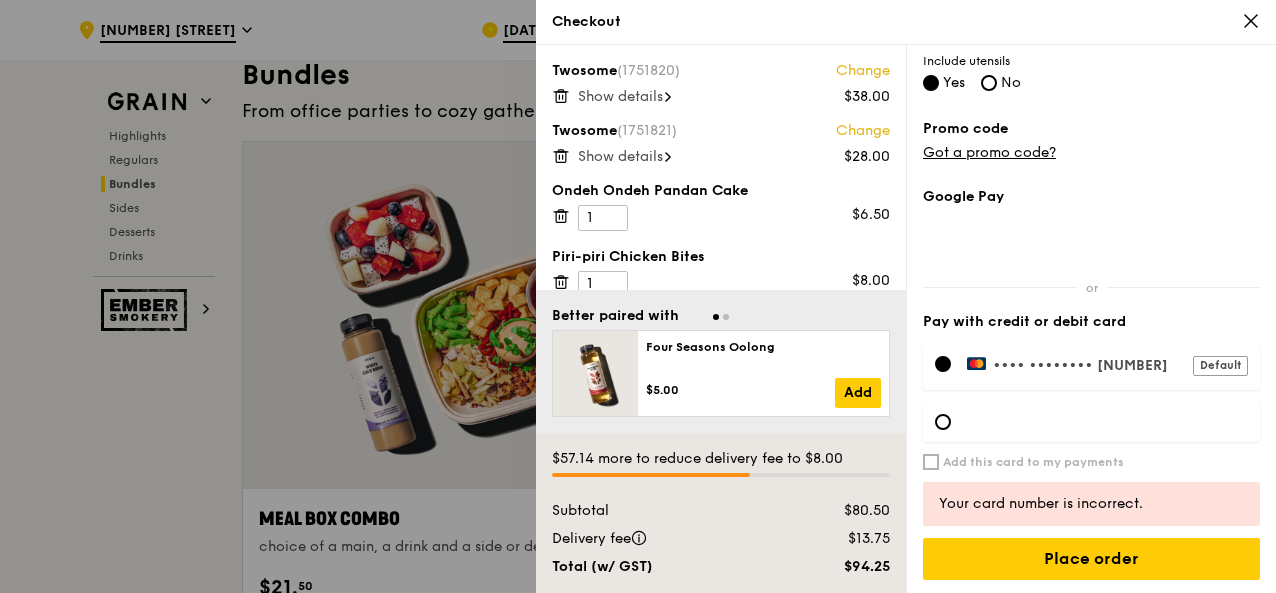 drag, startPoint x: 1097, startPoint y: 358, endPoint x: 1203, endPoint y: 362, distance: 106.07545 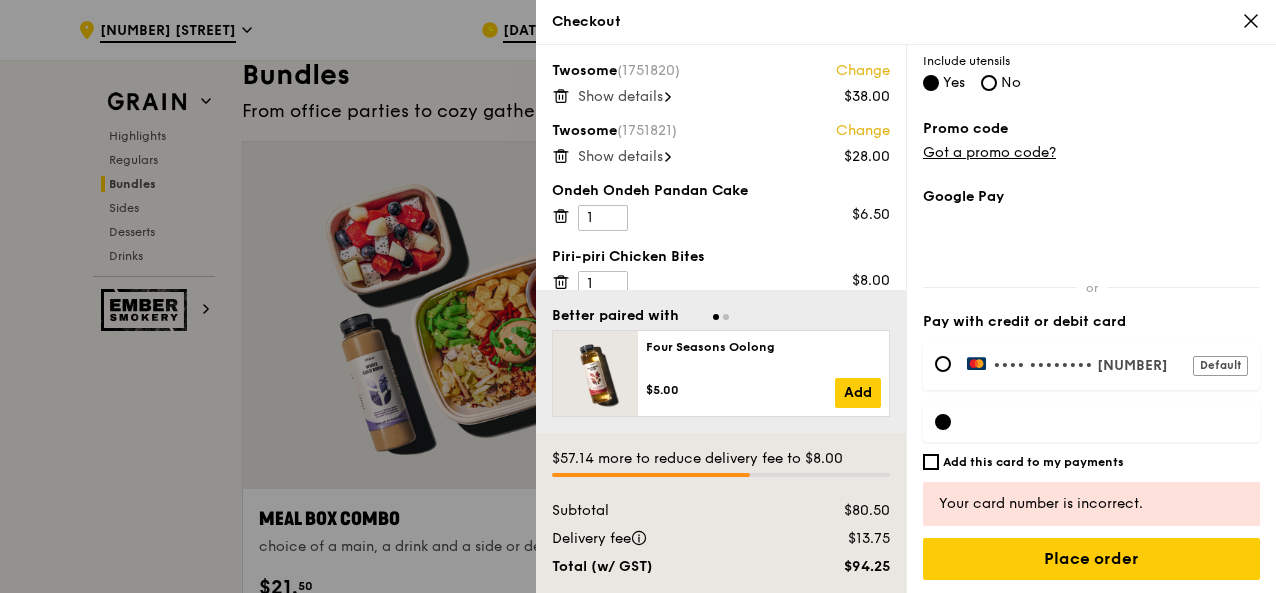 click on "Add this card to my payments" at bounding box center (1091, 462) 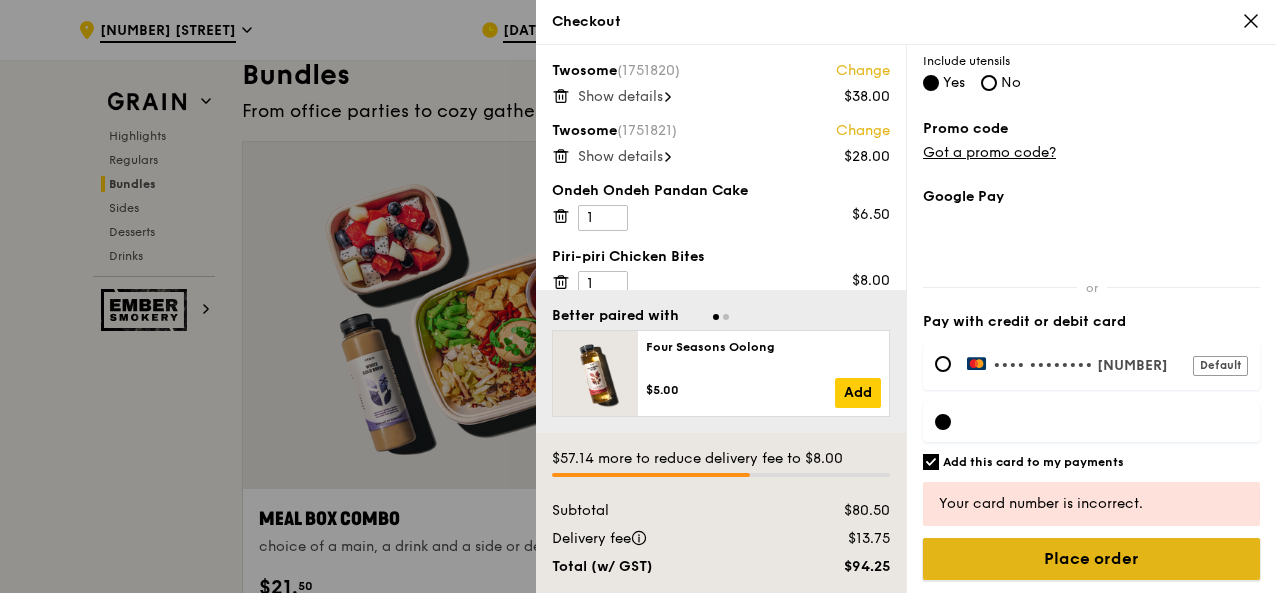 click on "Place order" at bounding box center [1091, 559] 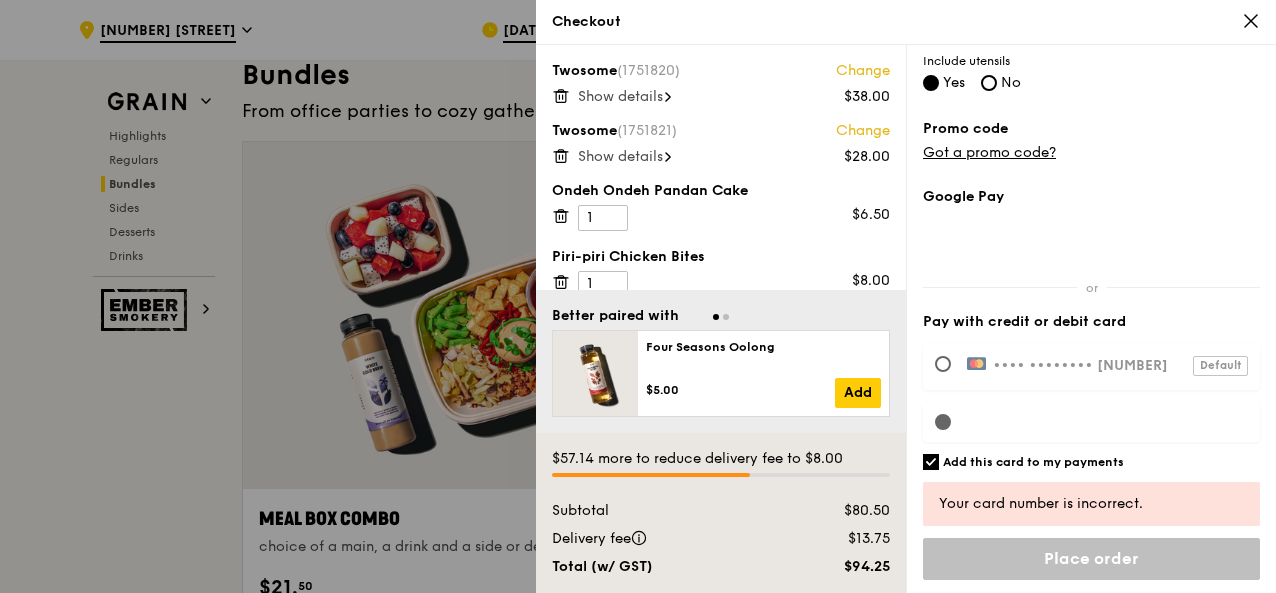 scroll, scrollTop: 614, scrollLeft: 0, axis: vertical 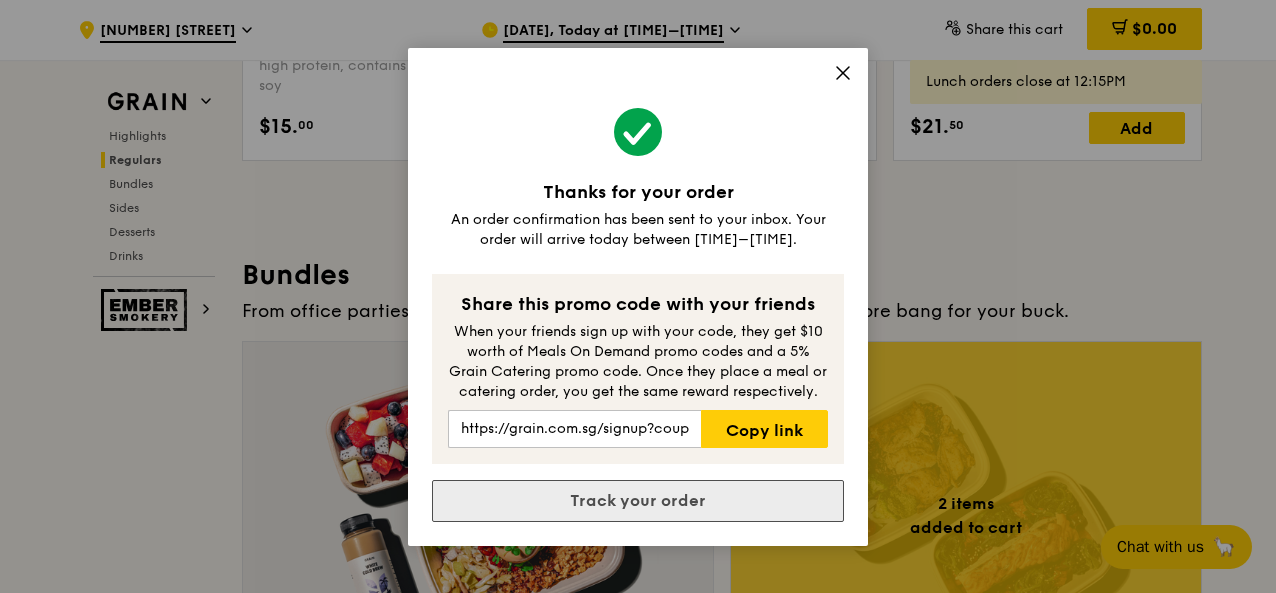 click on "Track your order" at bounding box center (638, 501) 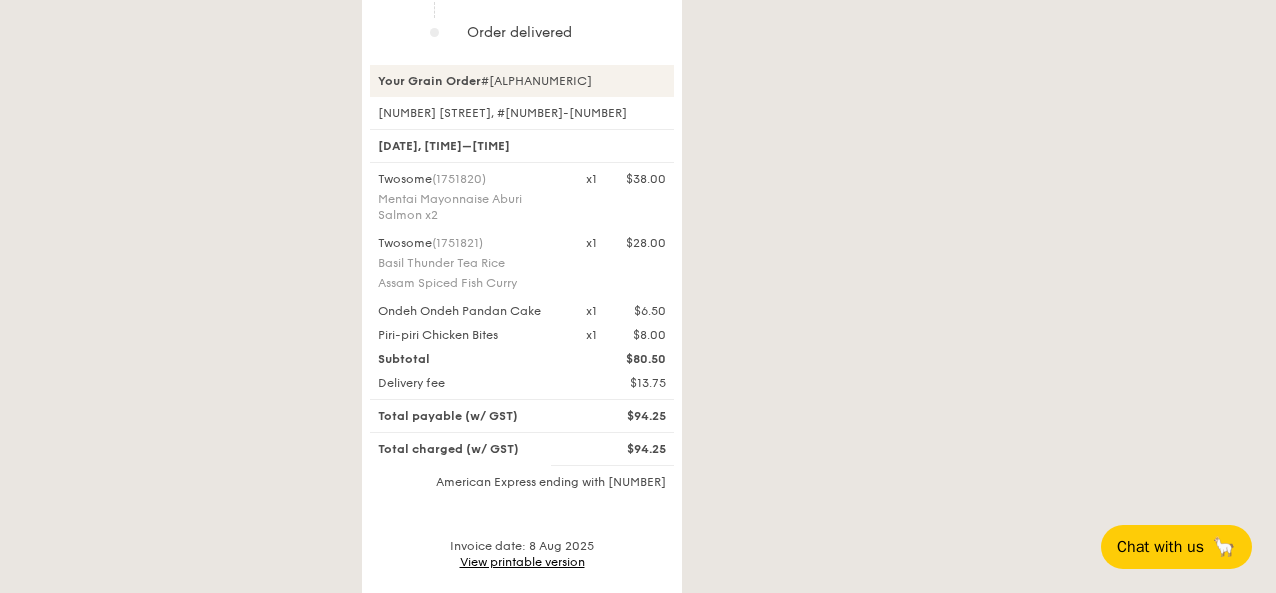scroll, scrollTop: 600, scrollLeft: 0, axis: vertical 